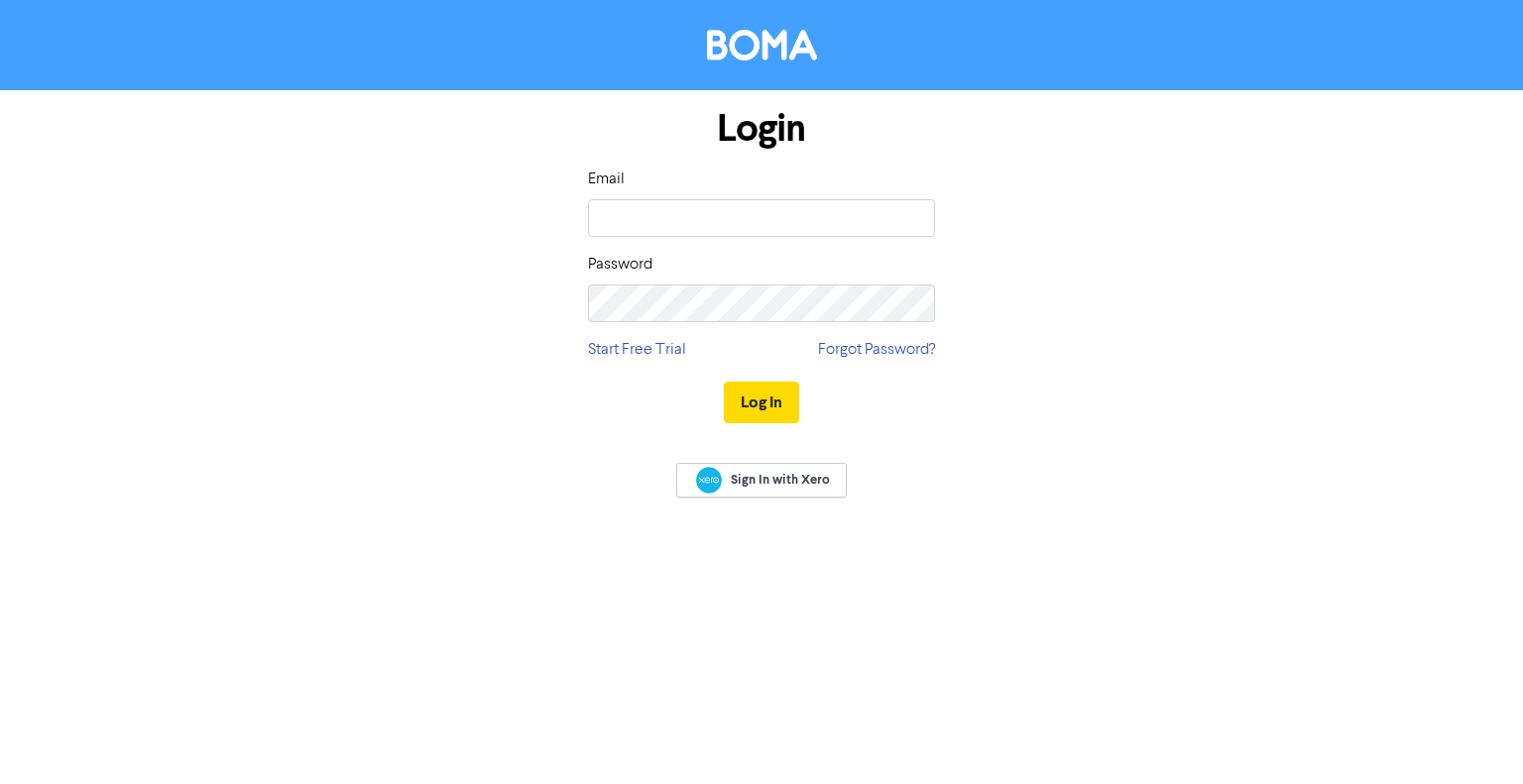 scroll, scrollTop: 0, scrollLeft: 0, axis: both 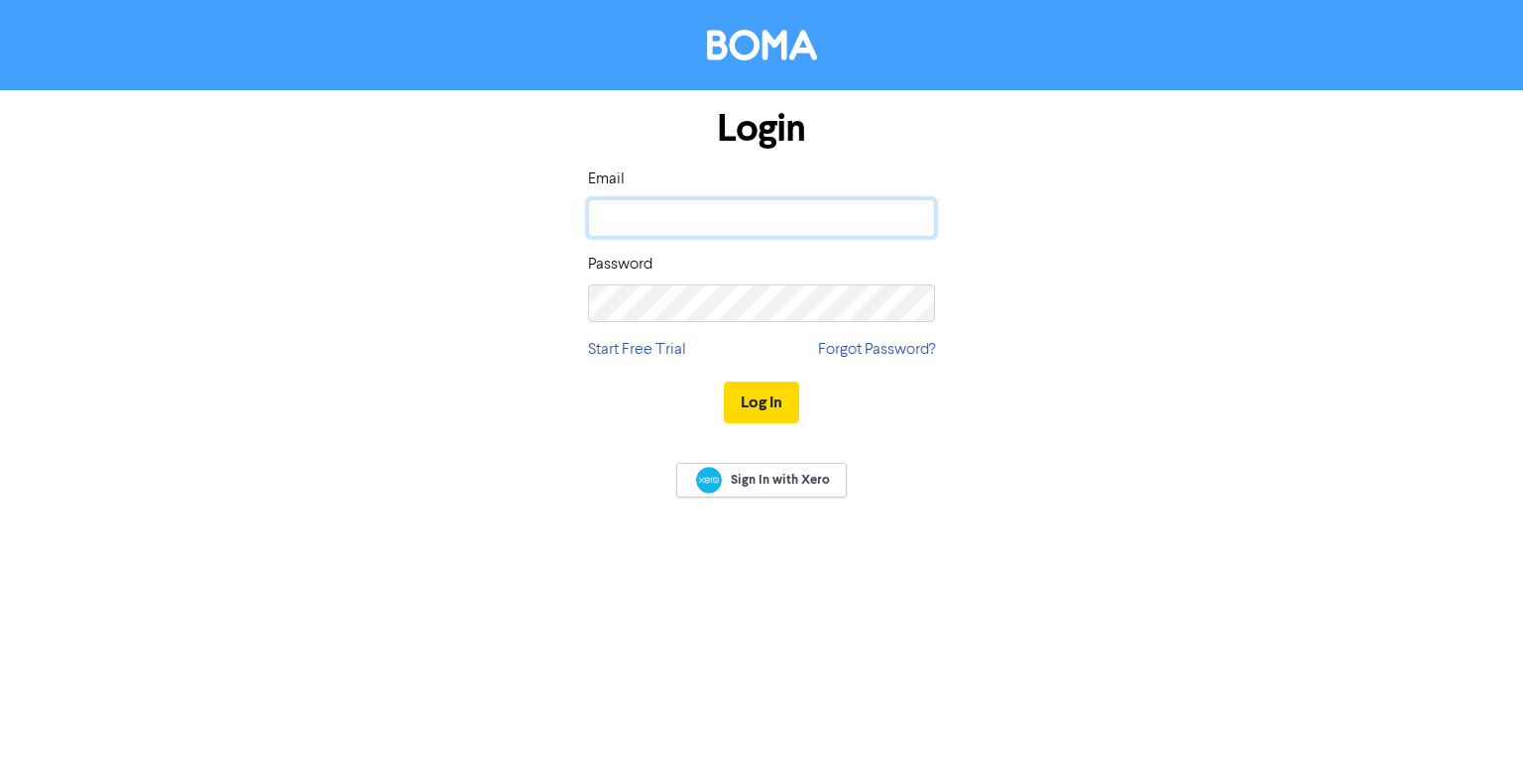 type on "carolina.marshall08@gmail.com" 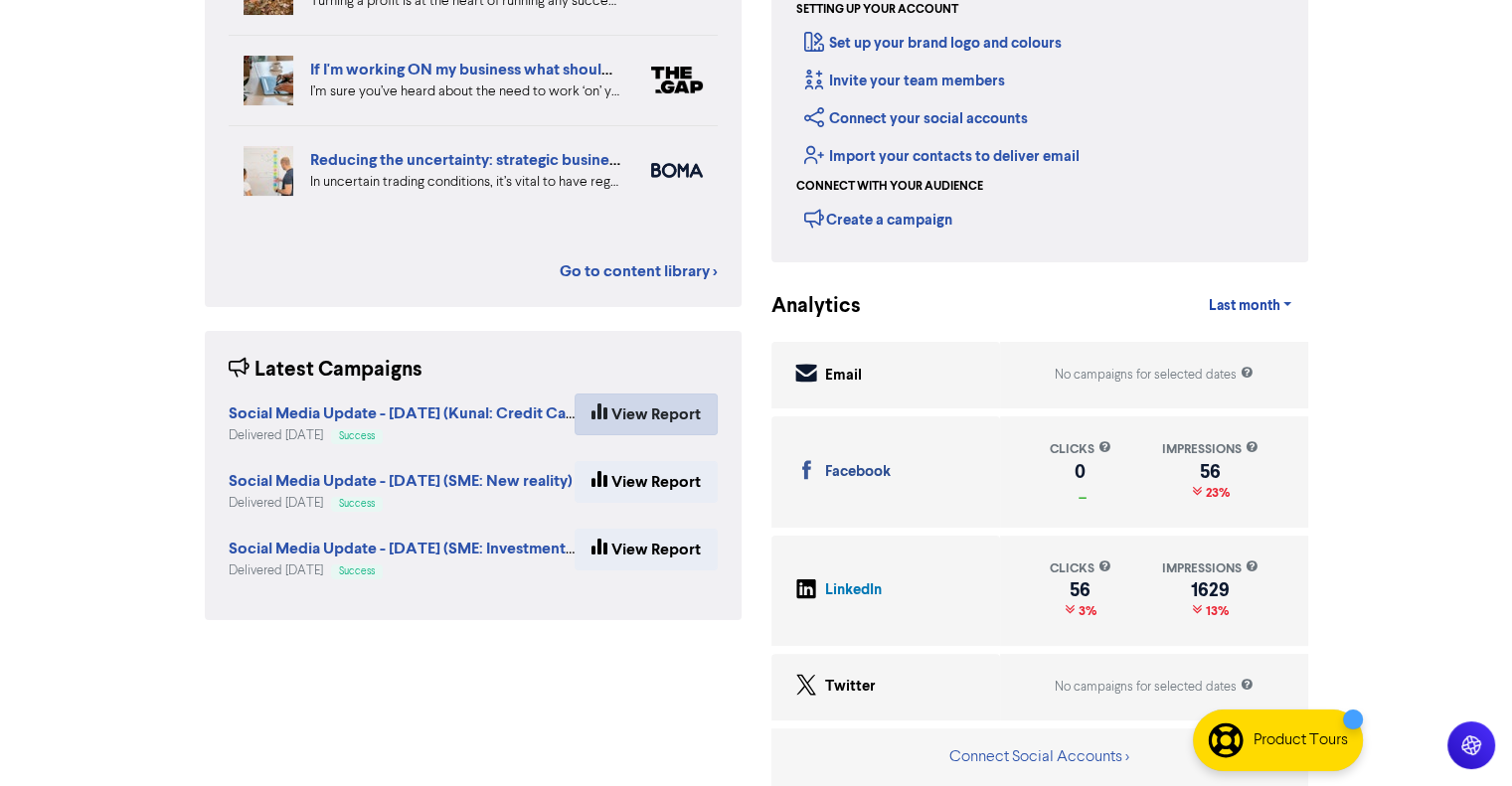 scroll, scrollTop: 0, scrollLeft: 0, axis: both 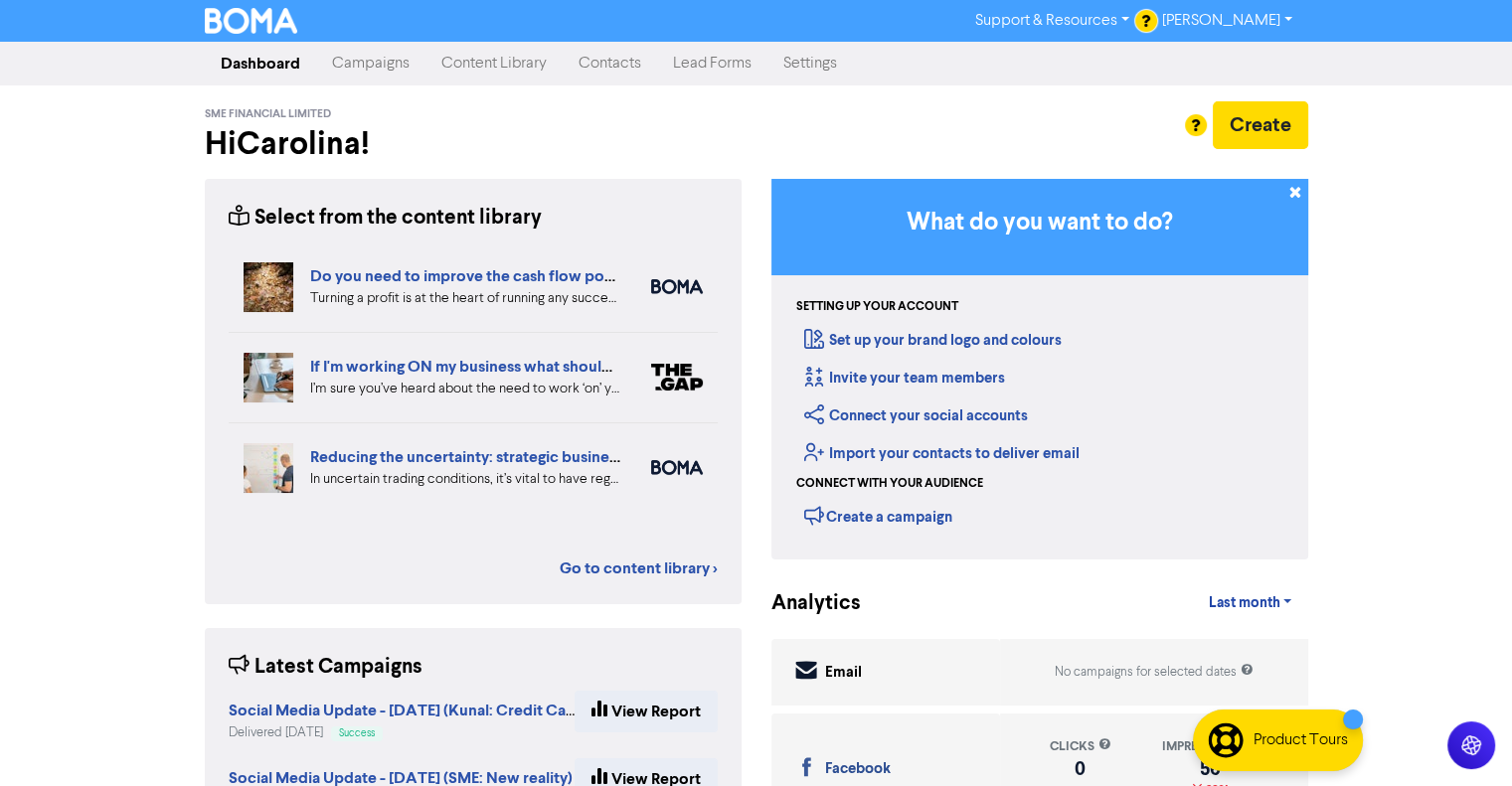 click on "Campaigns" at bounding box center [371, 64] 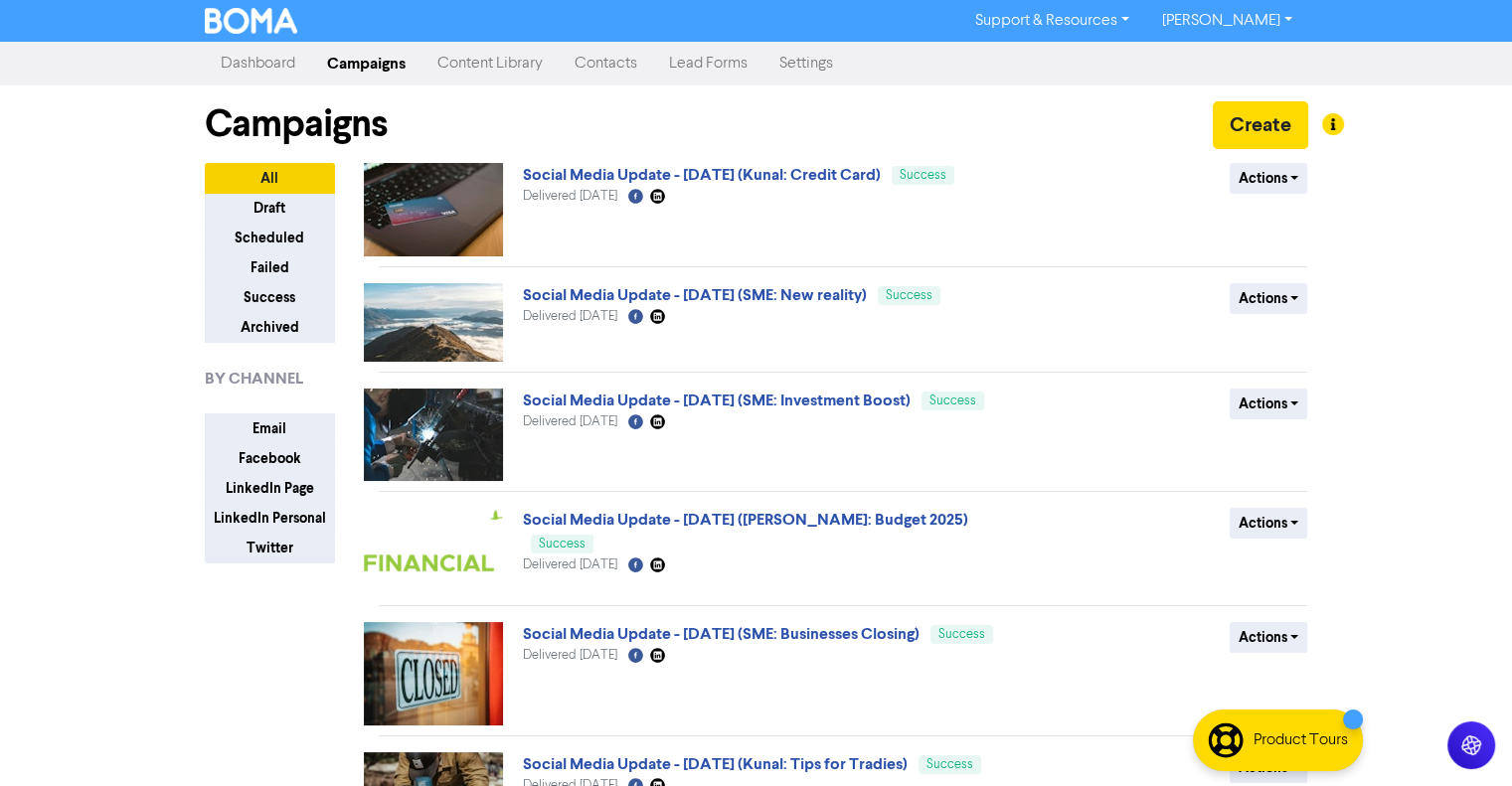 click on "Content Library" at bounding box center (490, 64) 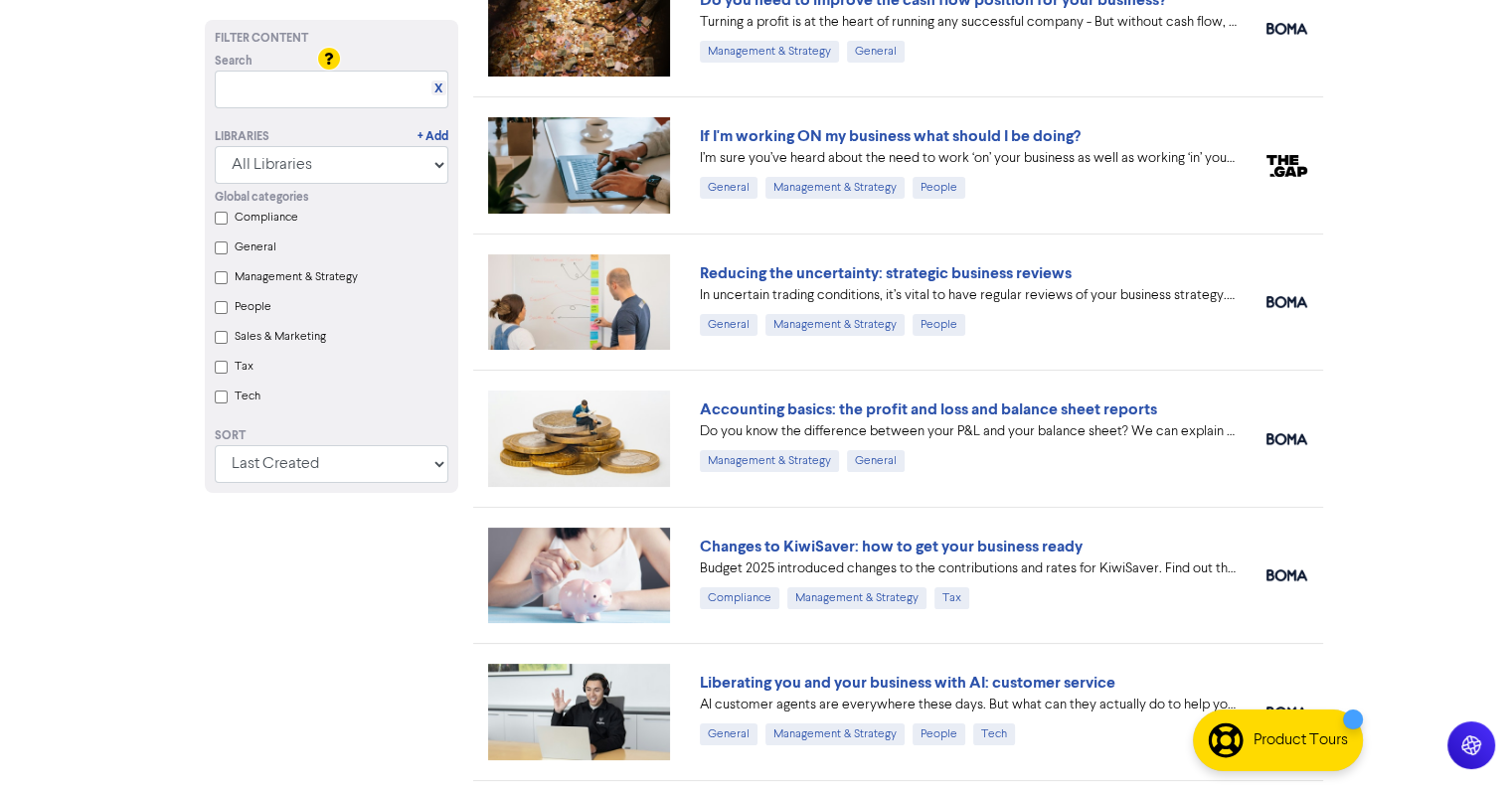 scroll, scrollTop: 199, scrollLeft: 0, axis: vertical 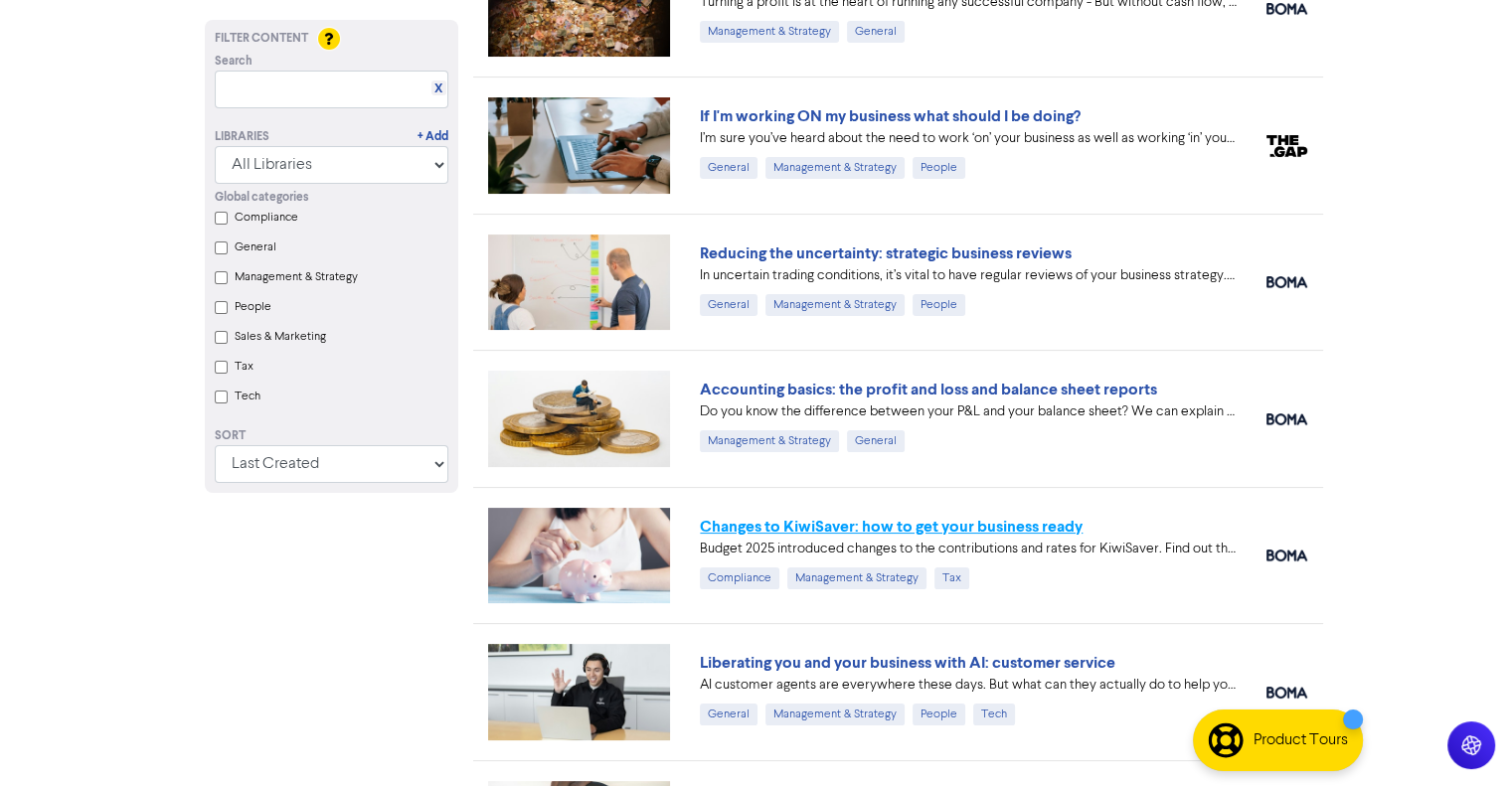 drag, startPoint x: 796, startPoint y: 386, endPoint x: 714, endPoint y: 528, distance: 163.97561 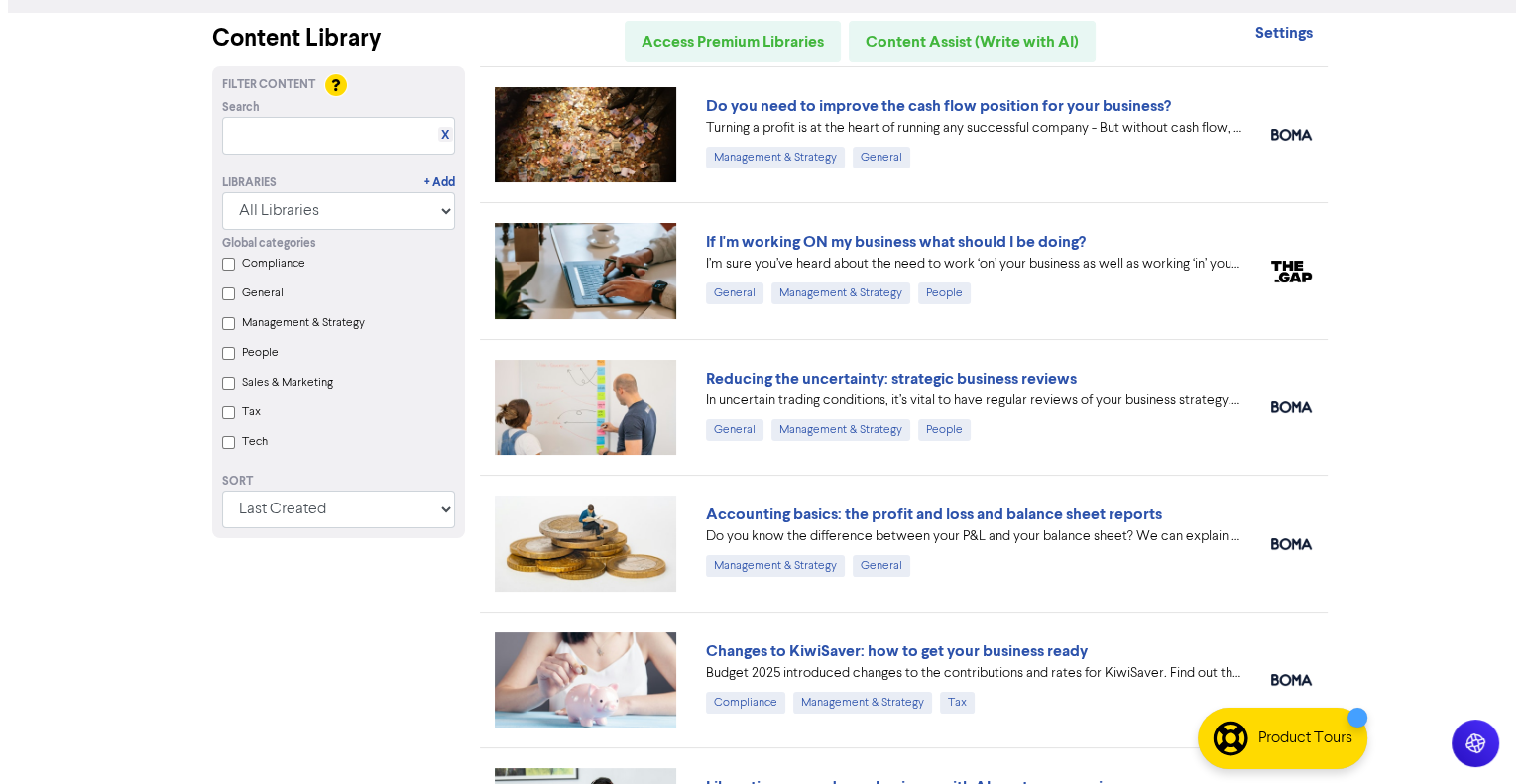 scroll, scrollTop: 0, scrollLeft: 0, axis: both 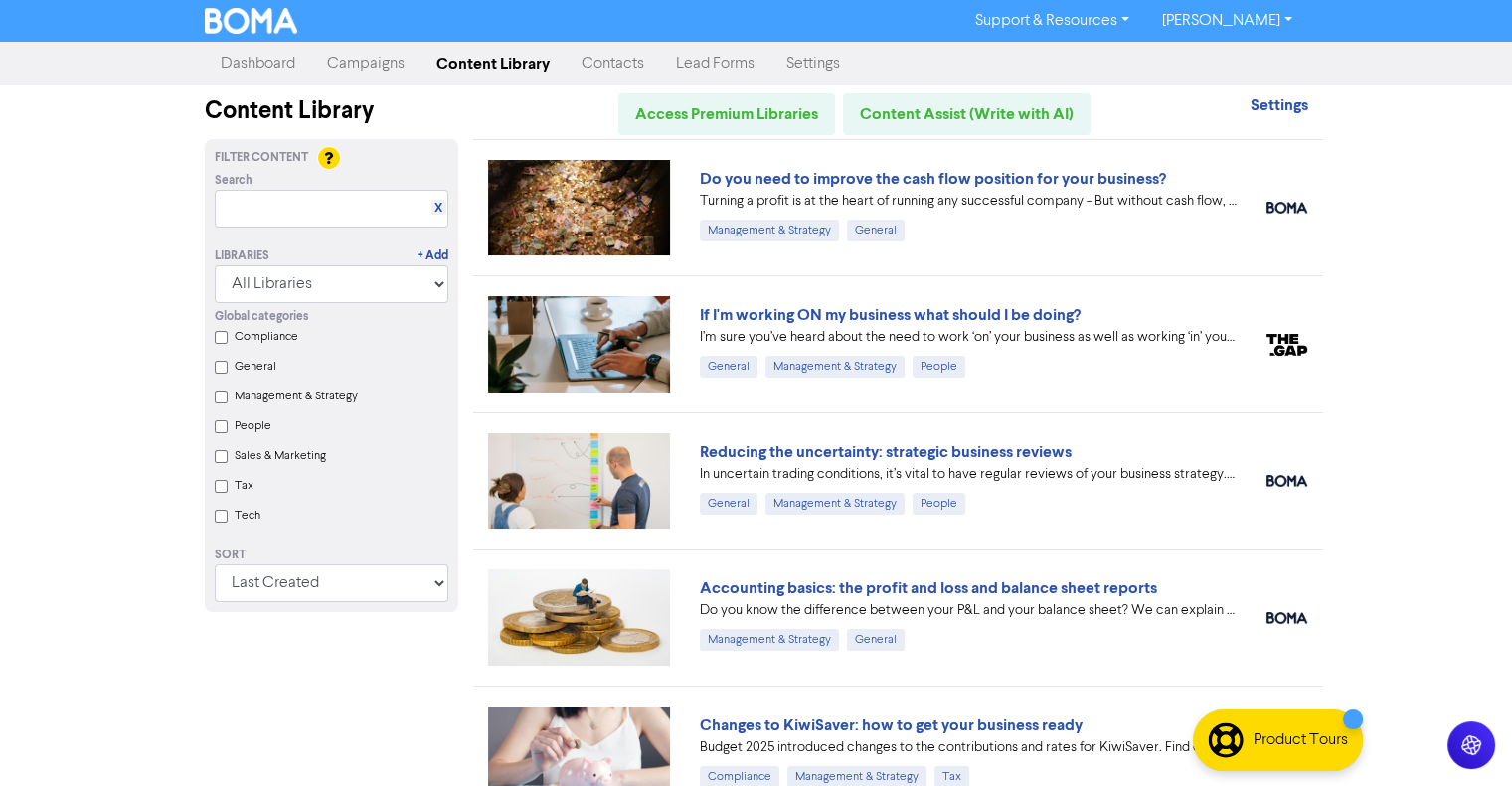 click on "Campaigns" at bounding box center (366, 64) 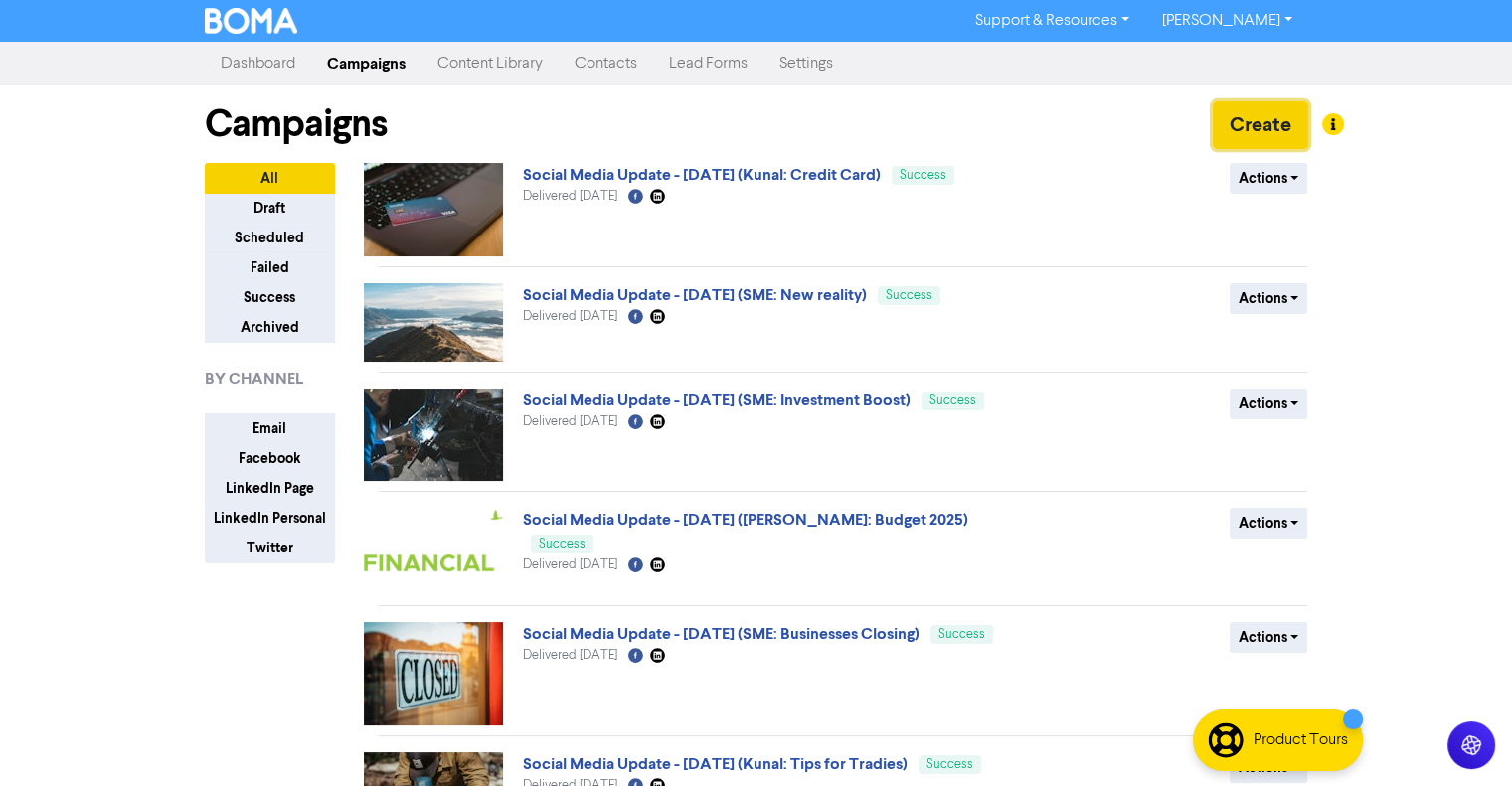 click on "Create" at bounding box center [1260, 125] 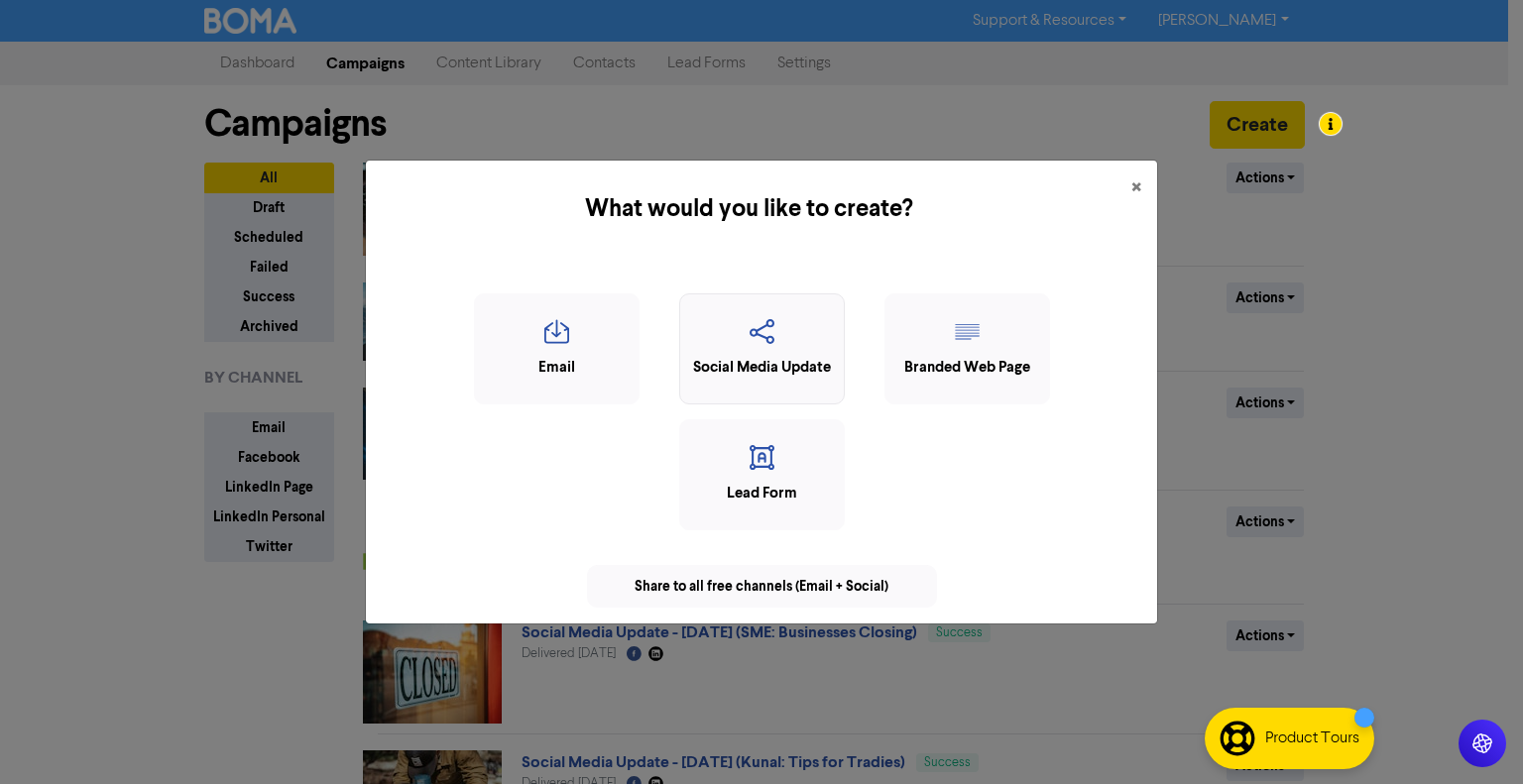 click at bounding box center [762, 338] 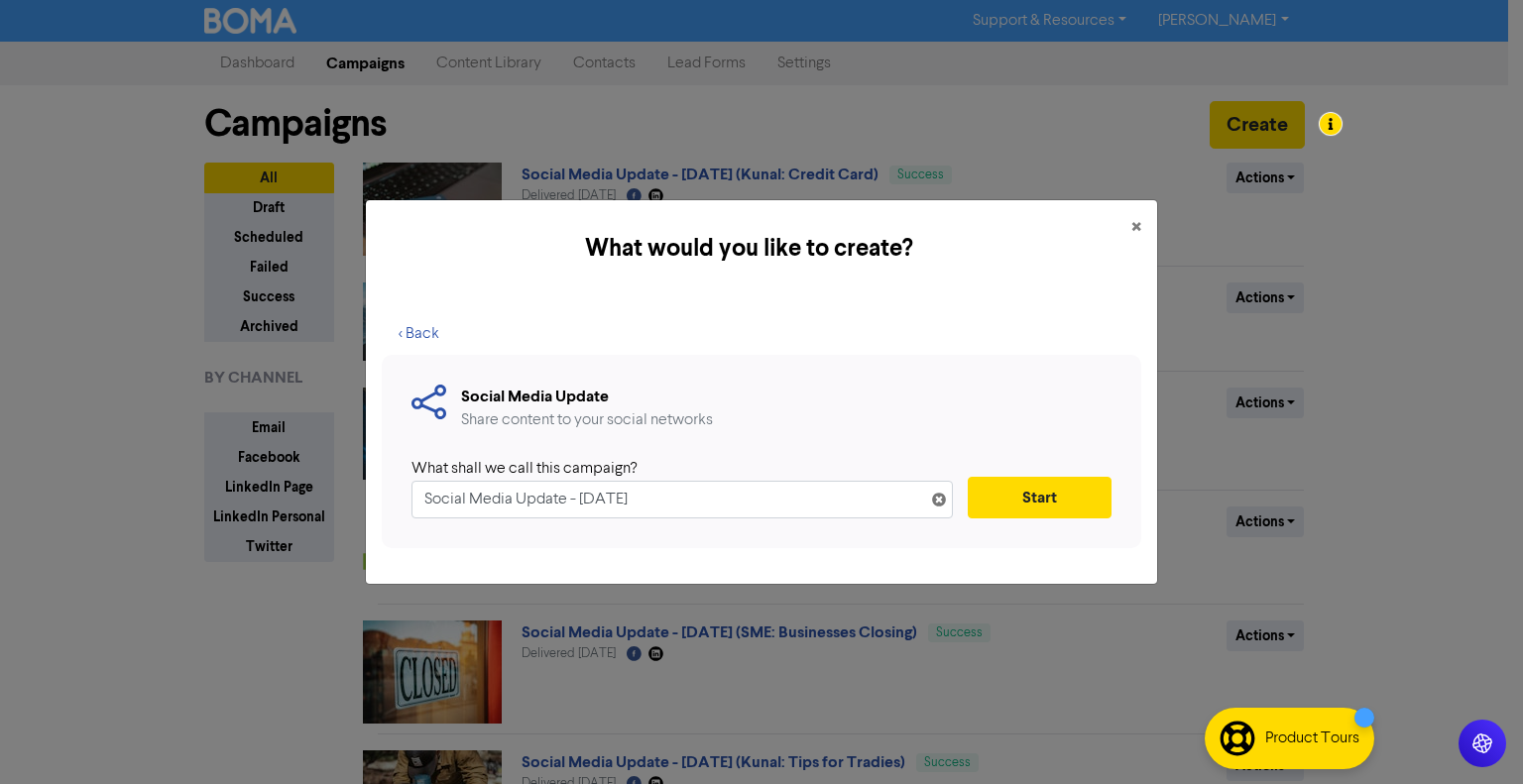 click on "Social Media Update - 10th Jul. 2025" at bounding box center [682, 500] 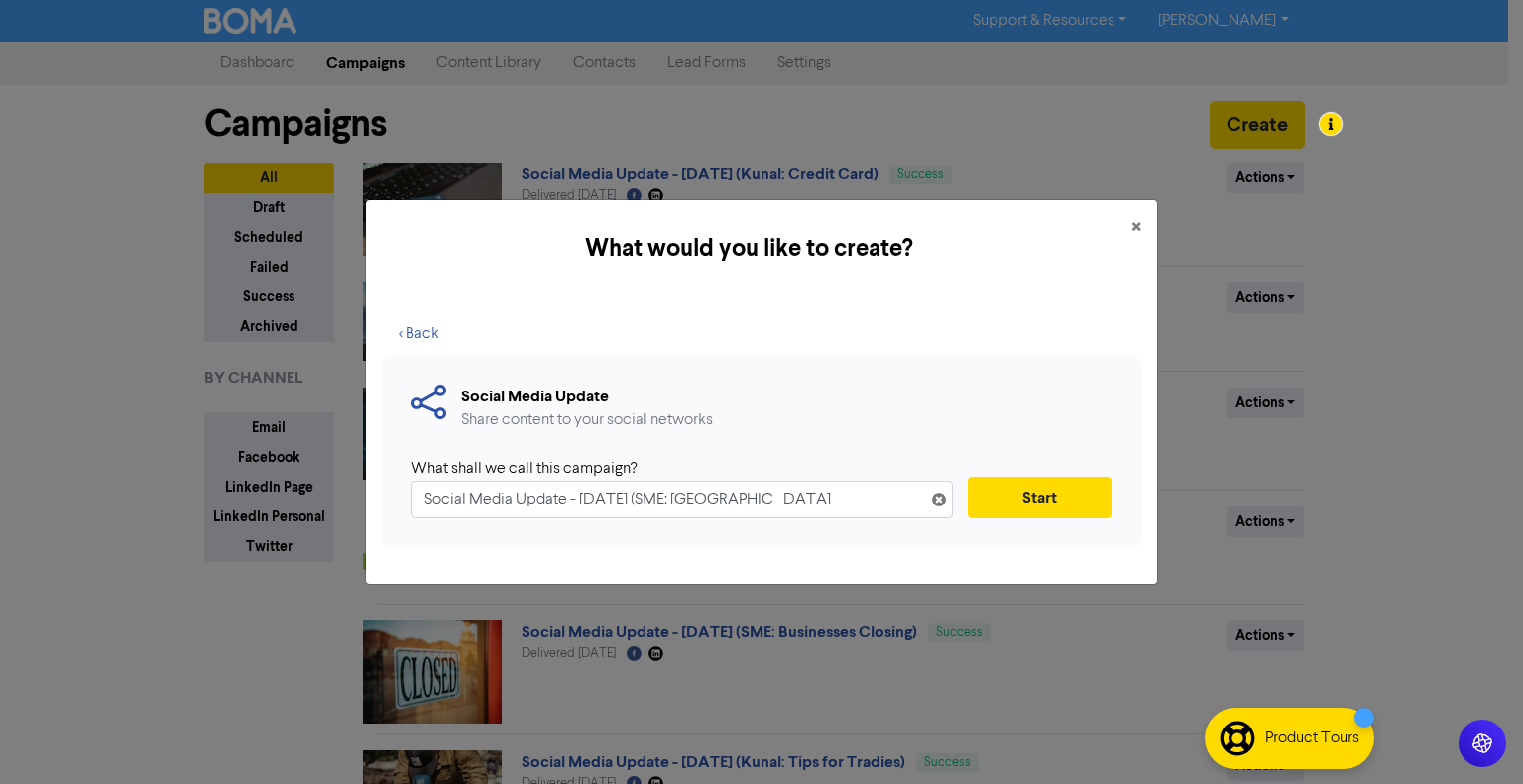 click on "Social Media Update - 10th Jul. 2025 (SME: Kiwisaver" at bounding box center (682, 500) 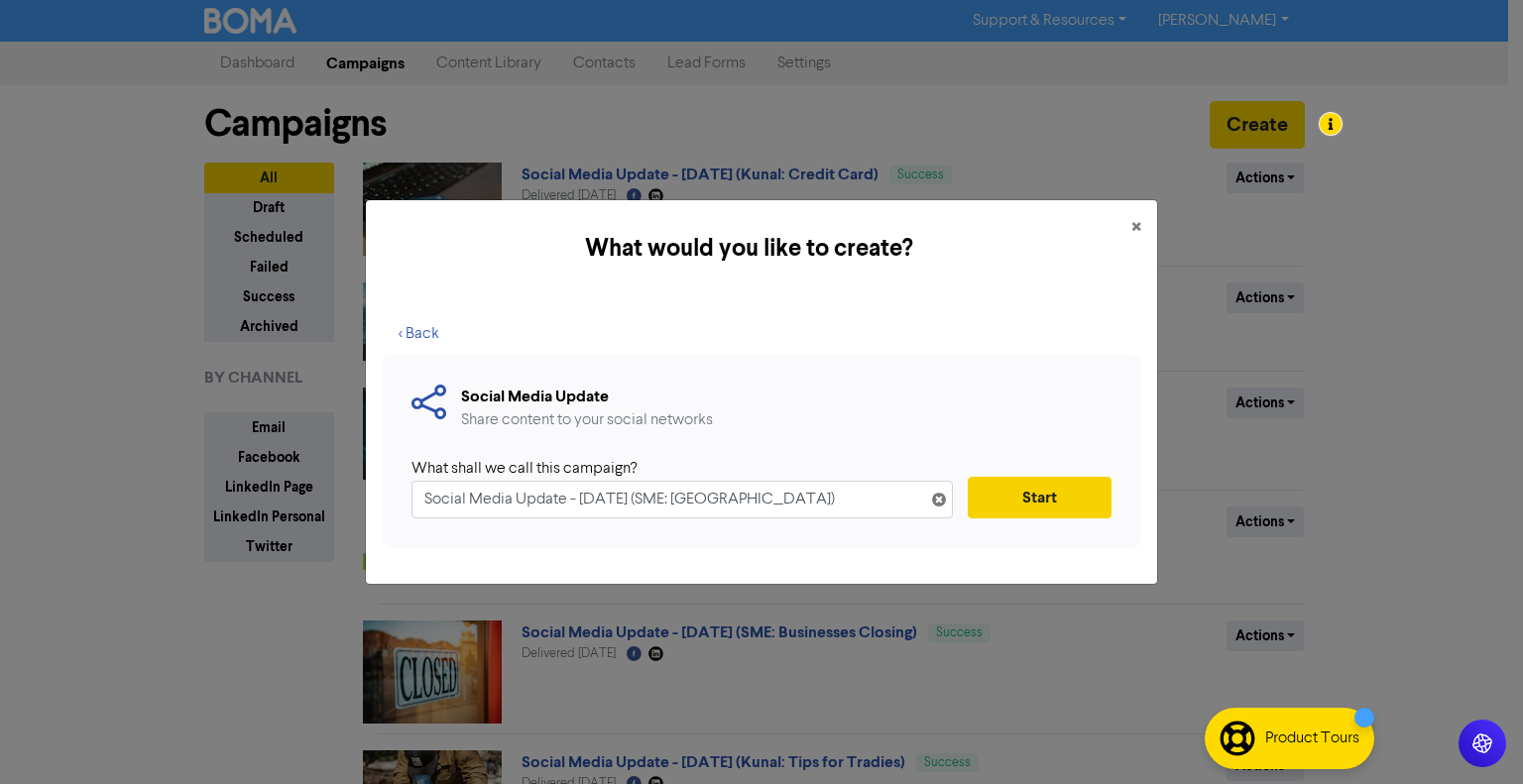 type on "Social Media Update - 10th Jul. 2025 (SME: Kiwisaver)" 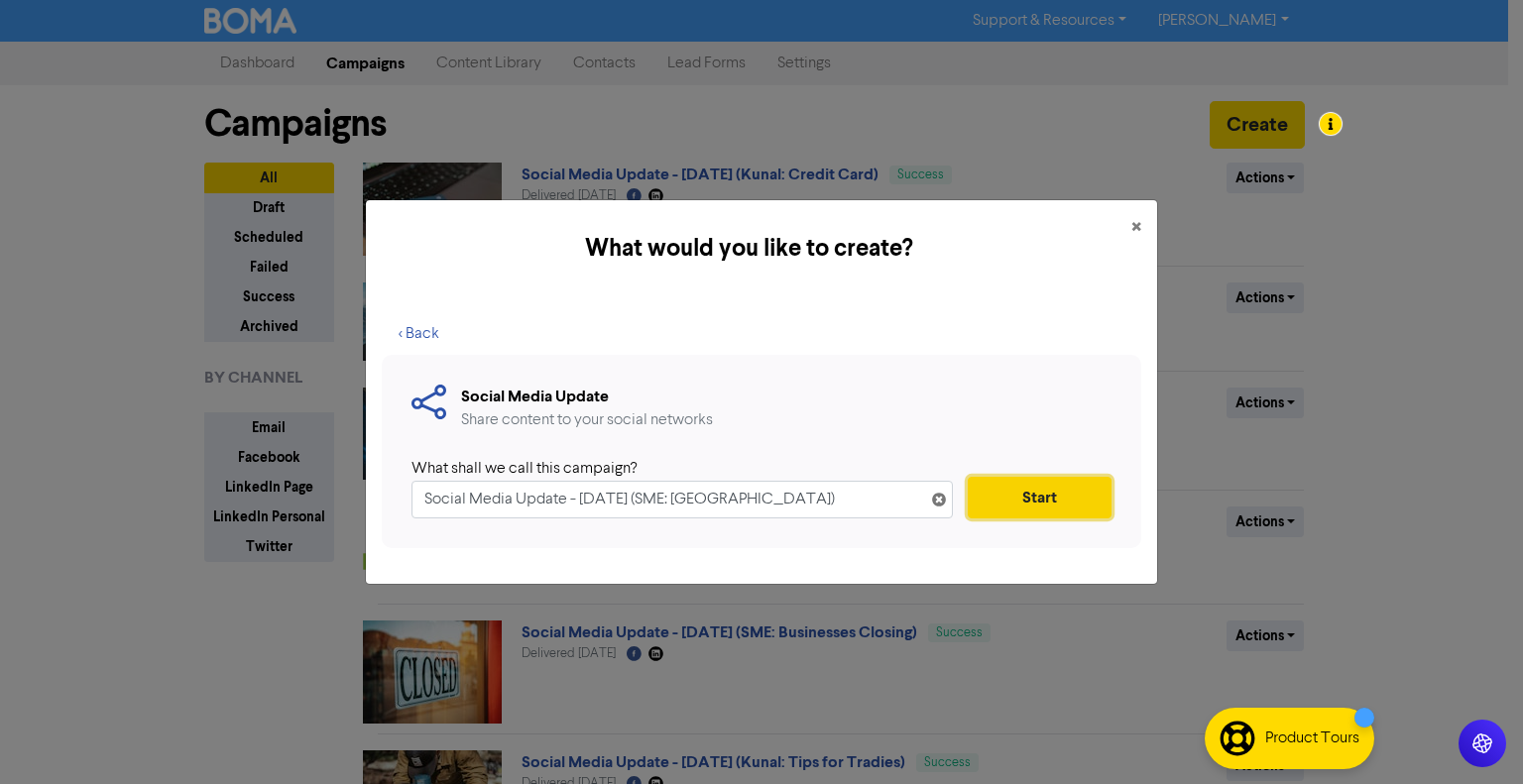 click on "Start" at bounding box center [1039, 498] 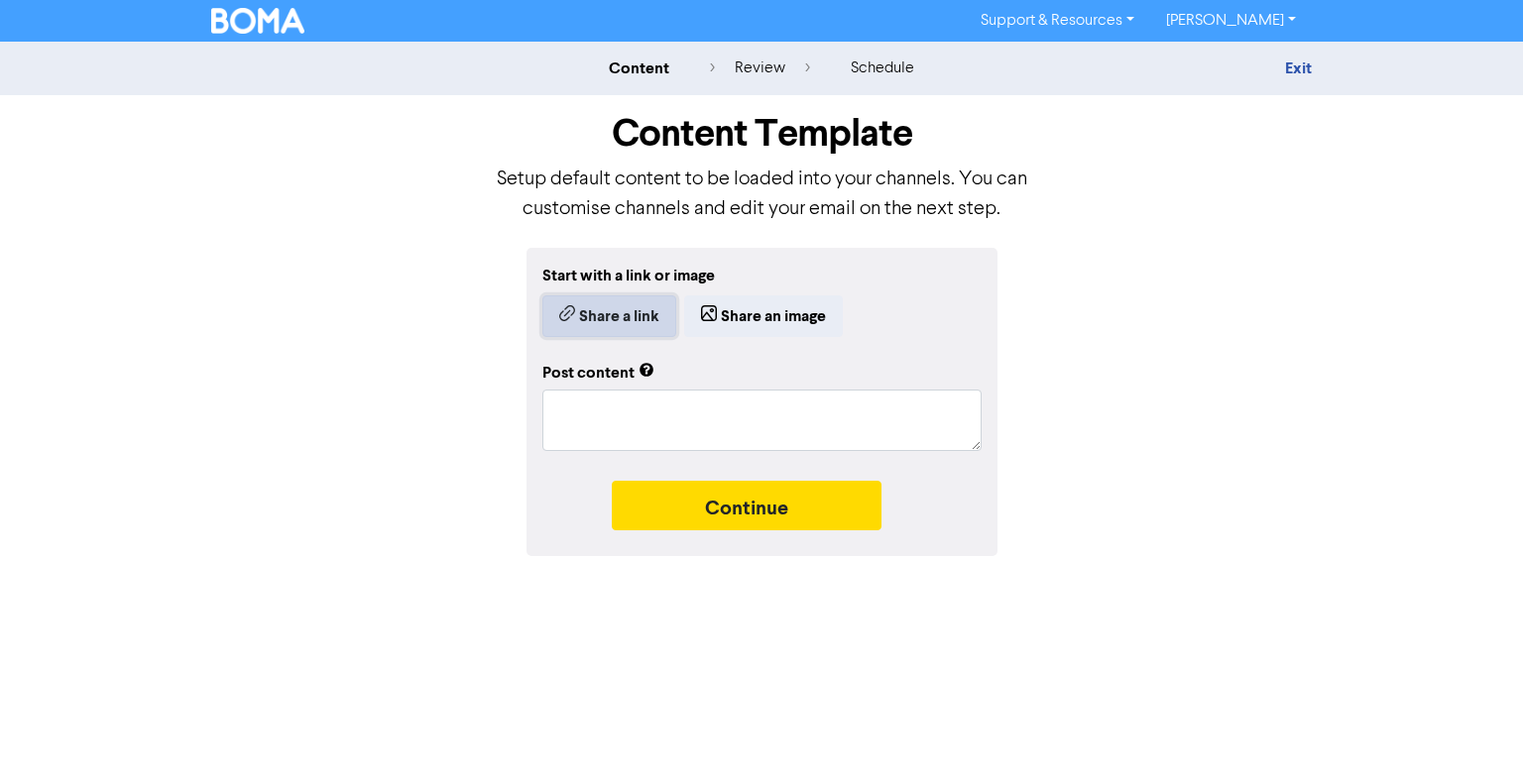 click on "Share a link" at bounding box center [609, 316] 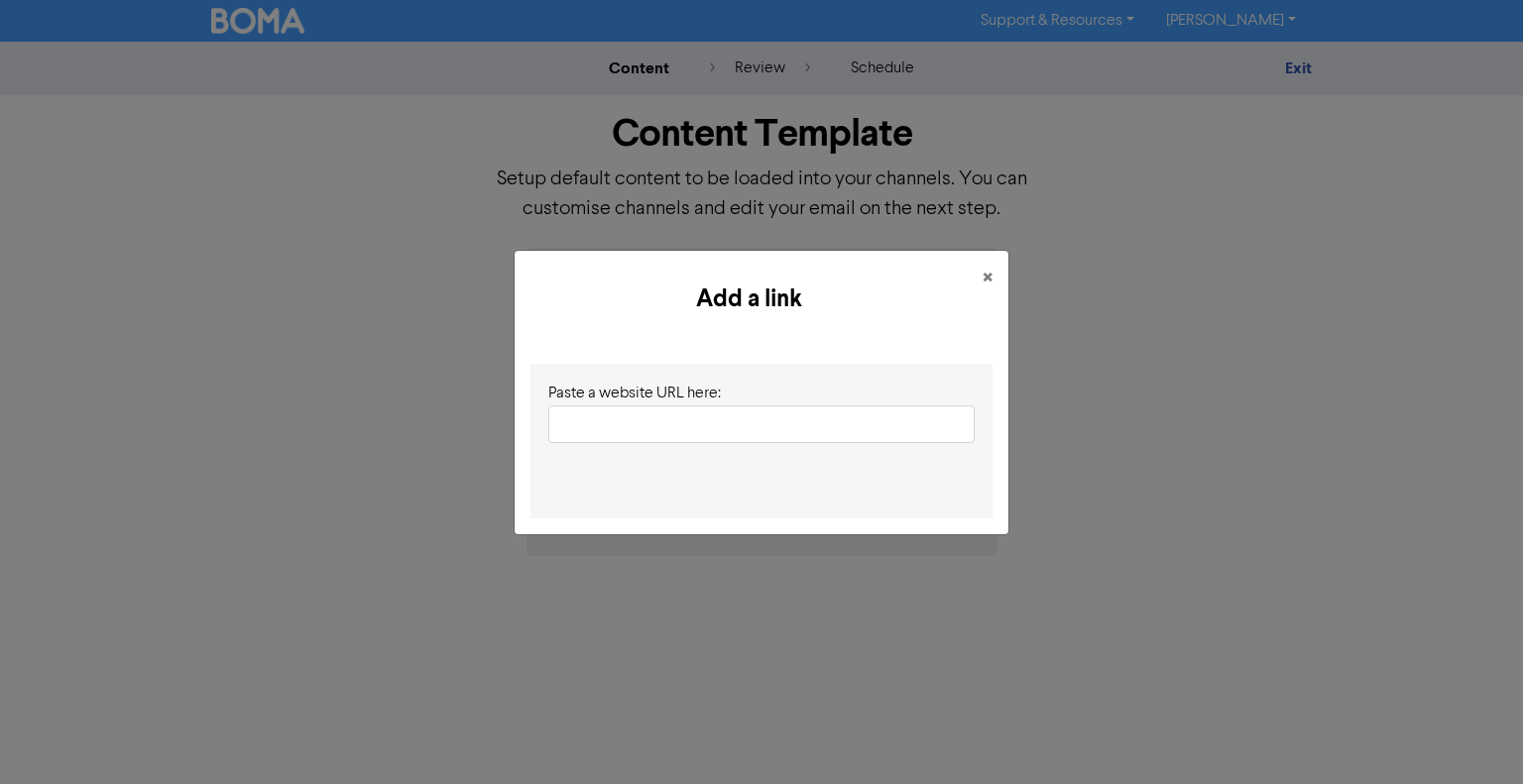 click at bounding box center [762, 424] 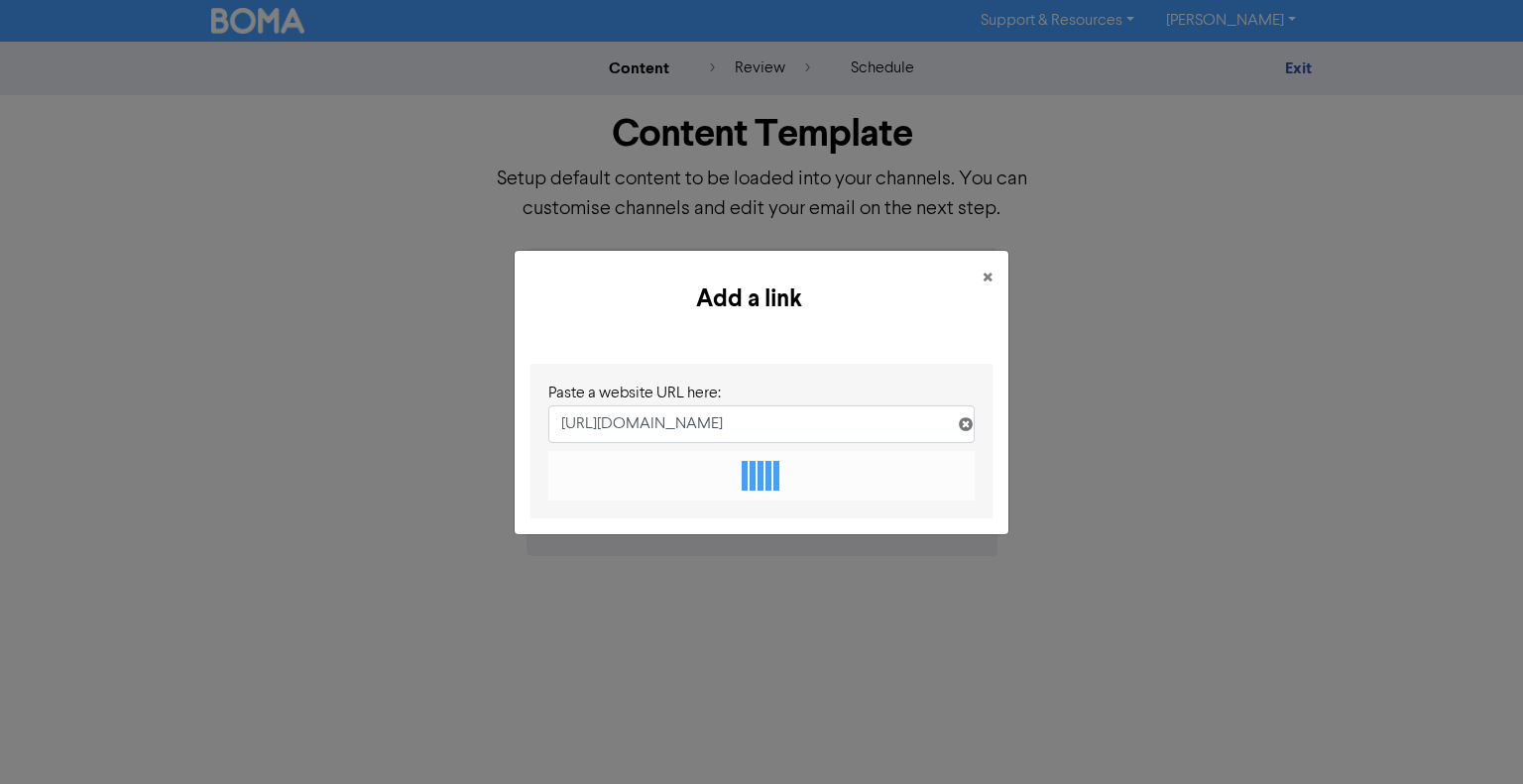 scroll, scrollTop: 0, scrollLeft: 167, axis: horizontal 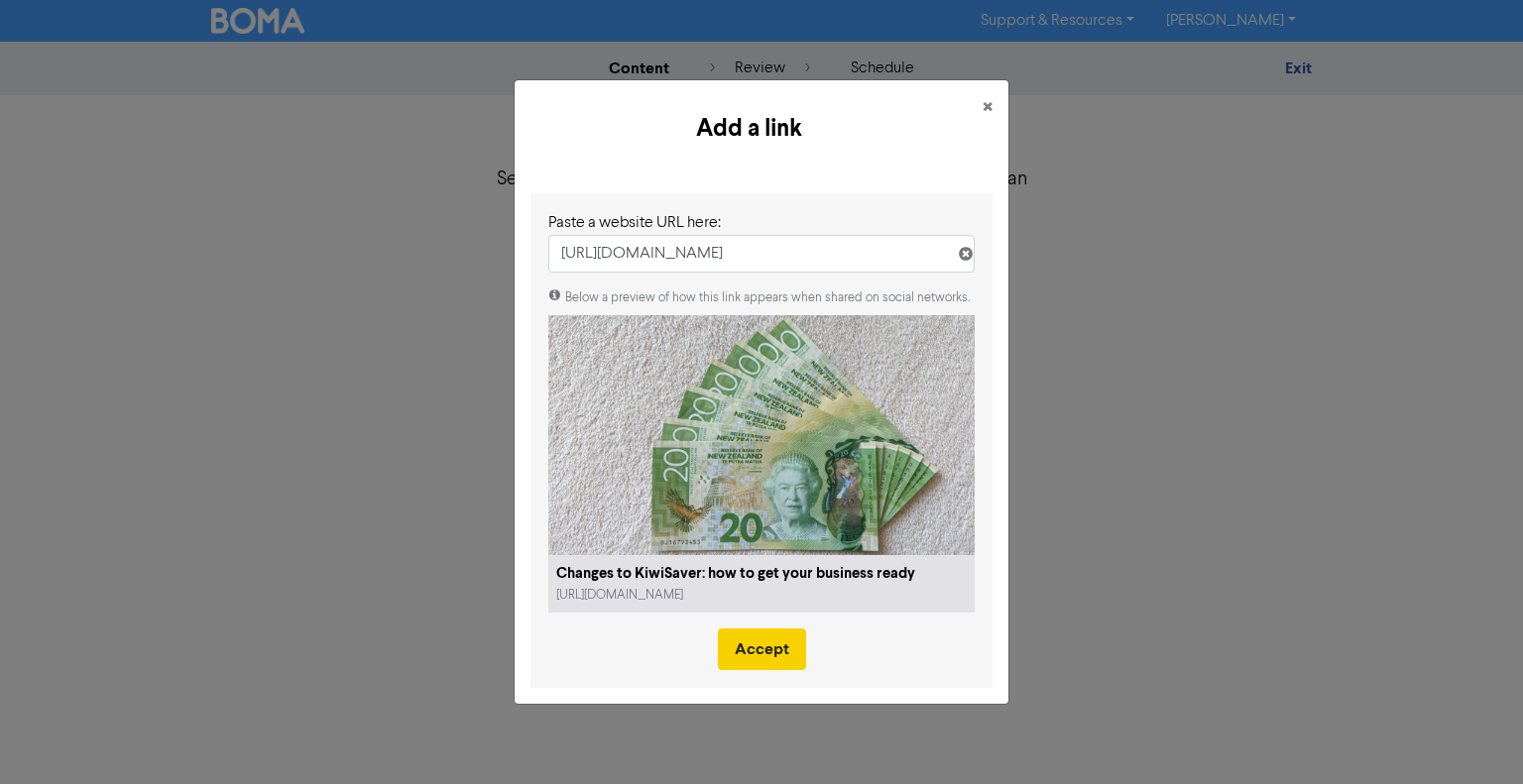 type on "https://smefinancial.co.nz/changes-to-kiwisaver-how-to-get-your-business-ready/" 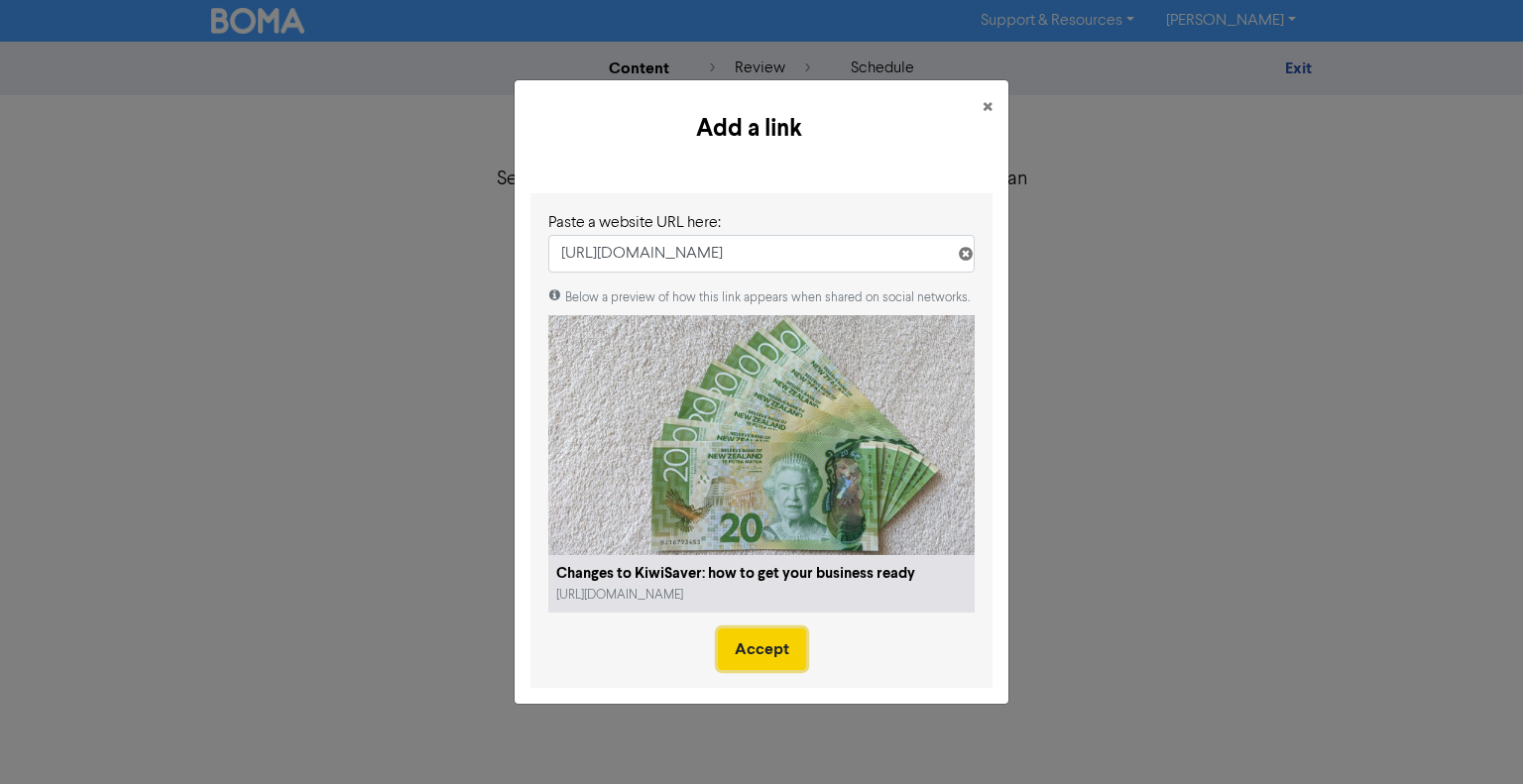 scroll, scrollTop: 0, scrollLeft: 0, axis: both 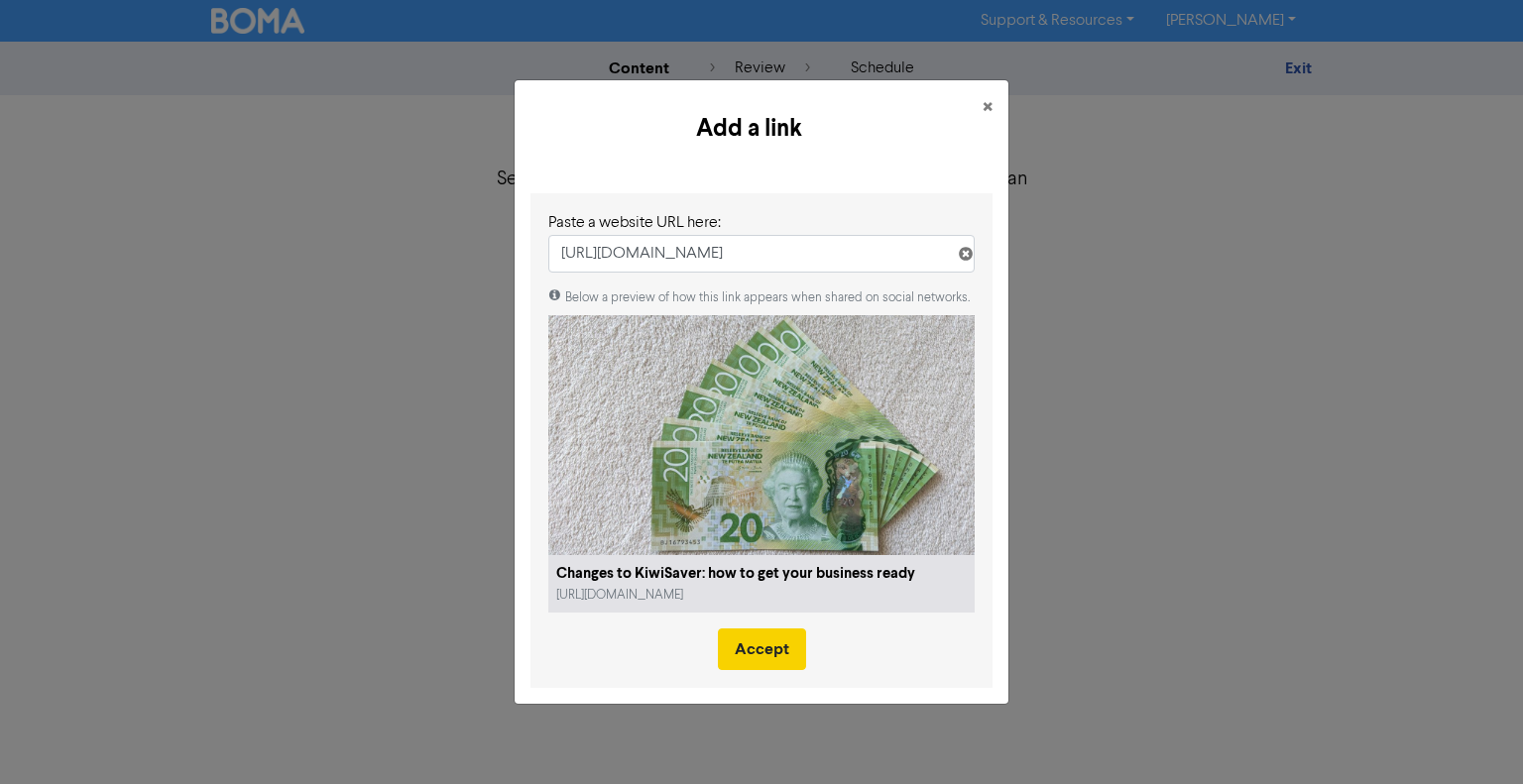 type on "x" 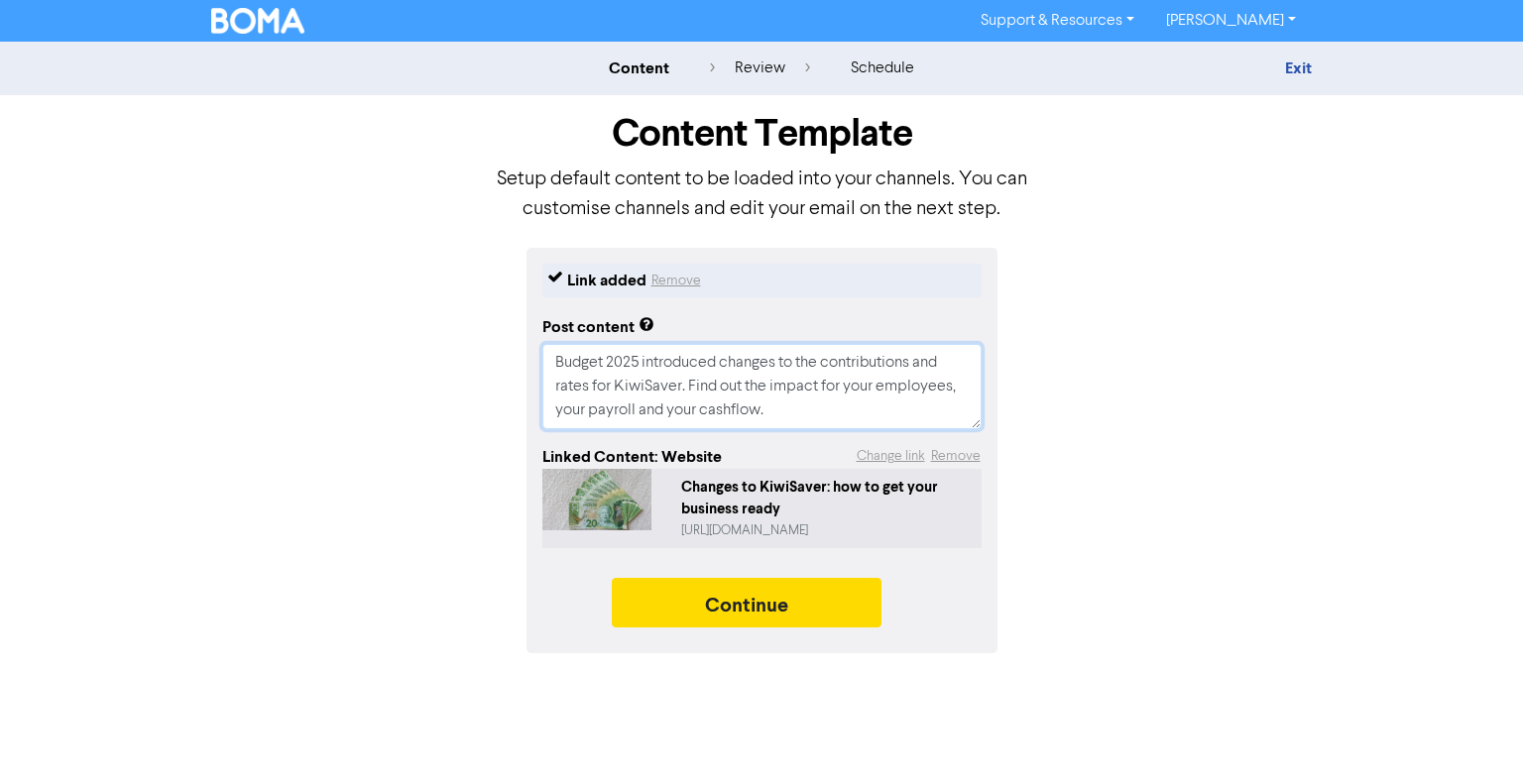 click on "Budget 2025 introduced changes to the contributions and rates for KiwiSaver. Find out the impact for your employees, your payroll and your cashflow." at bounding box center [762, 387] 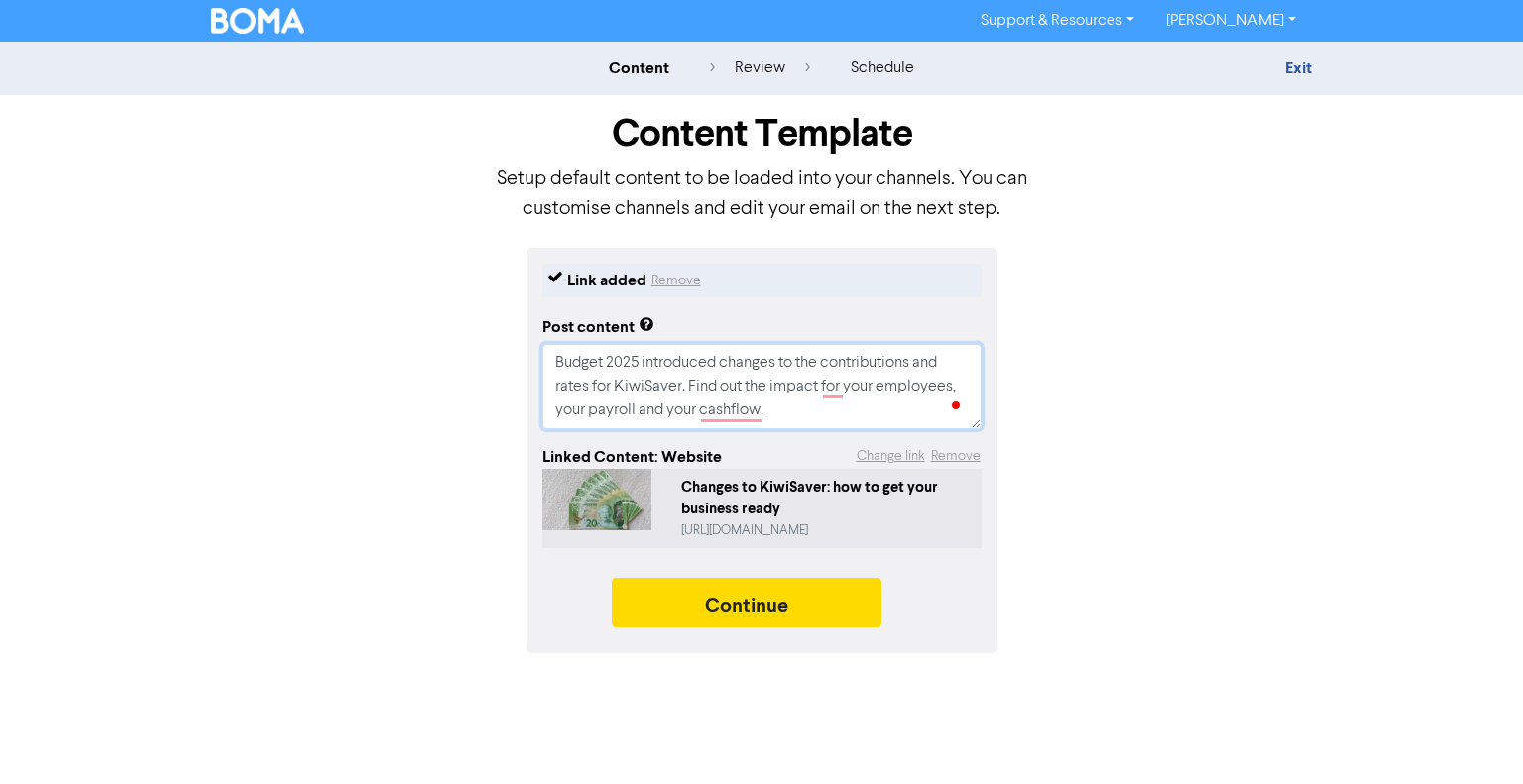click on "Budget 2025 introduced changes to the contributions and rates for KiwiSaver. Find out the impact for your employees, your payroll and your cashflow." at bounding box center (762, 387) 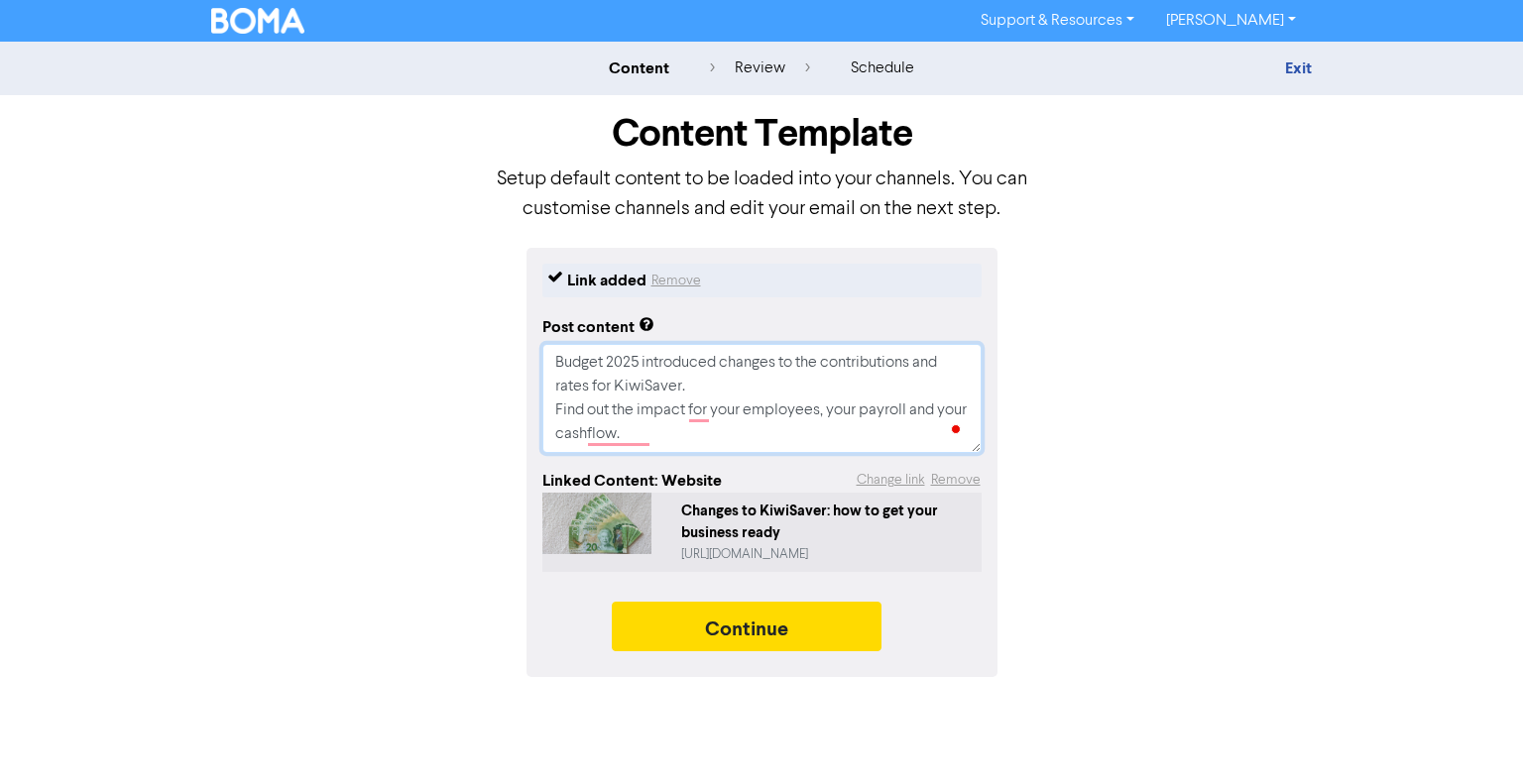 type on "x" 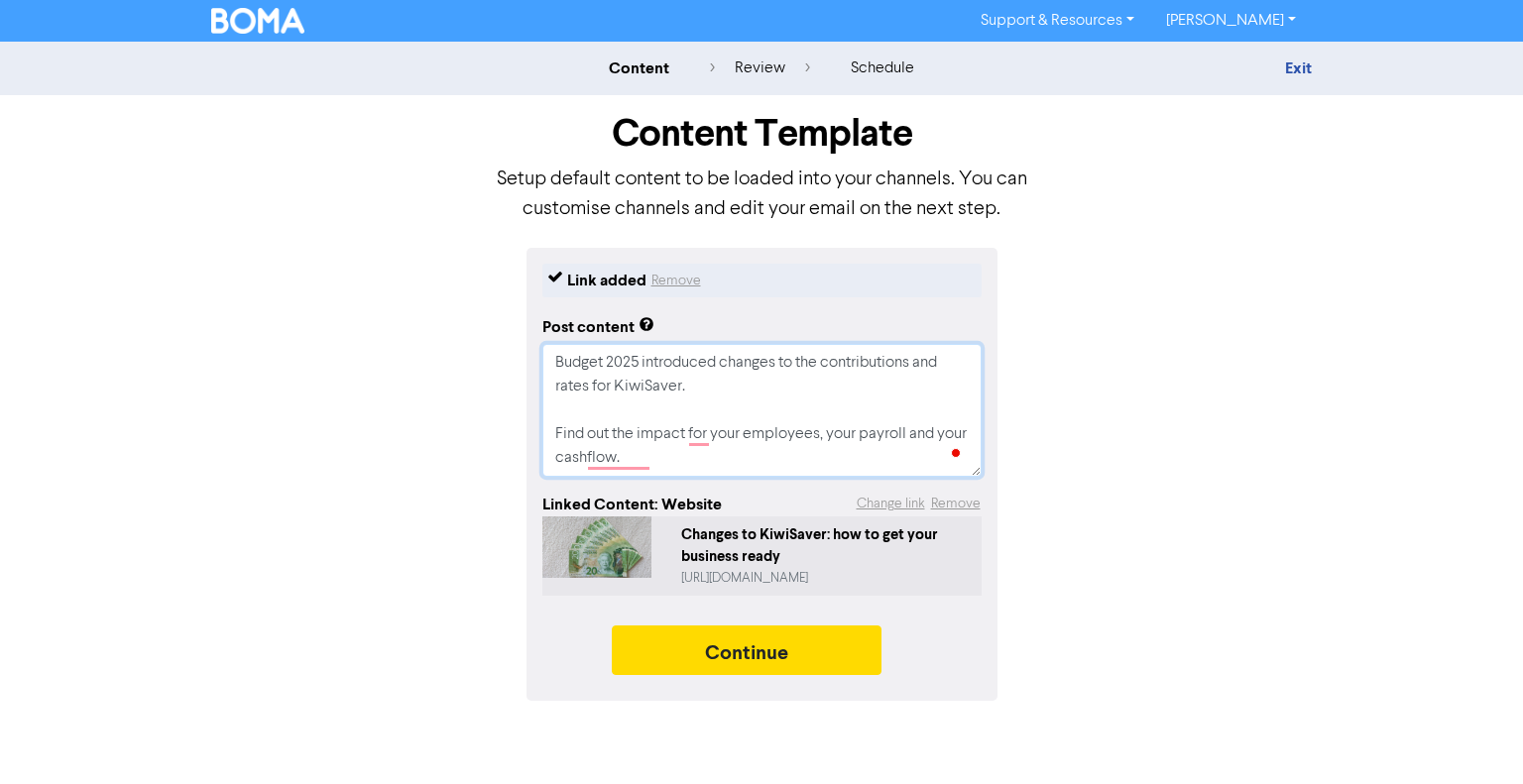 click on "Budget 2025 introduced changes to the contributions and rates for KiwiSaver.
Find out the impact for your employees, your payroll and your cashflow." at bounding box center (762, 410) 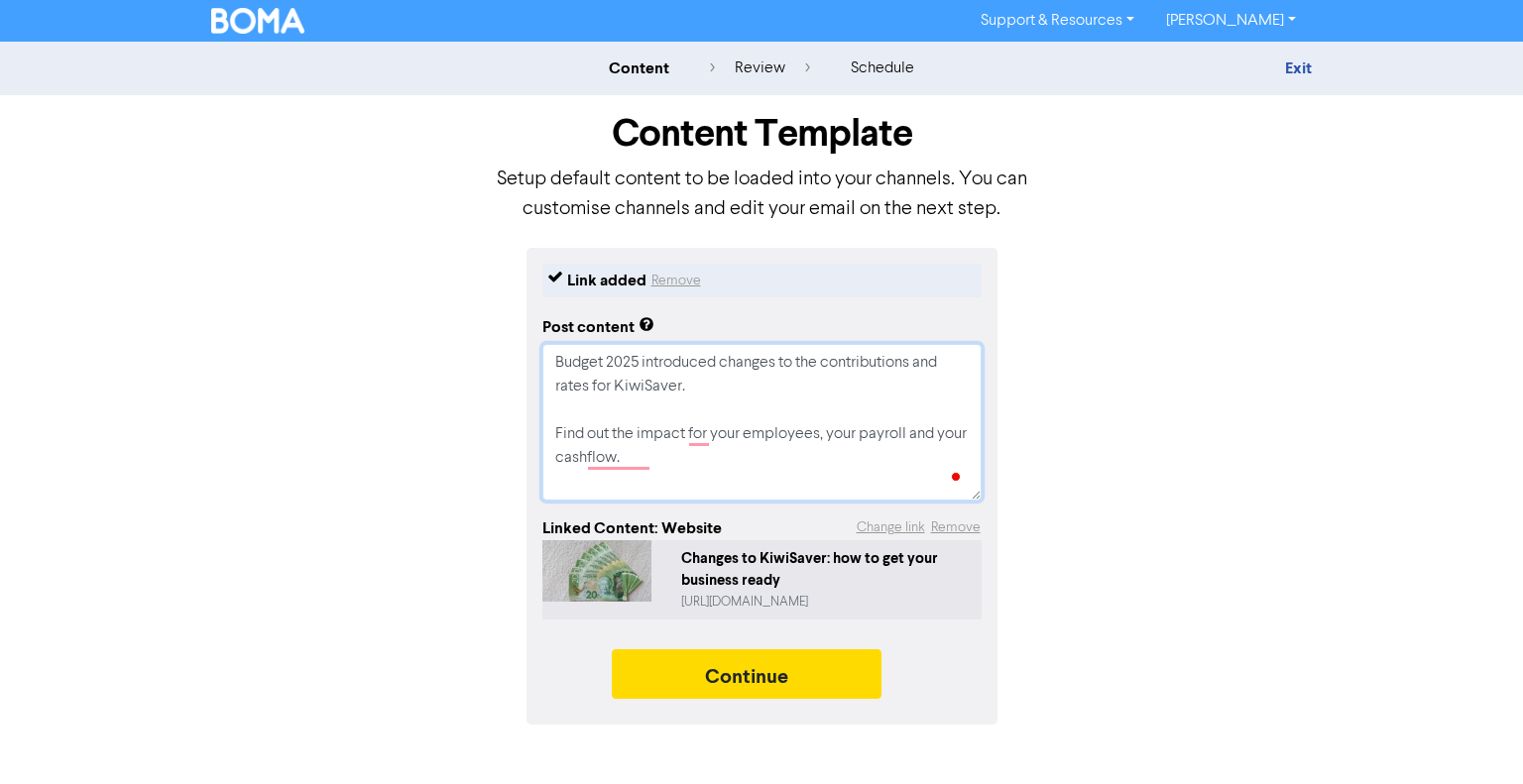 type on "x" 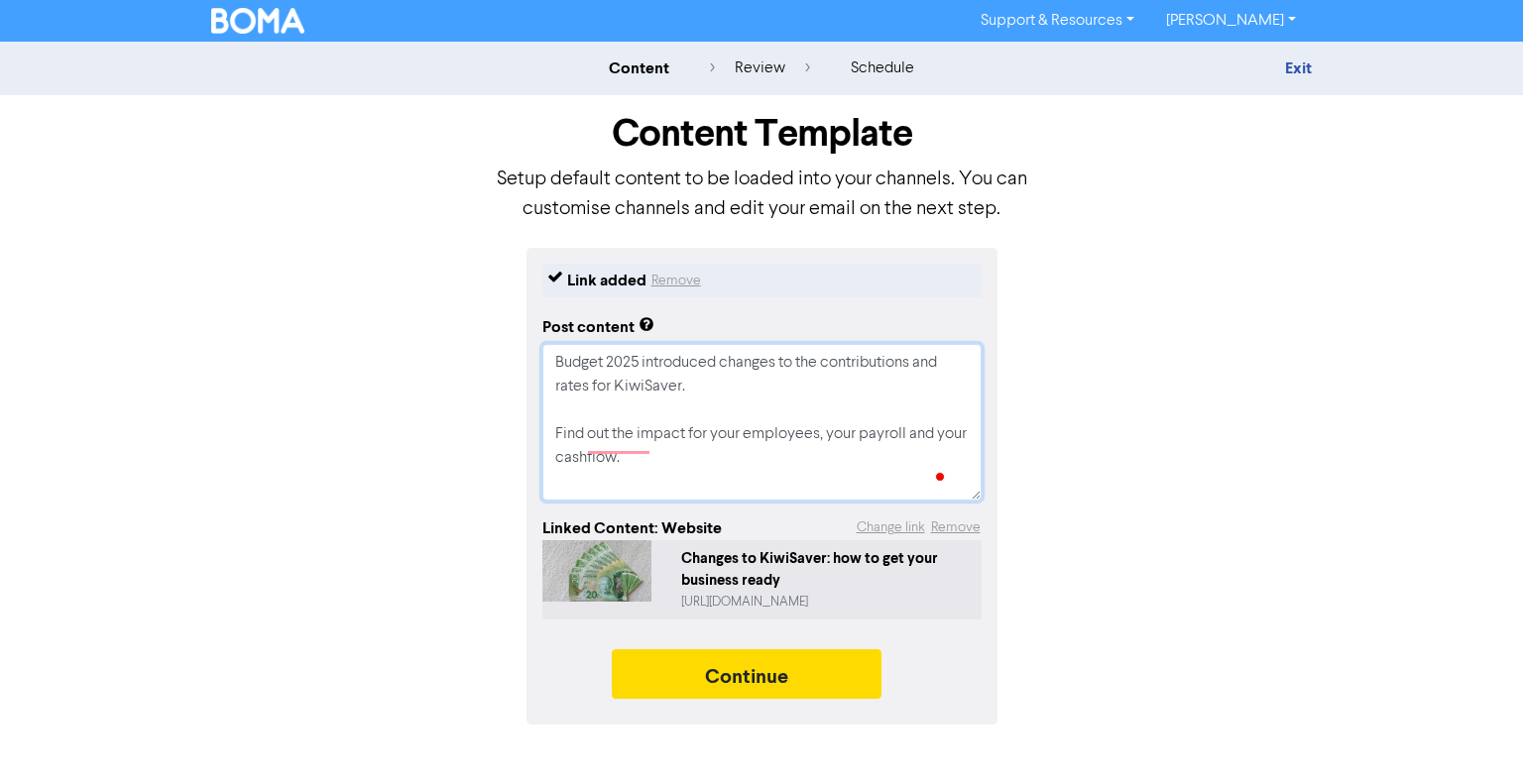 type on "x" 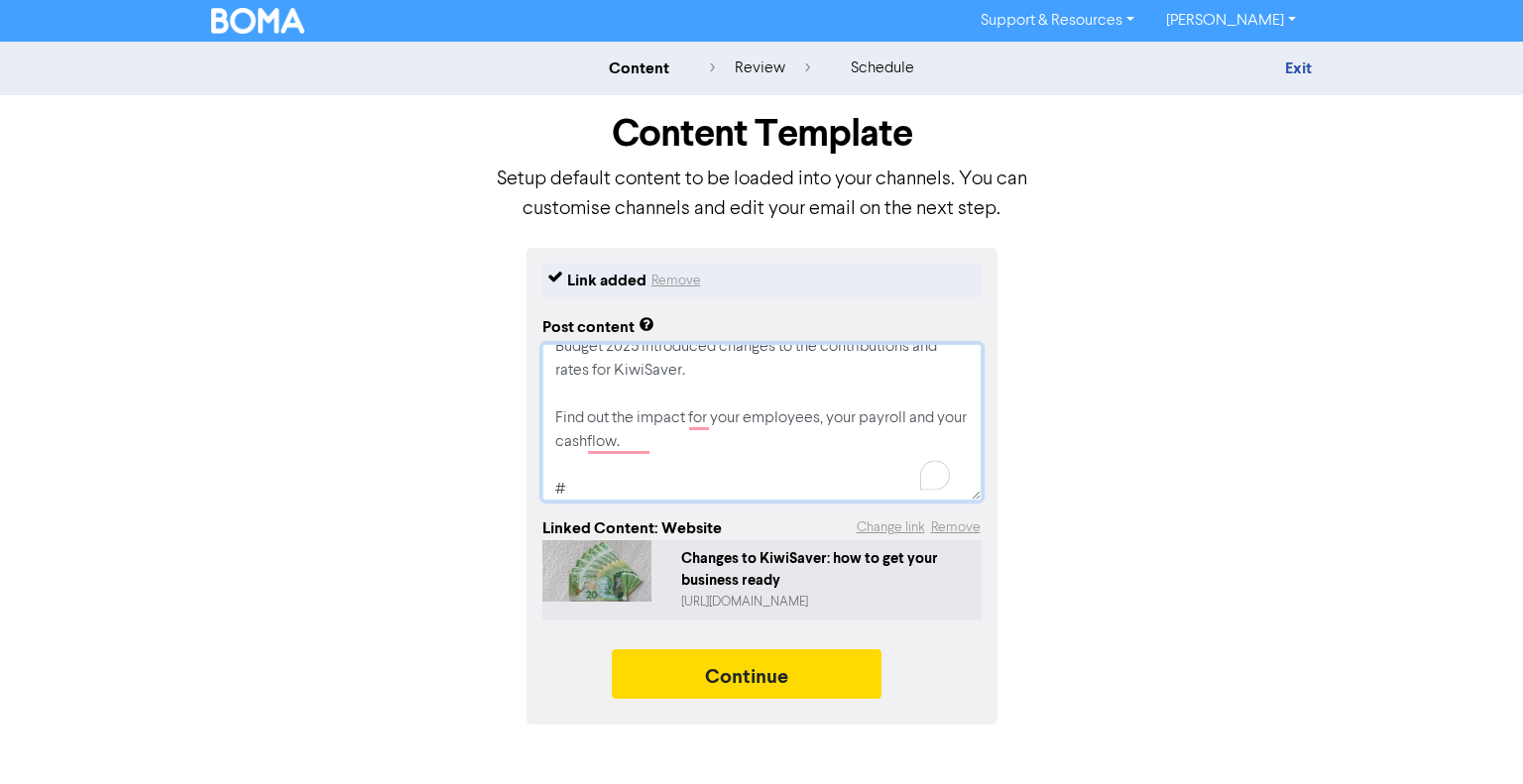 type on "x" 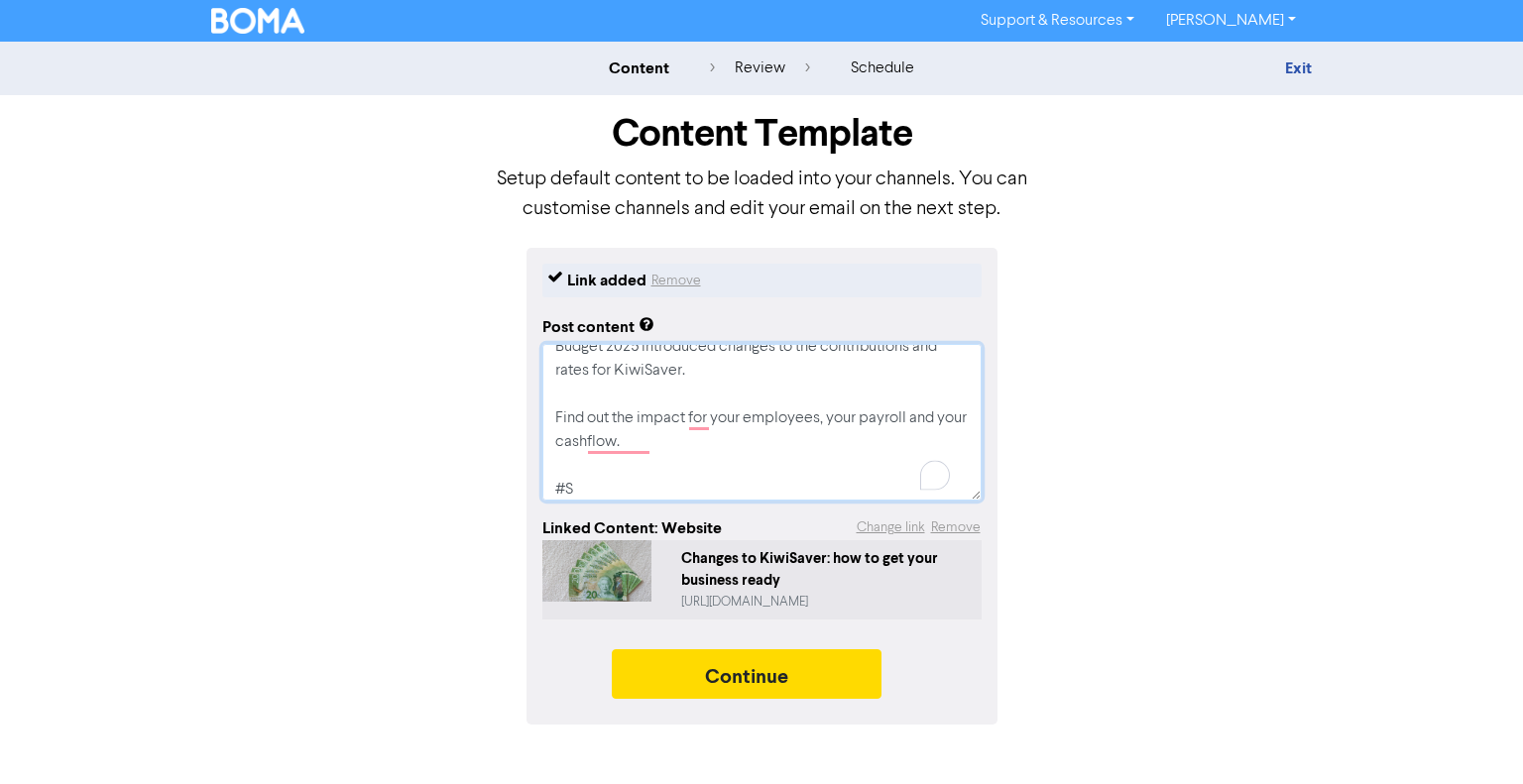 type on "x" 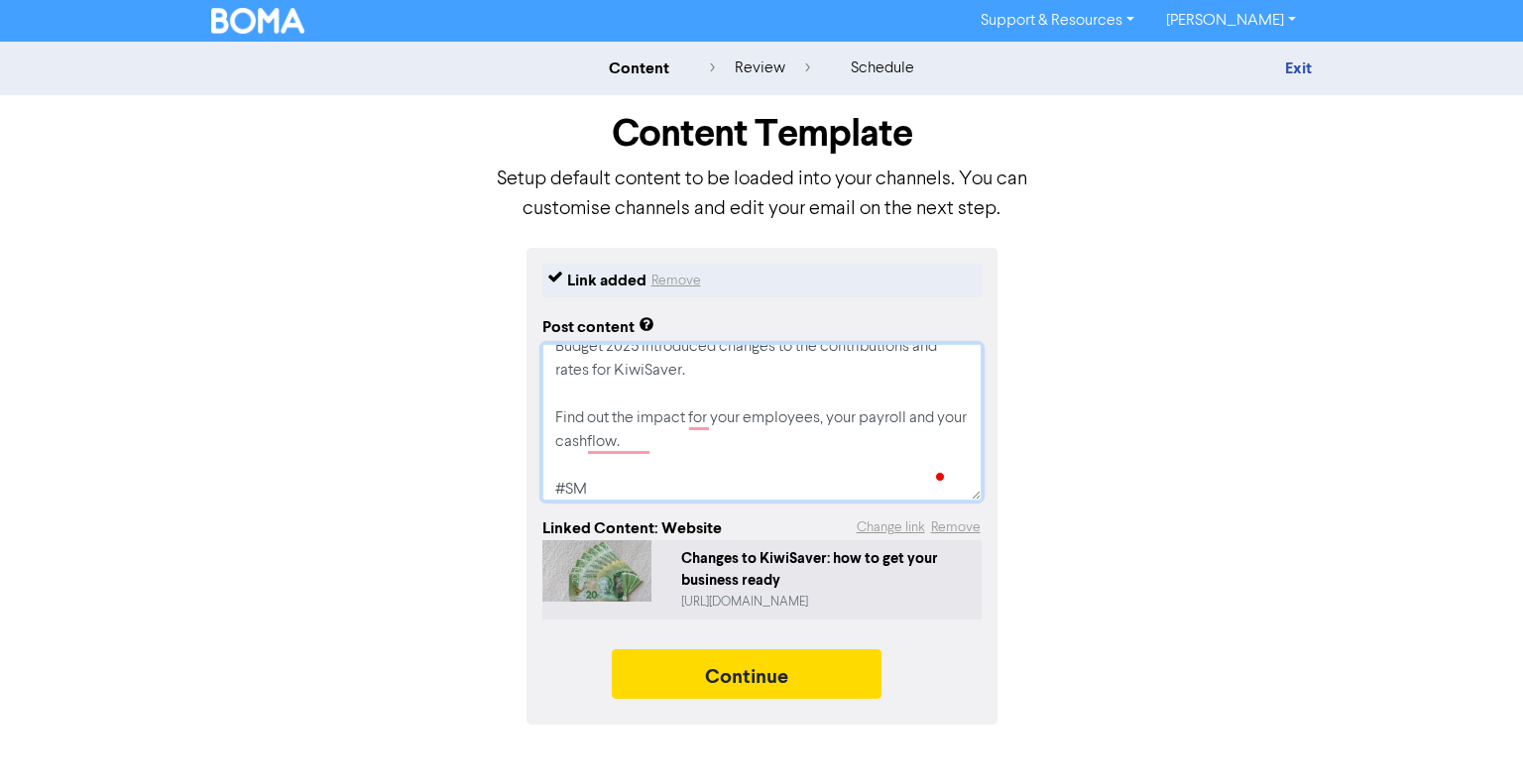 type on "x" 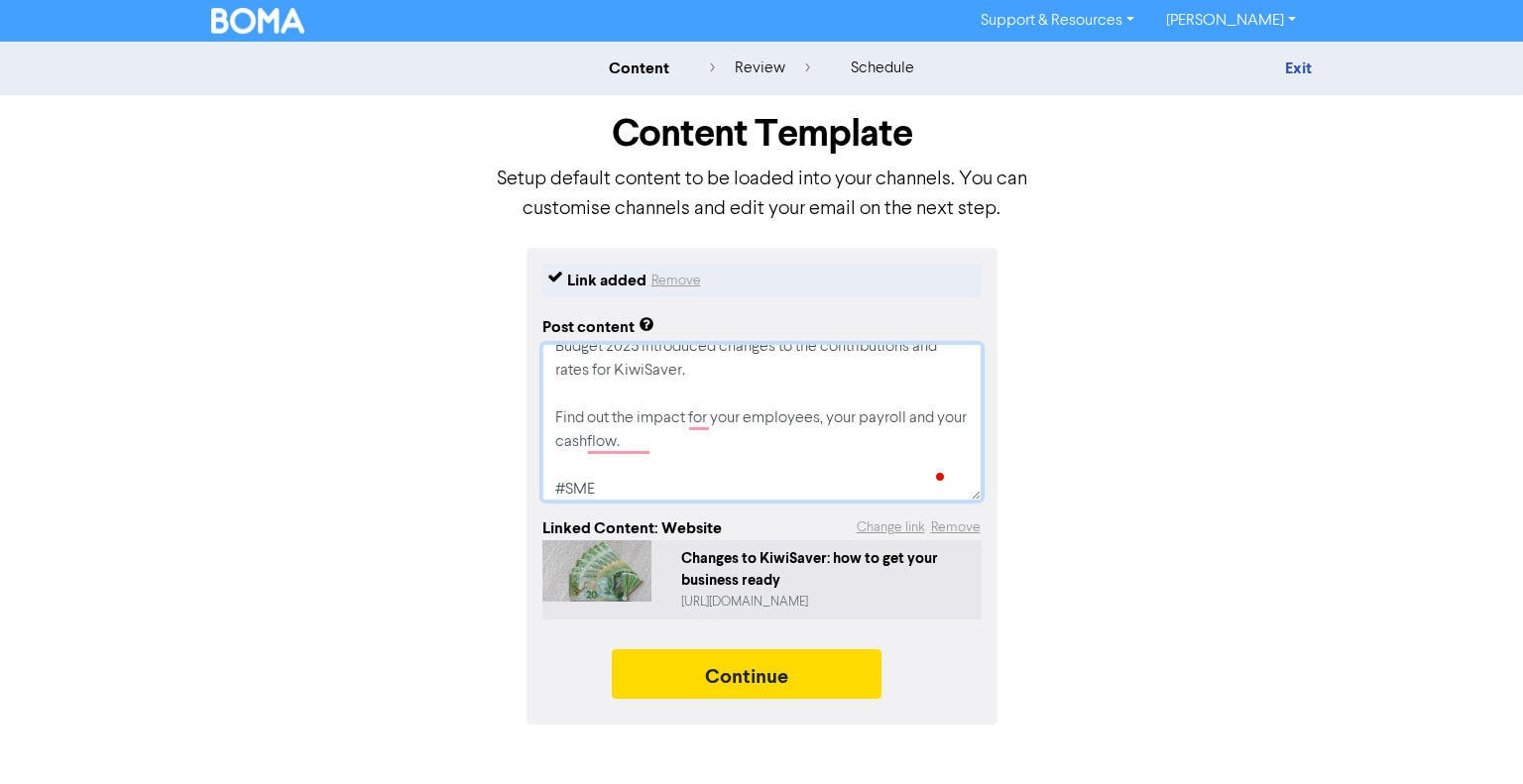 type on "x" 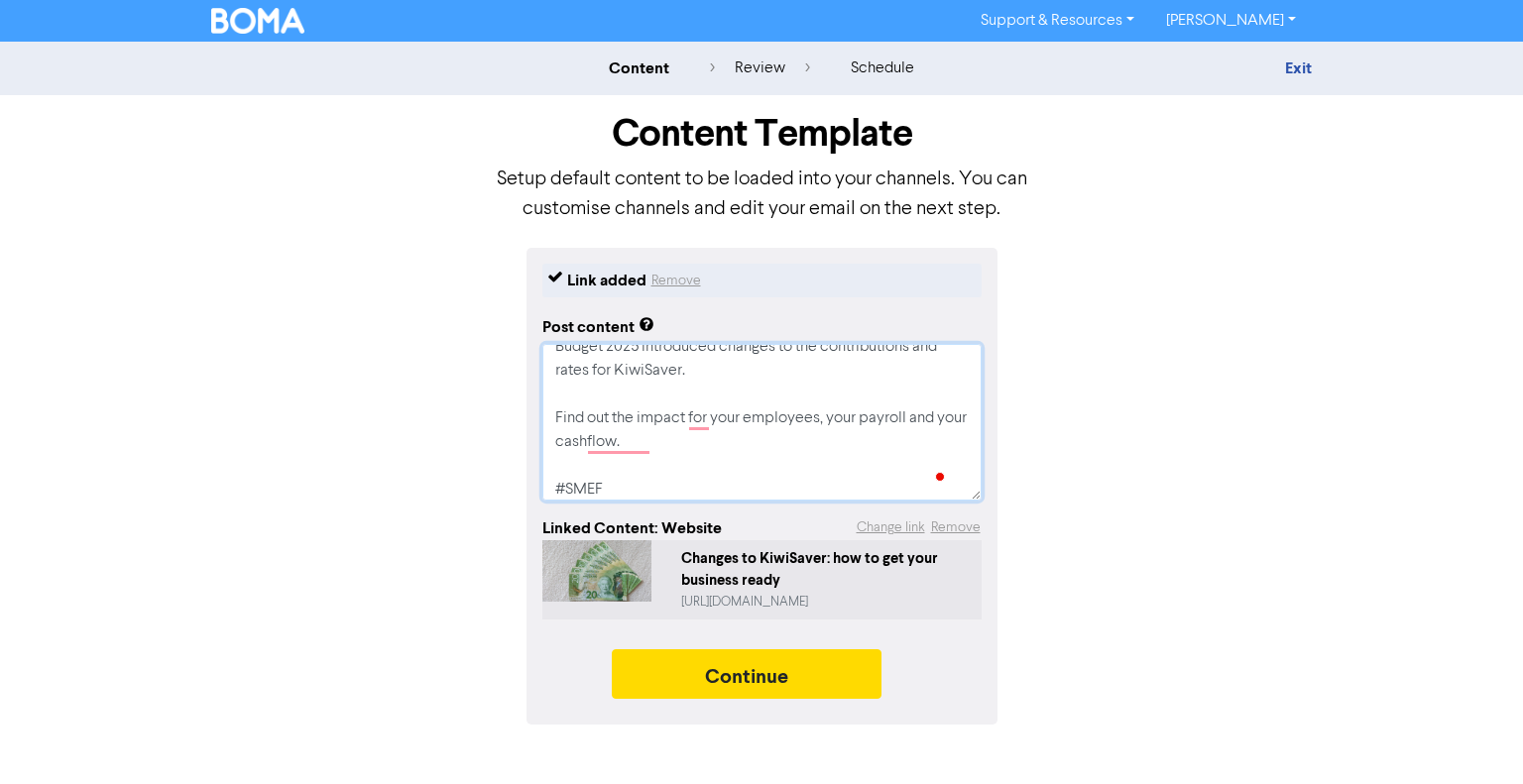type on "x" 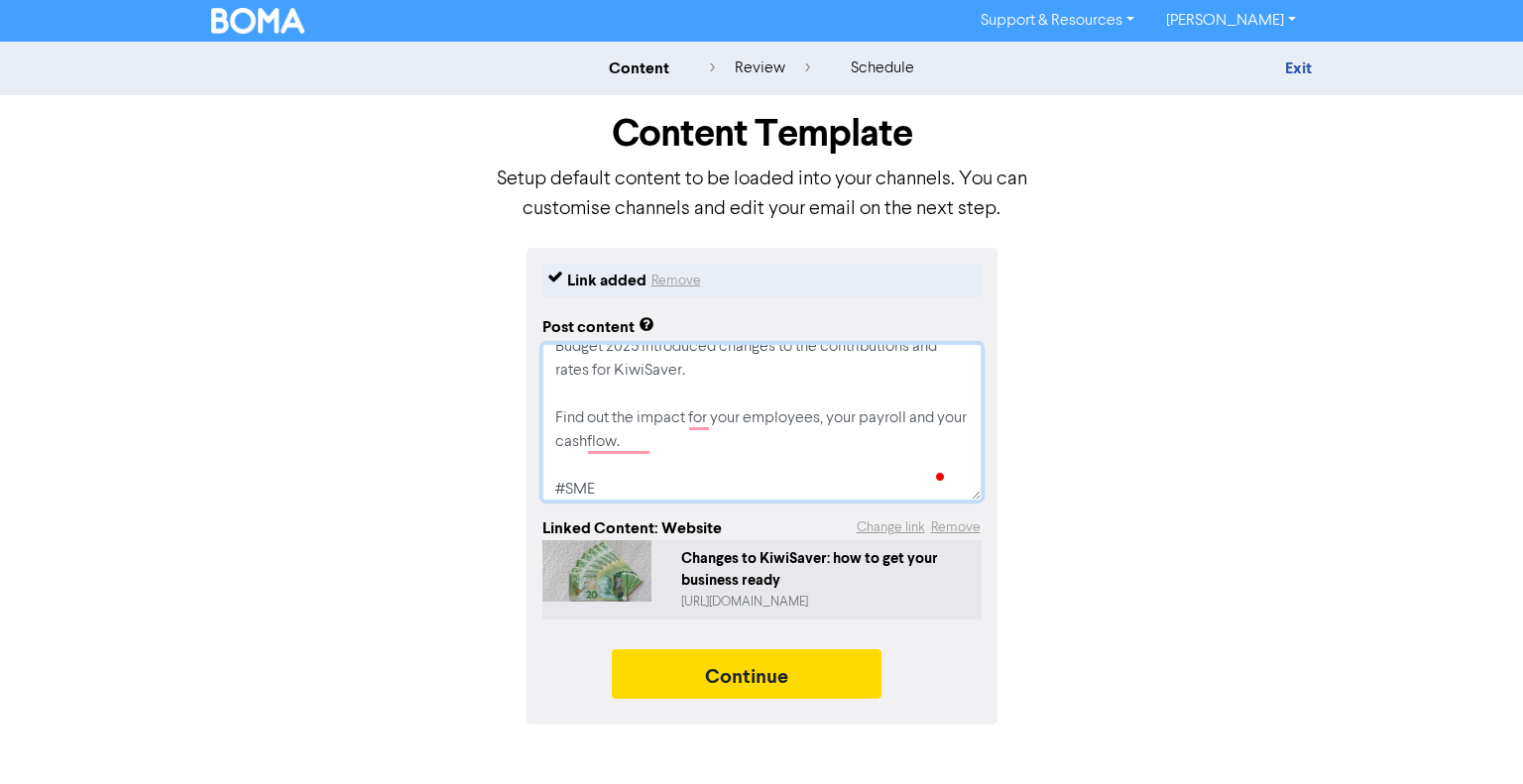 type on "x" 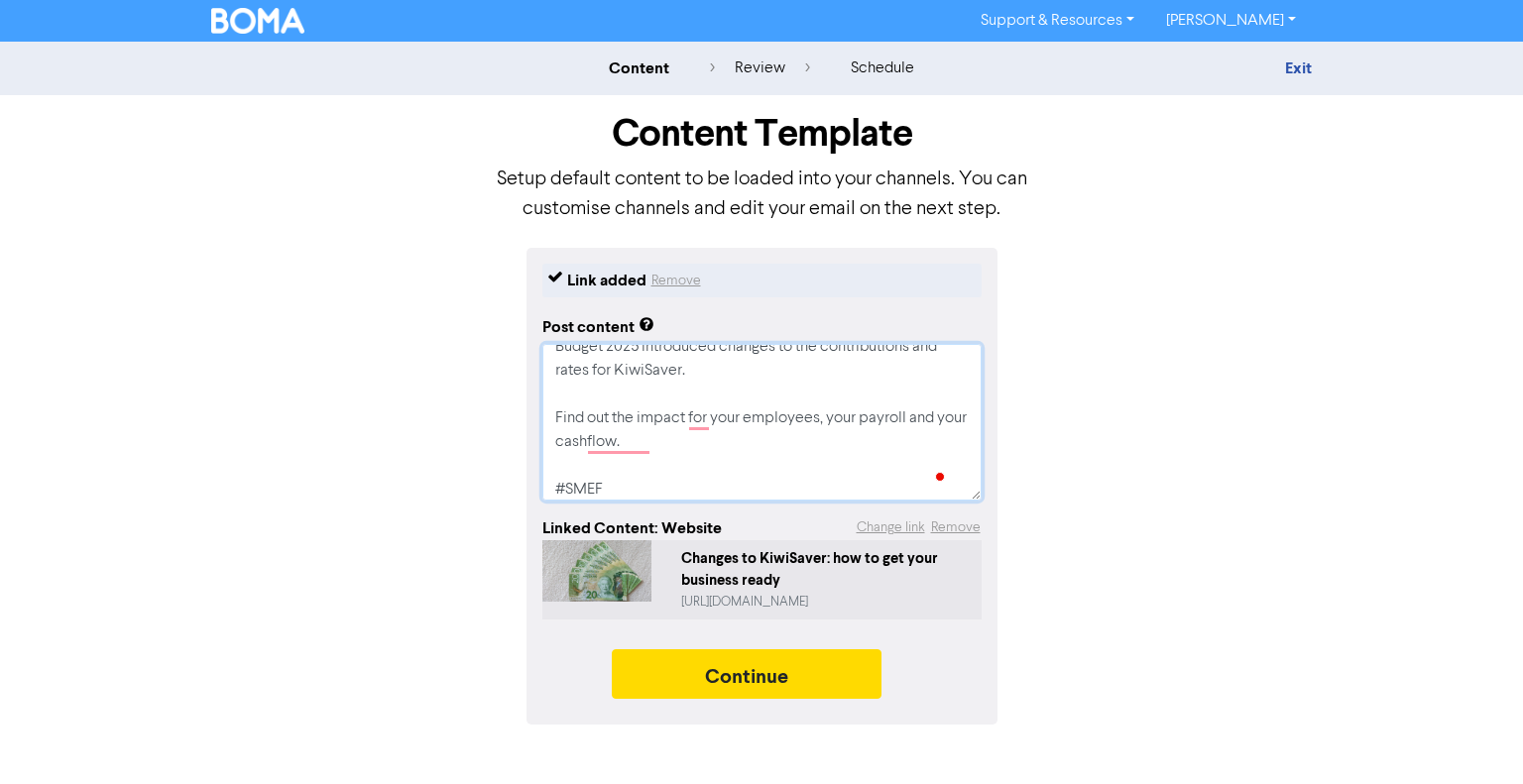type on "x" 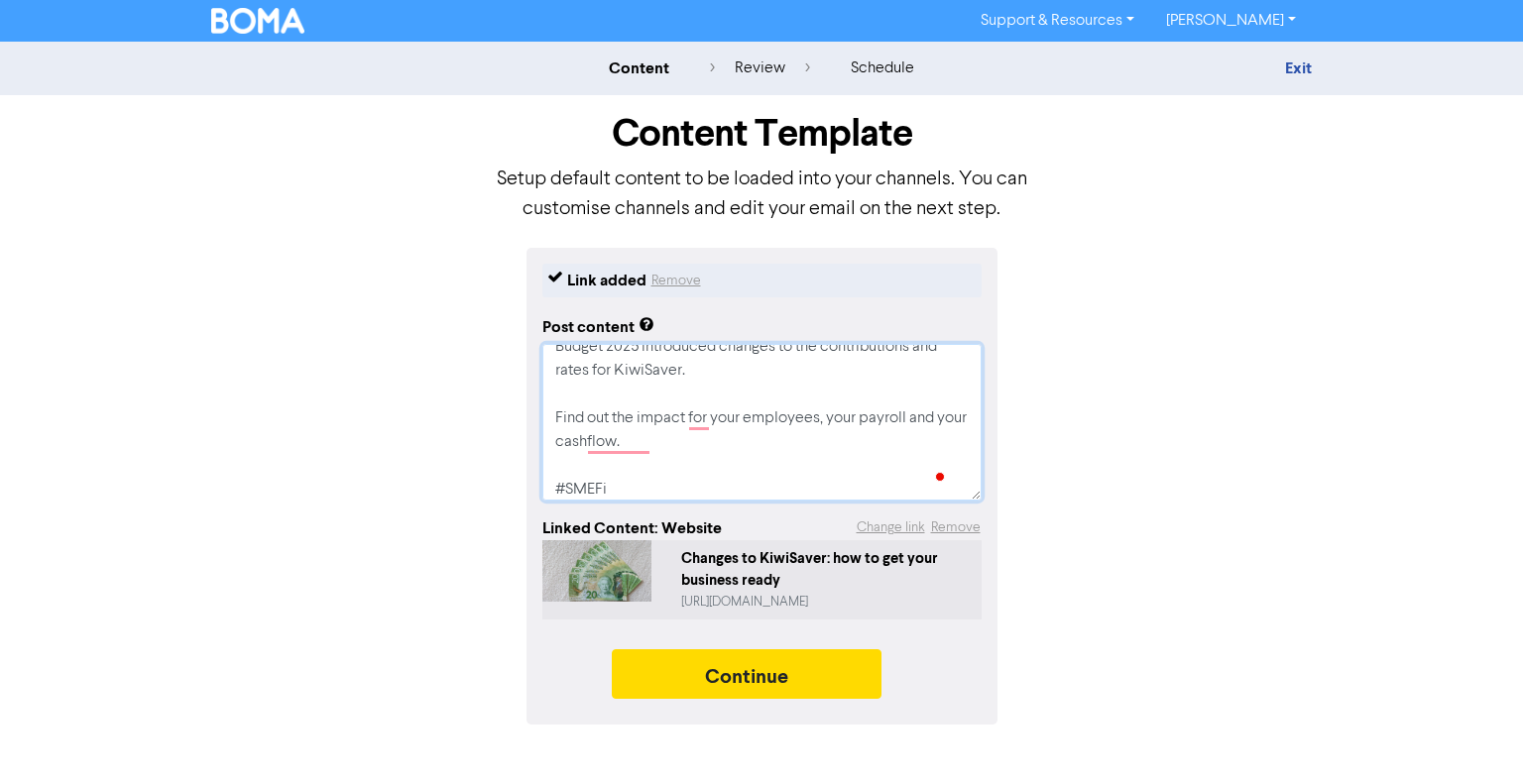 type on "x" 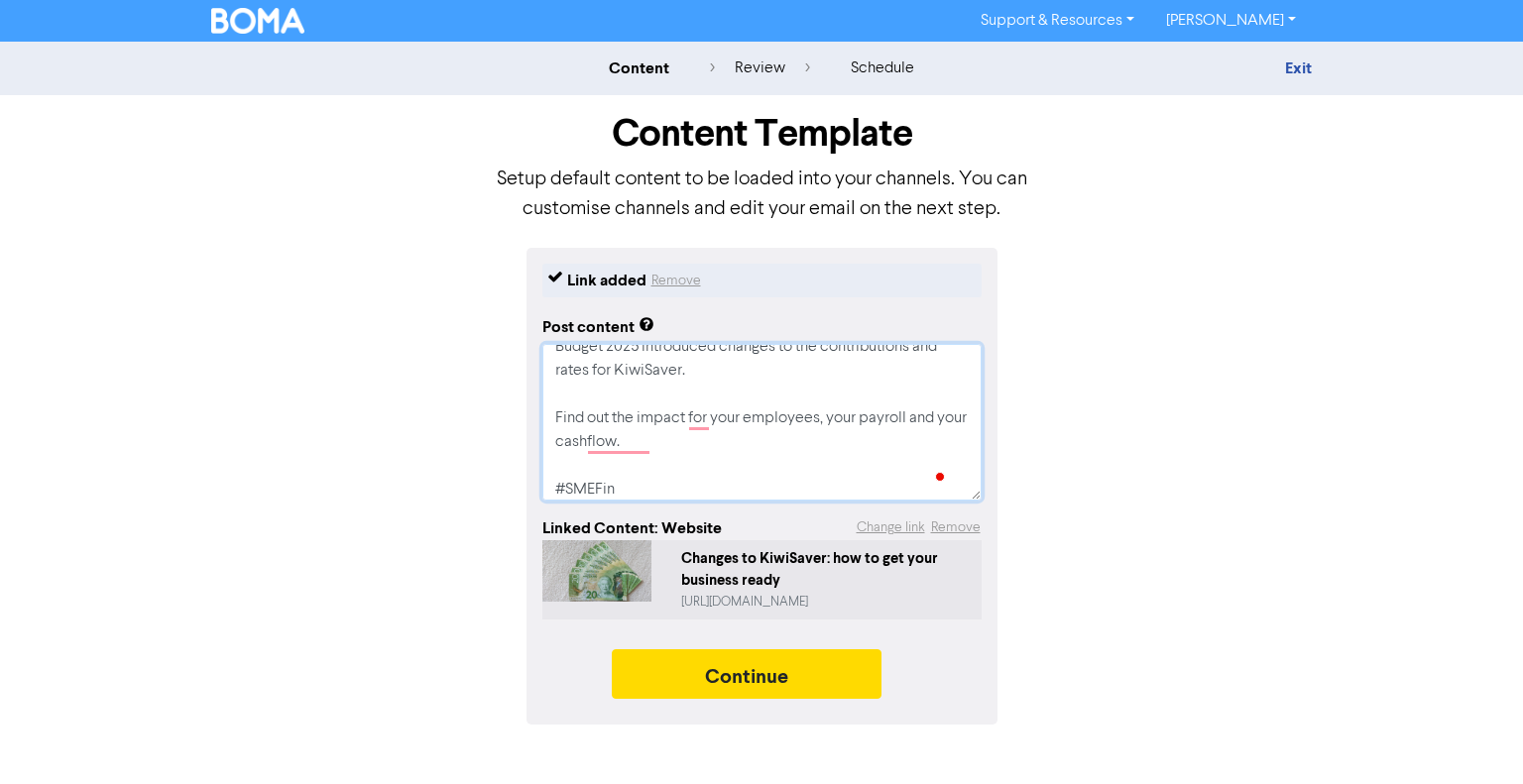 type on "x" 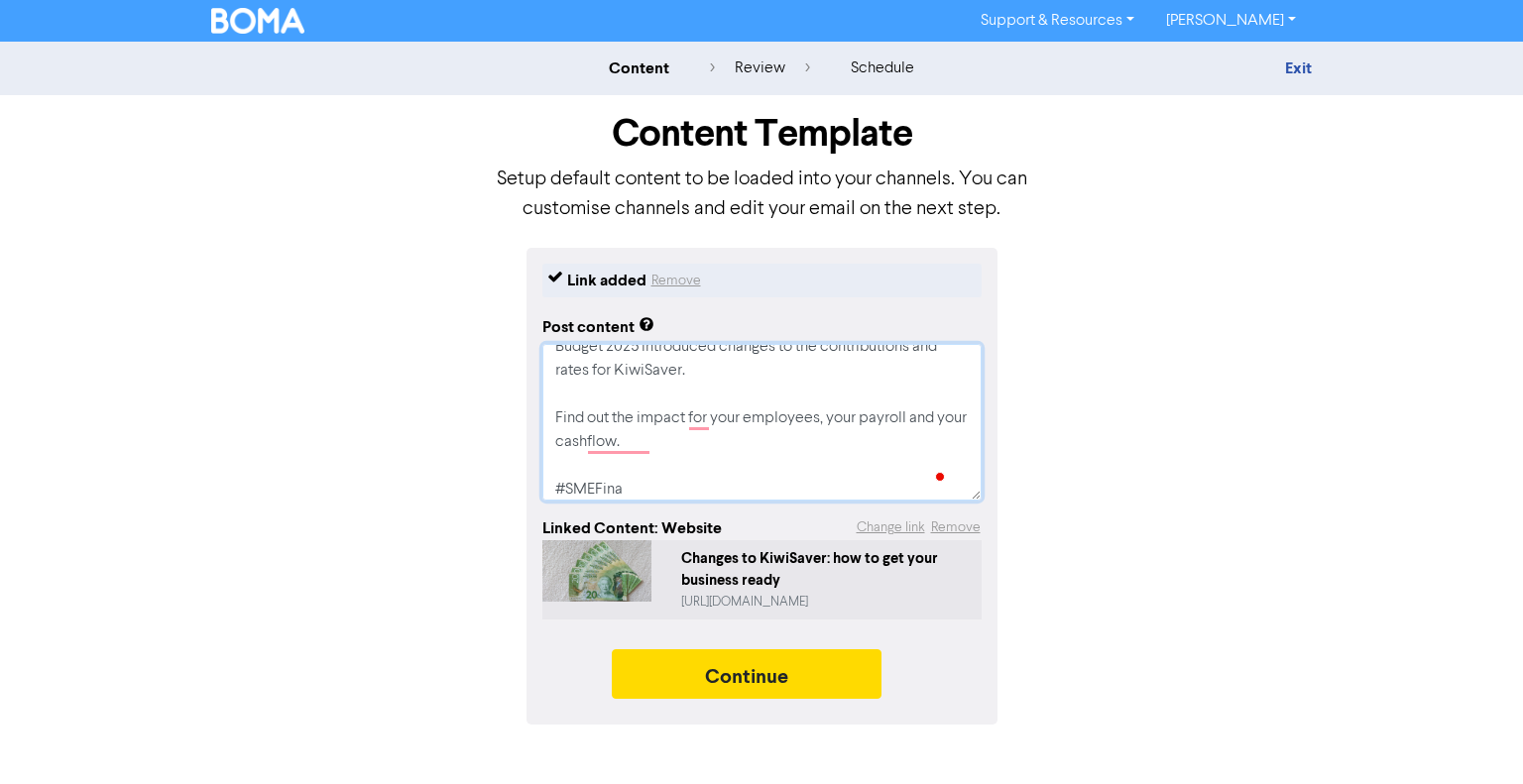 type on "Budget 2025 introduced changes to the contributions and rates for KiwiSaver.
Find out the impact for your employees, your payroll and your cashflow.
#SMEFinan" 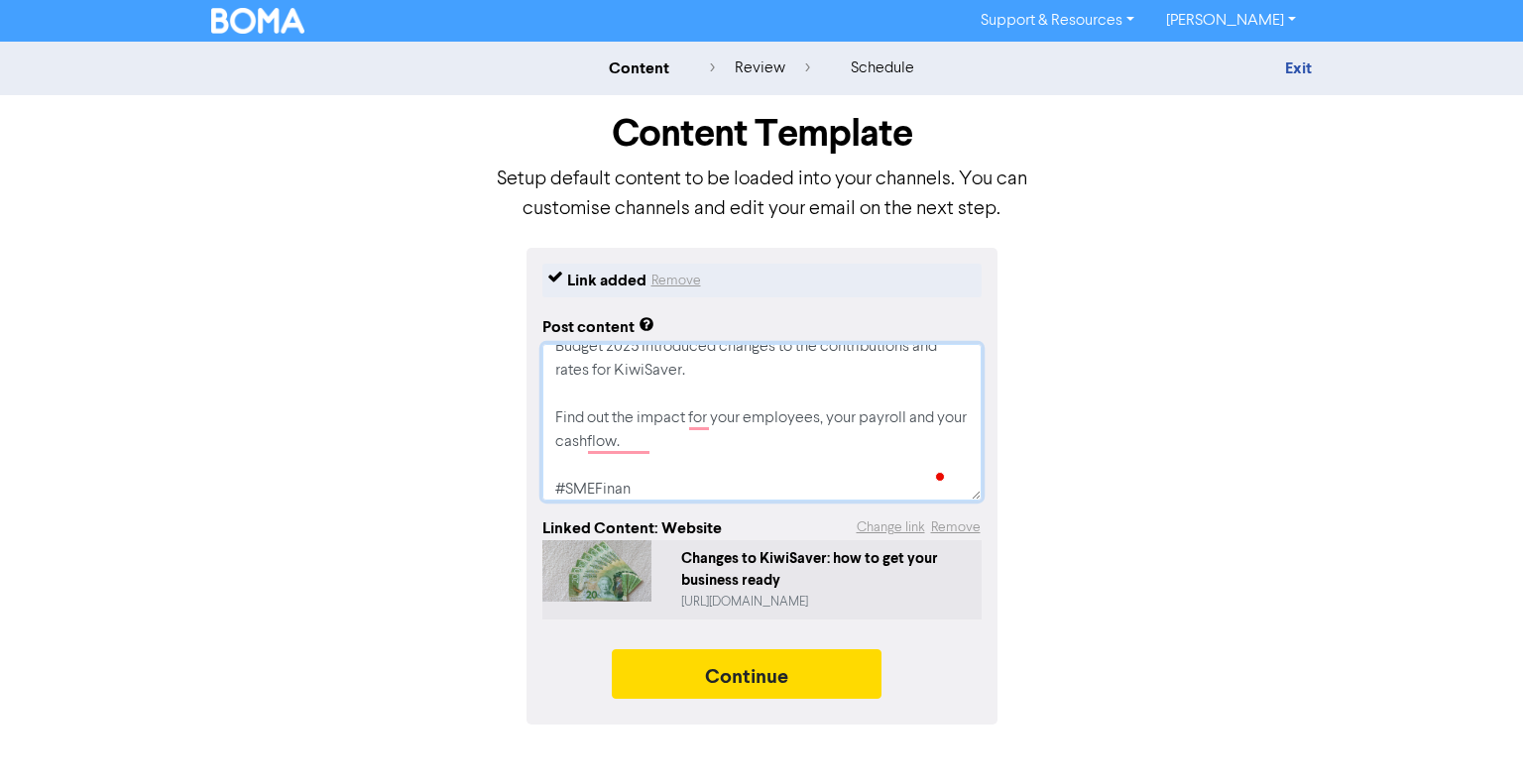 type on "x" 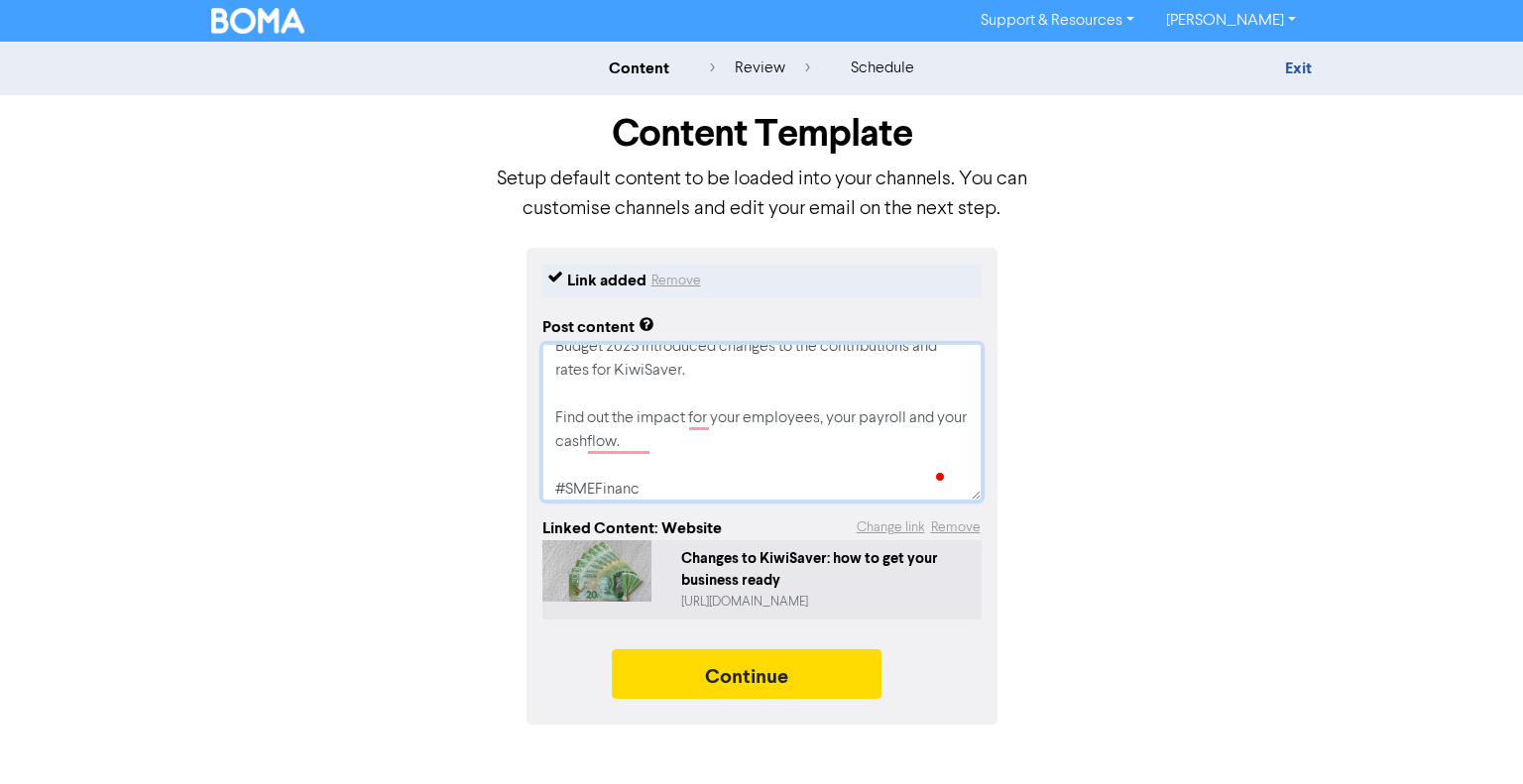 type on "x" 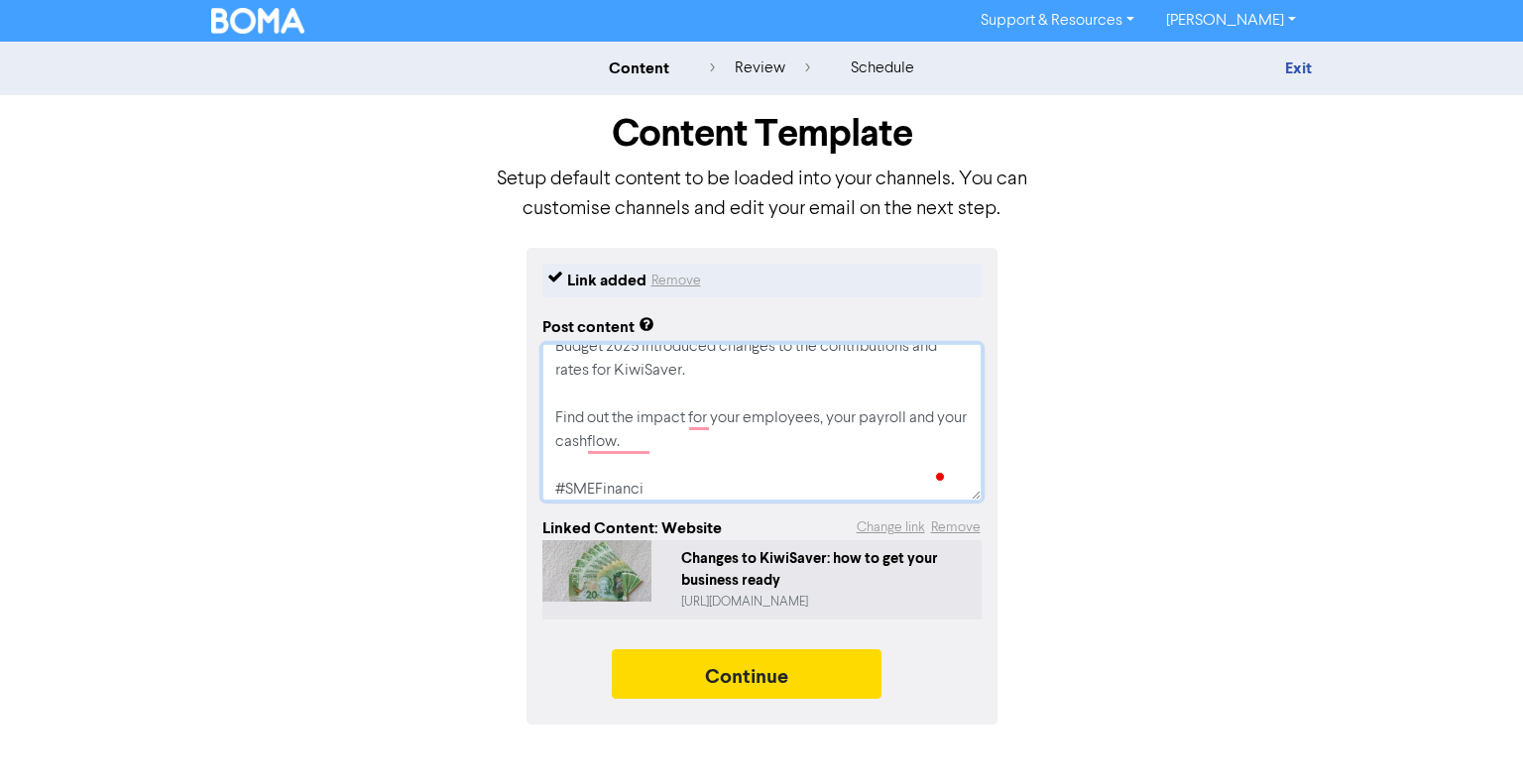type on "x" 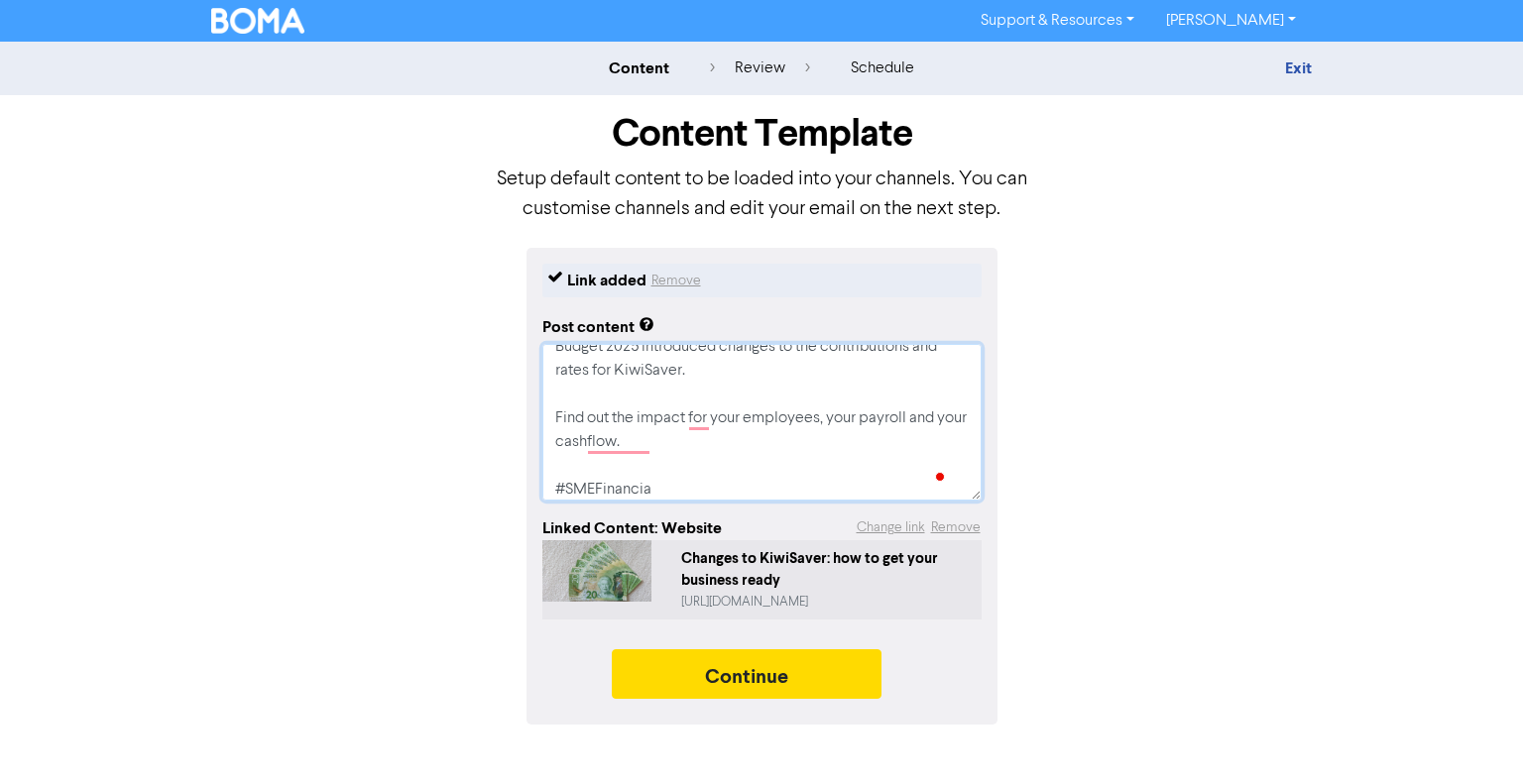 type on "x" 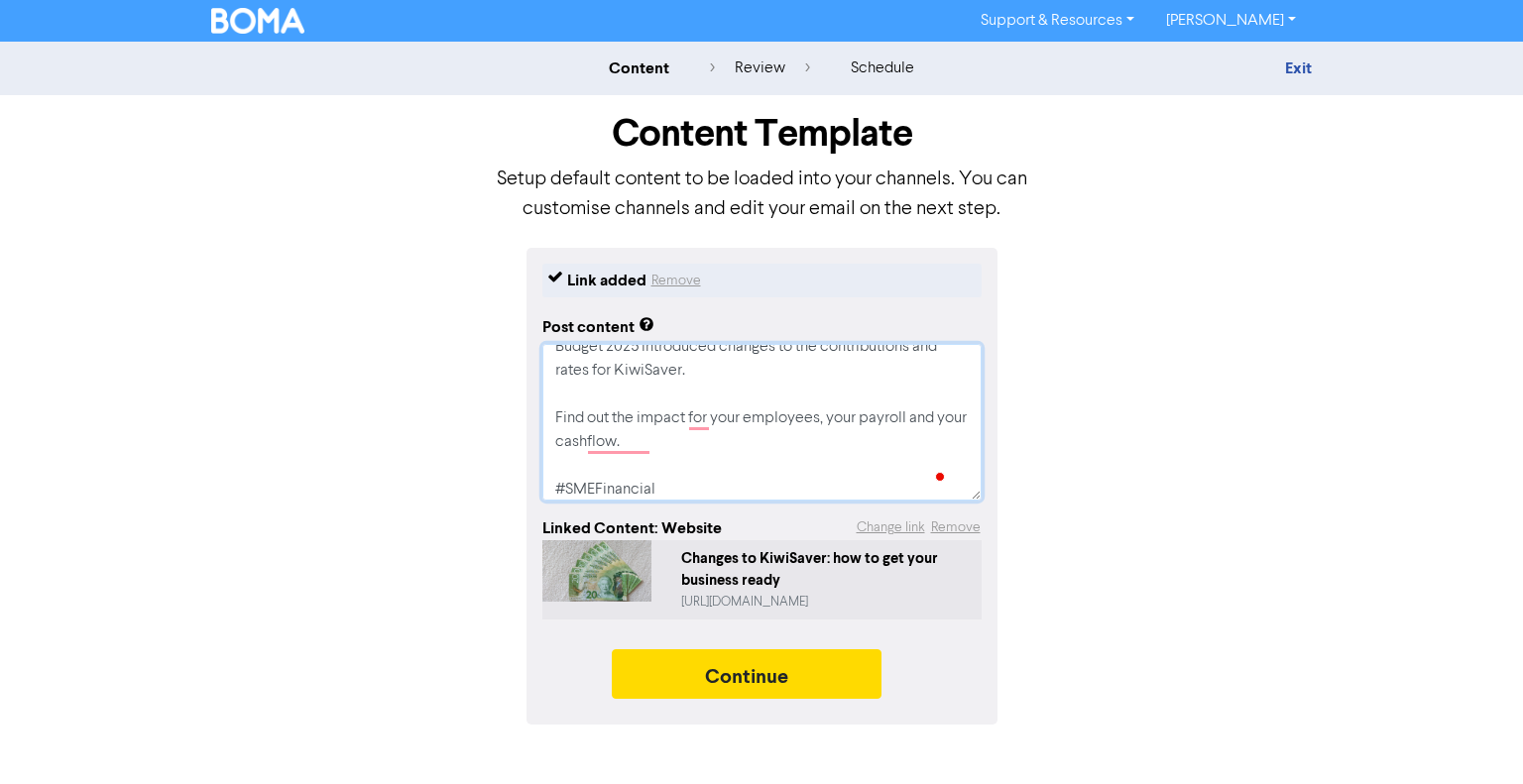 type on "x" 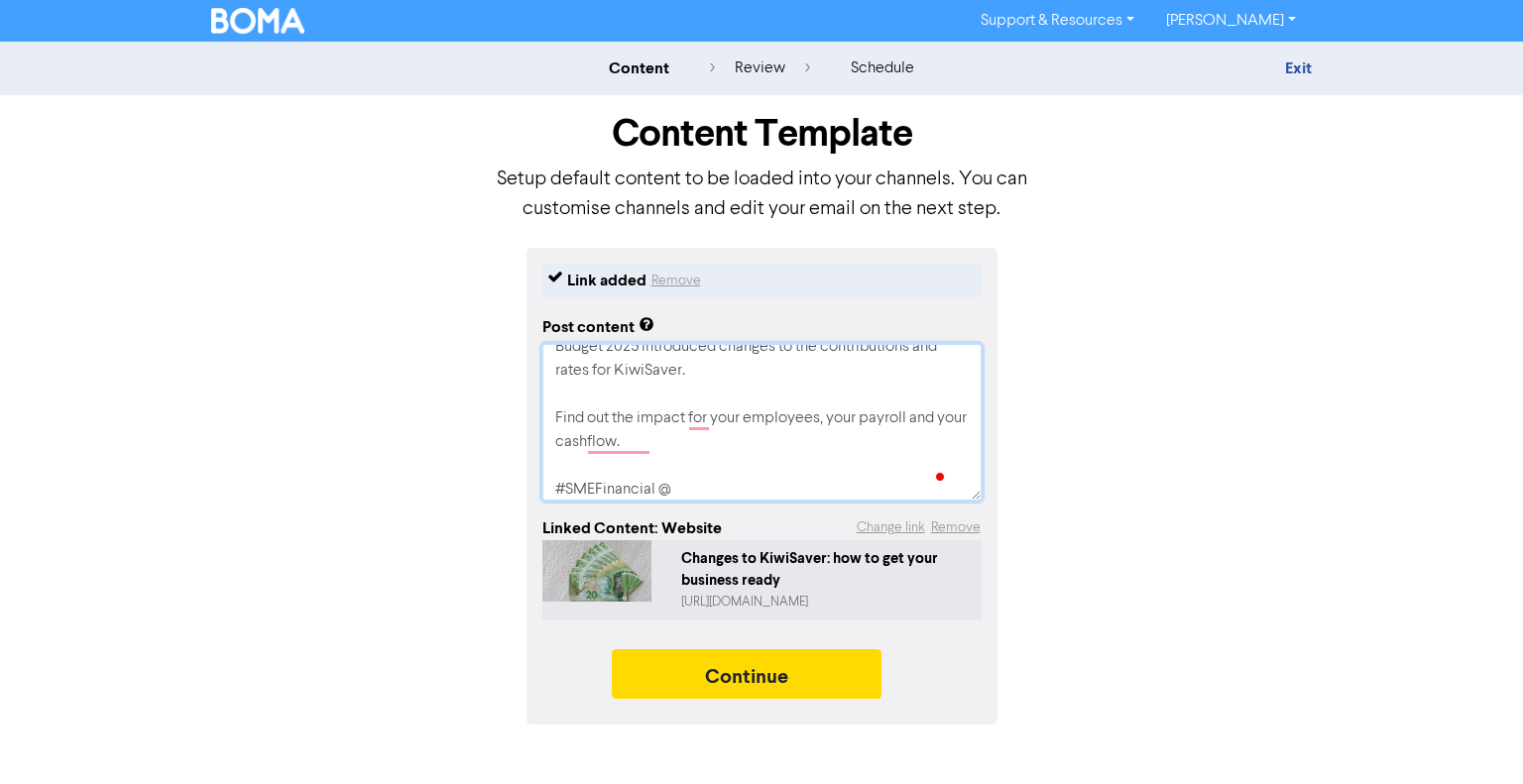 type on "x" 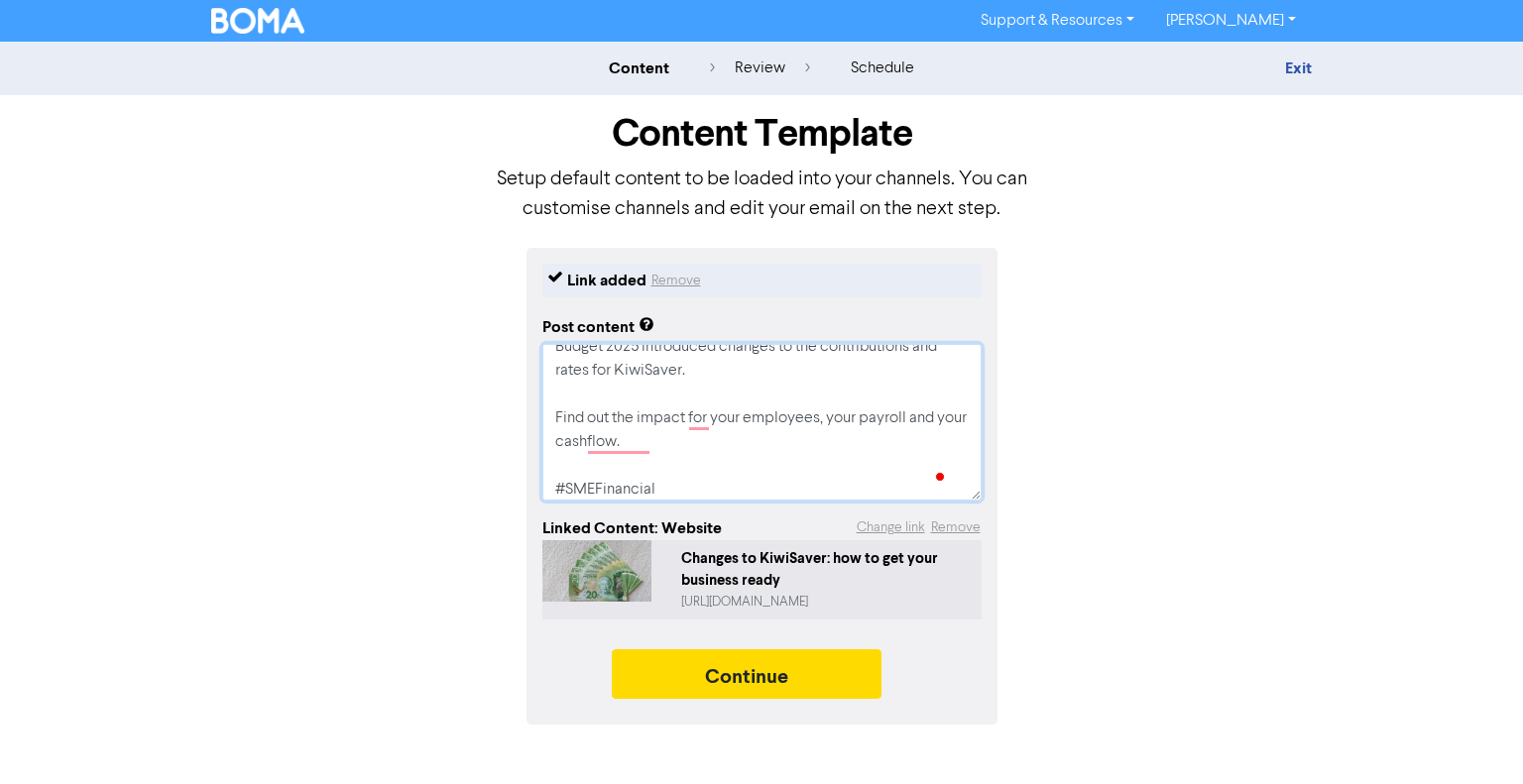 type on "x" 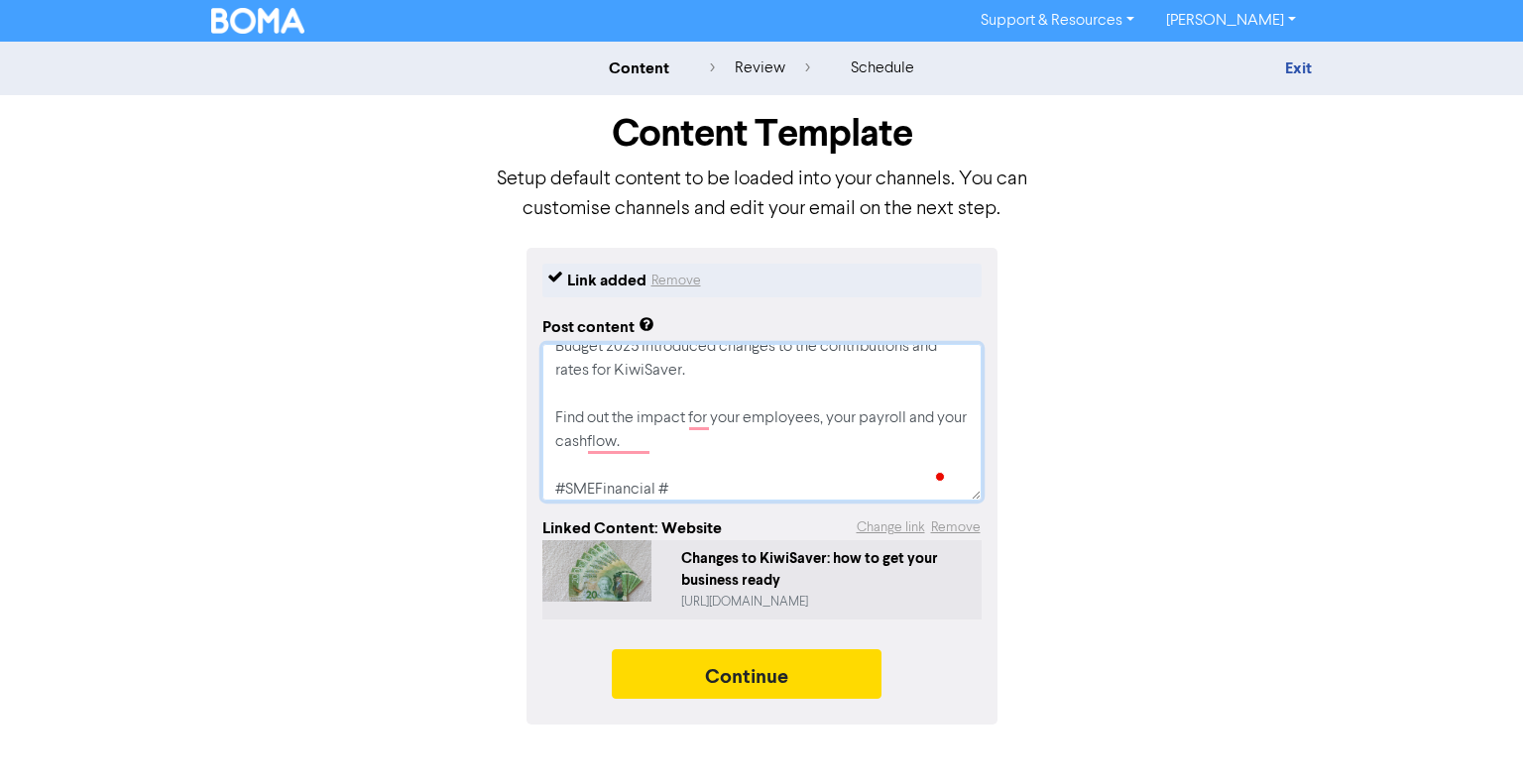 type on "x" 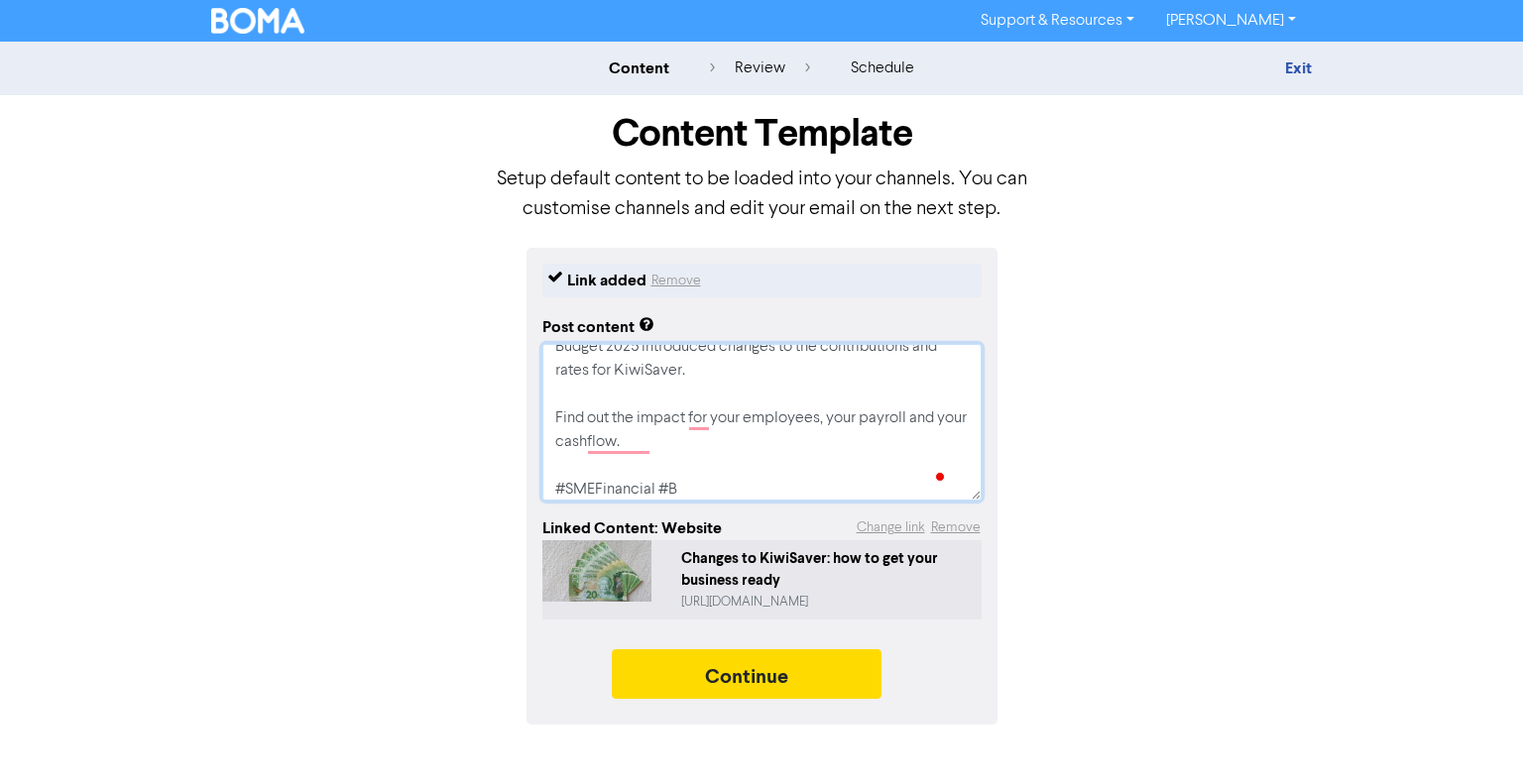 type on "x" 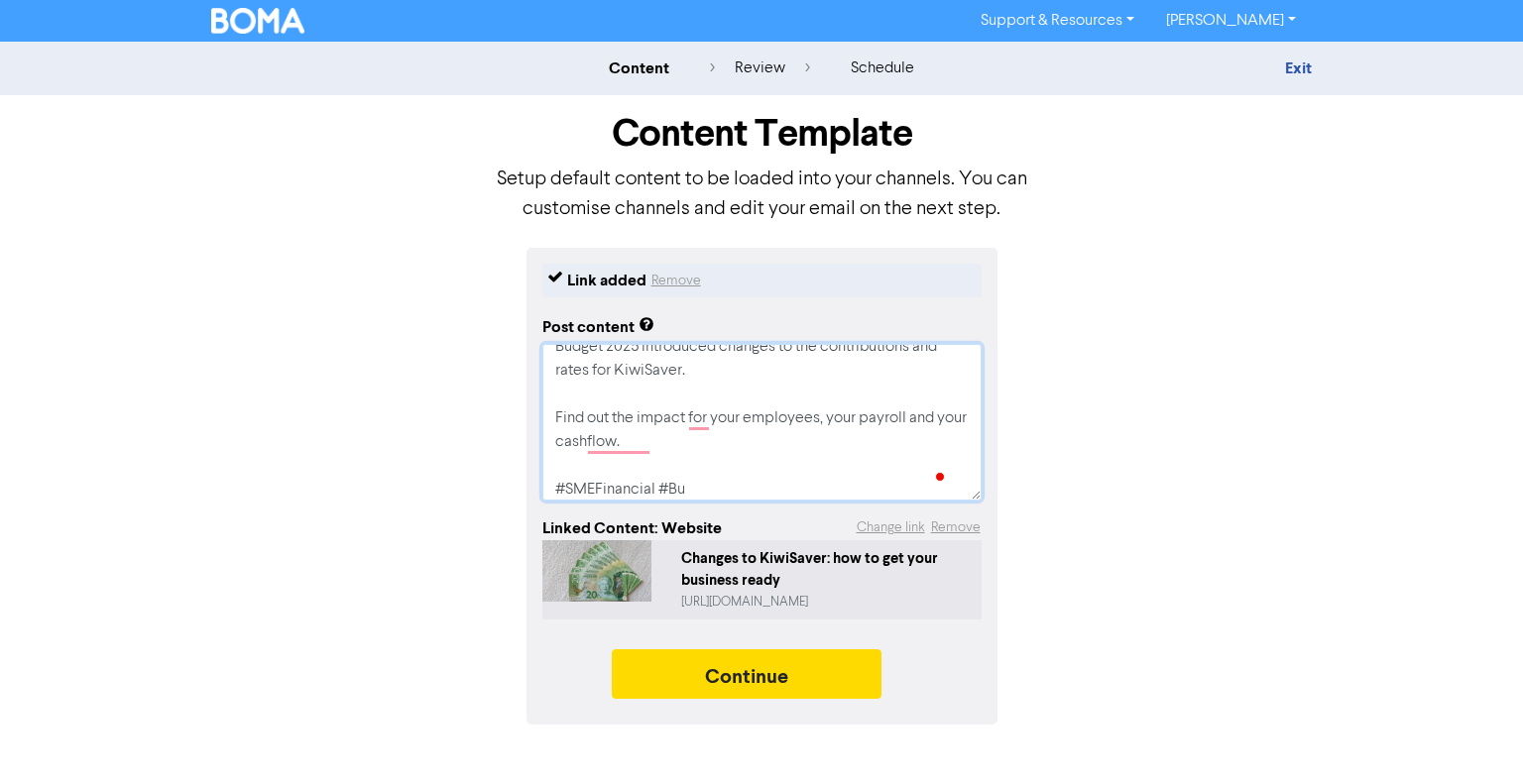 type on "x" 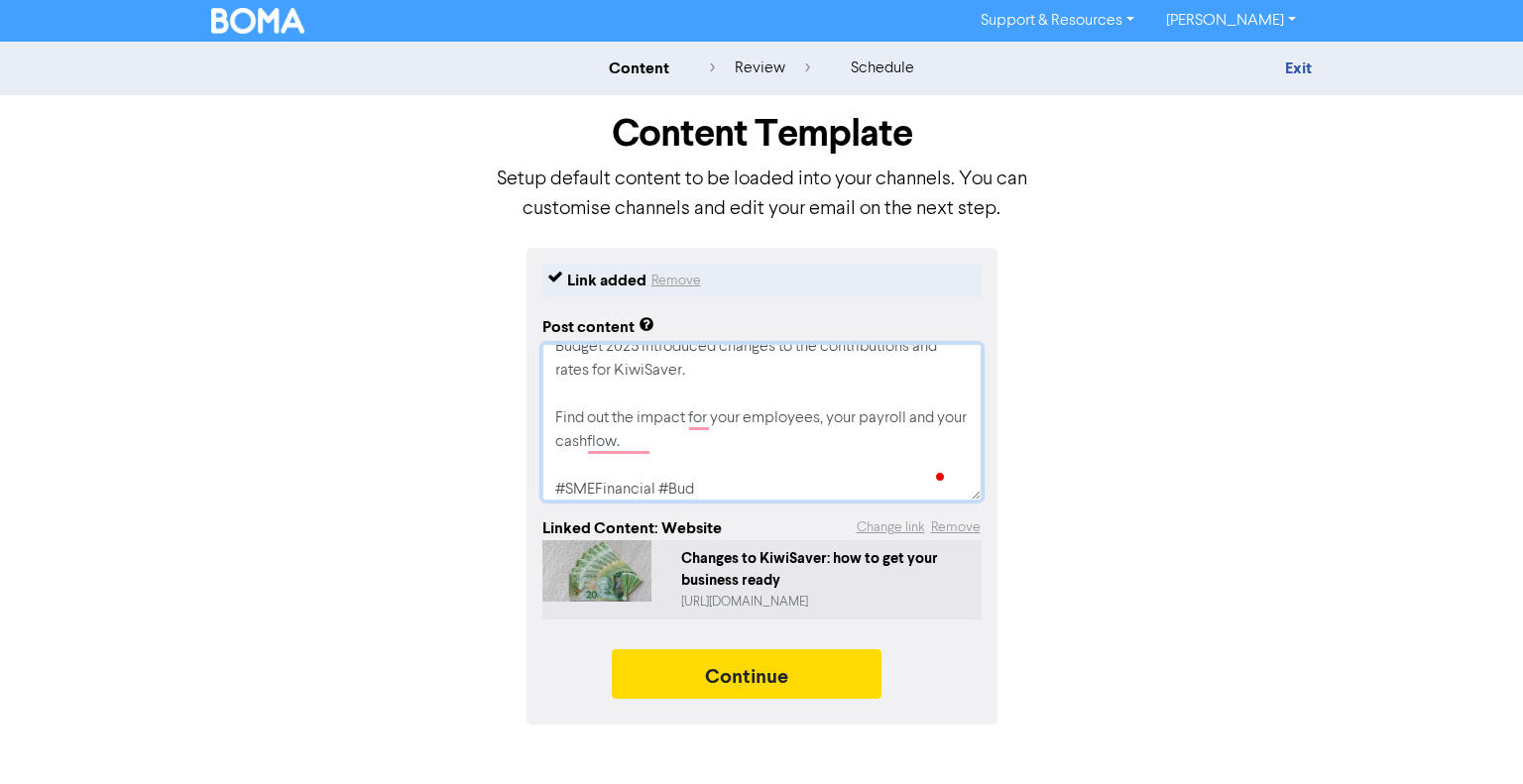 type on "x" 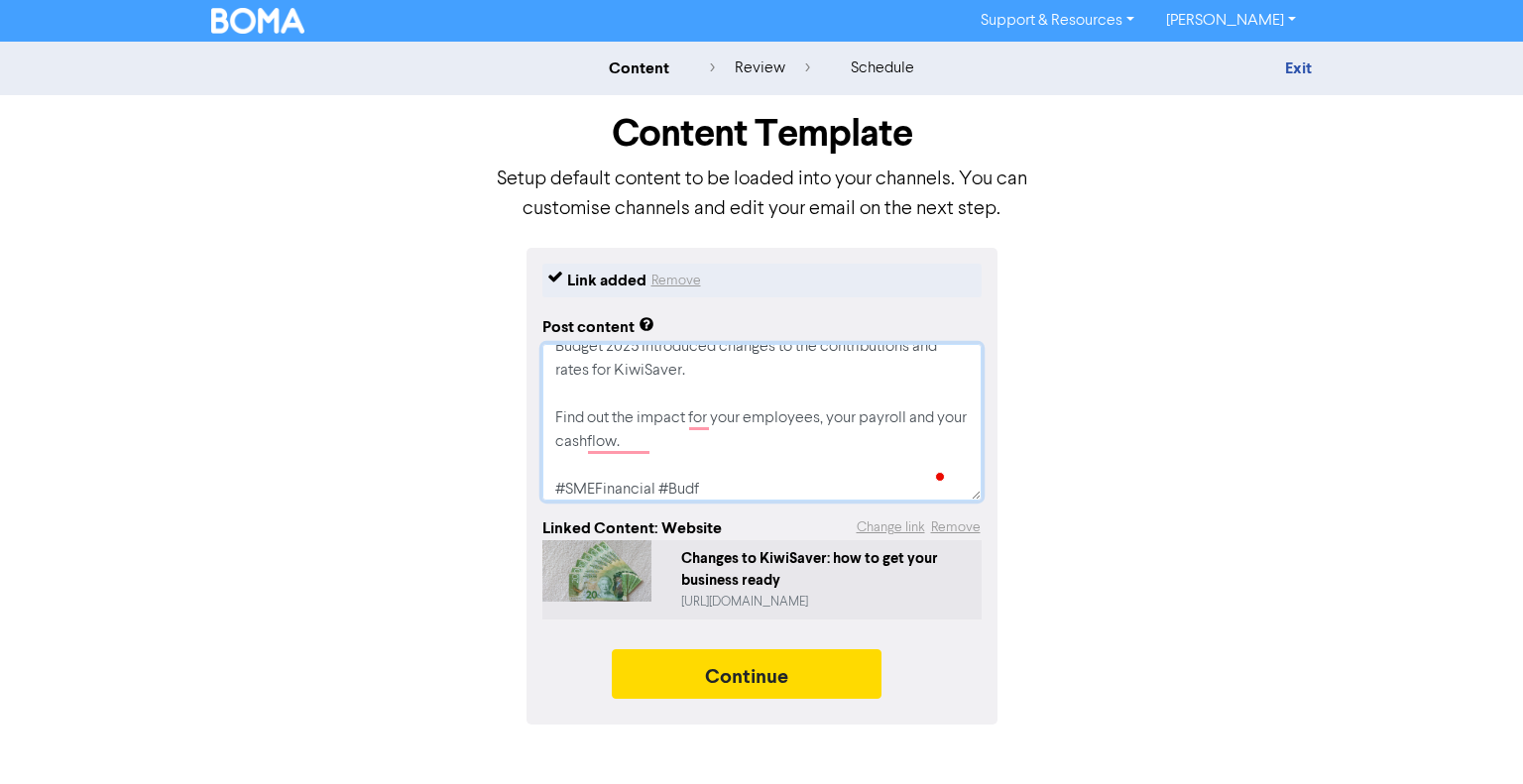 type on "x" 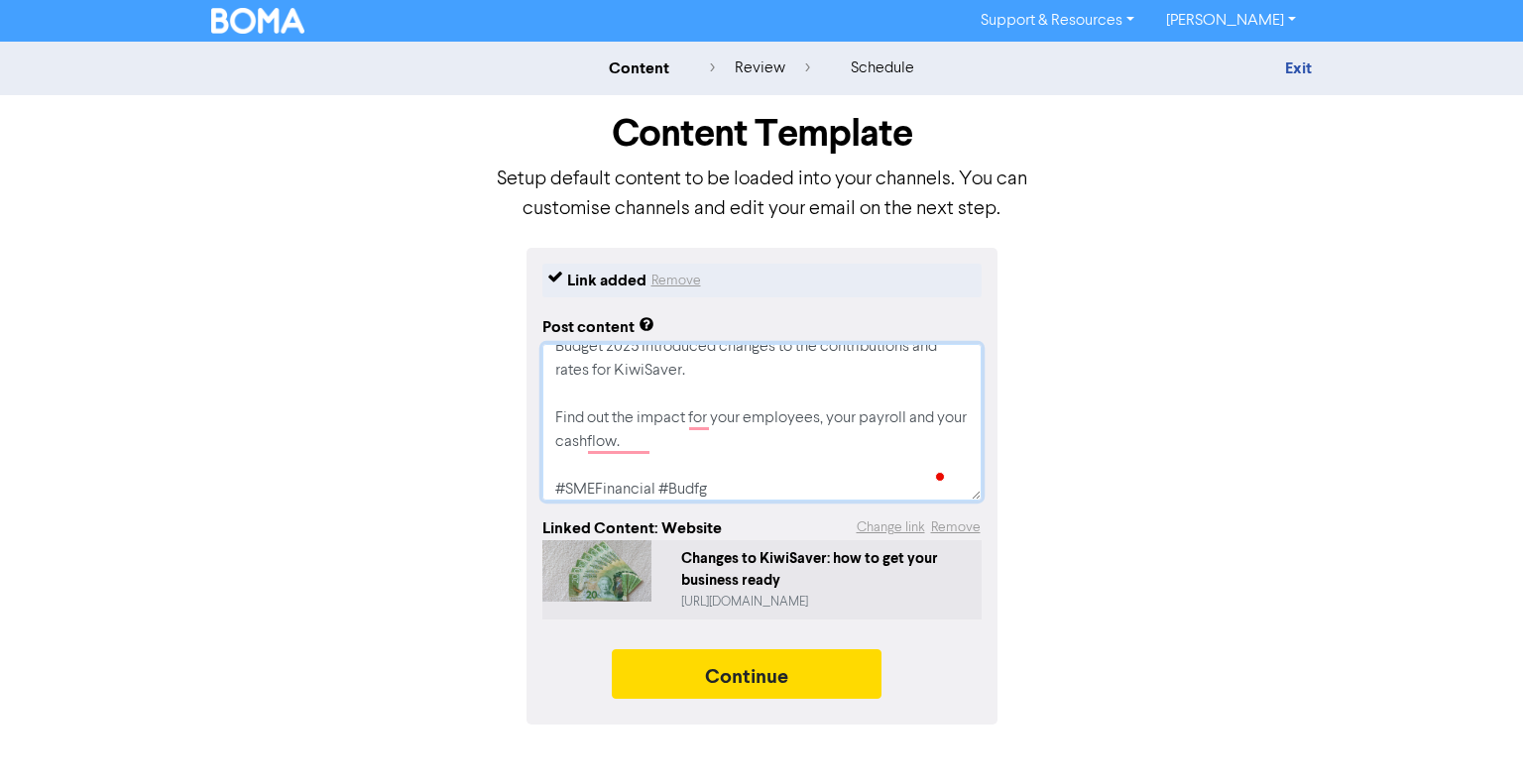 type on "x" 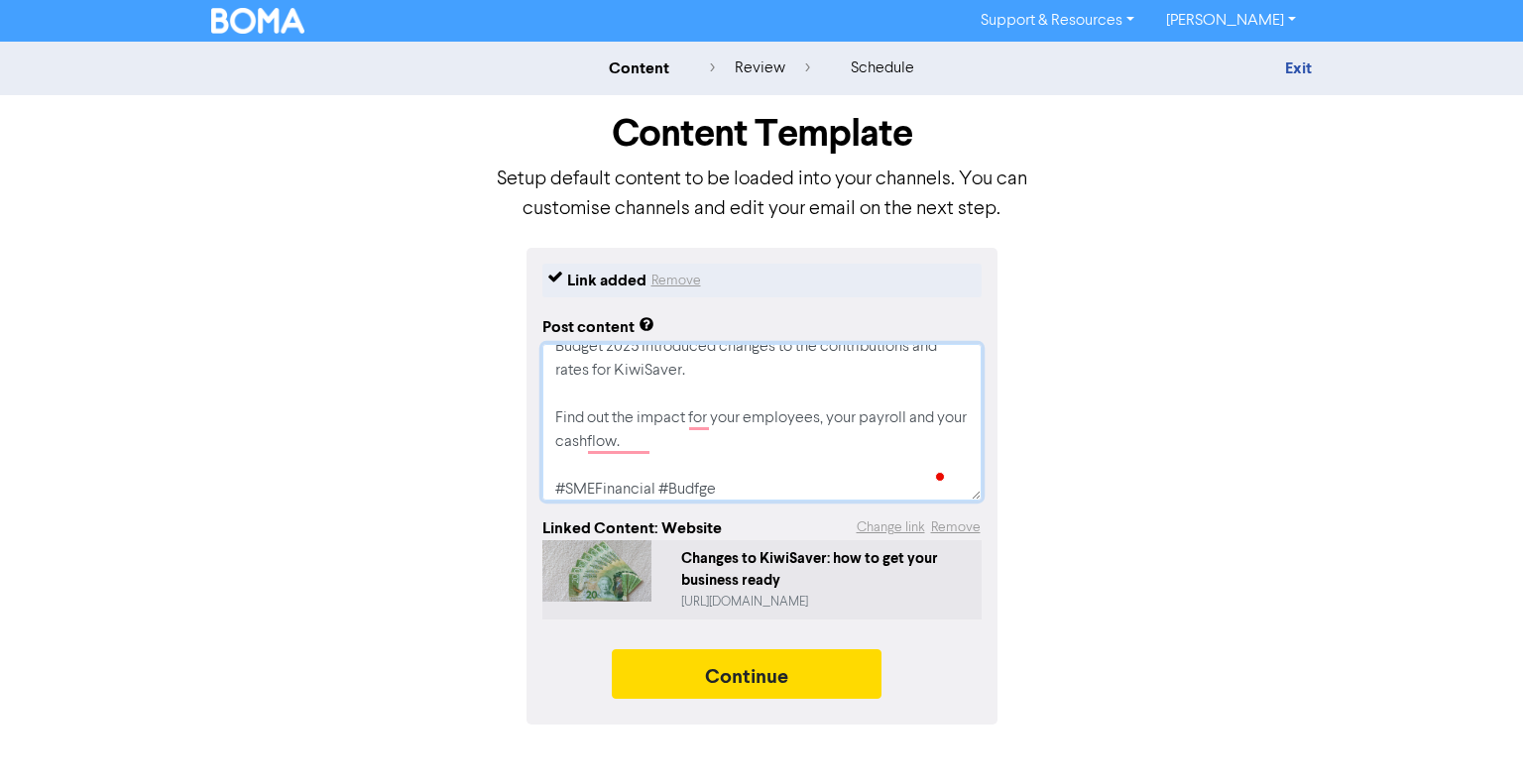 type on "x" 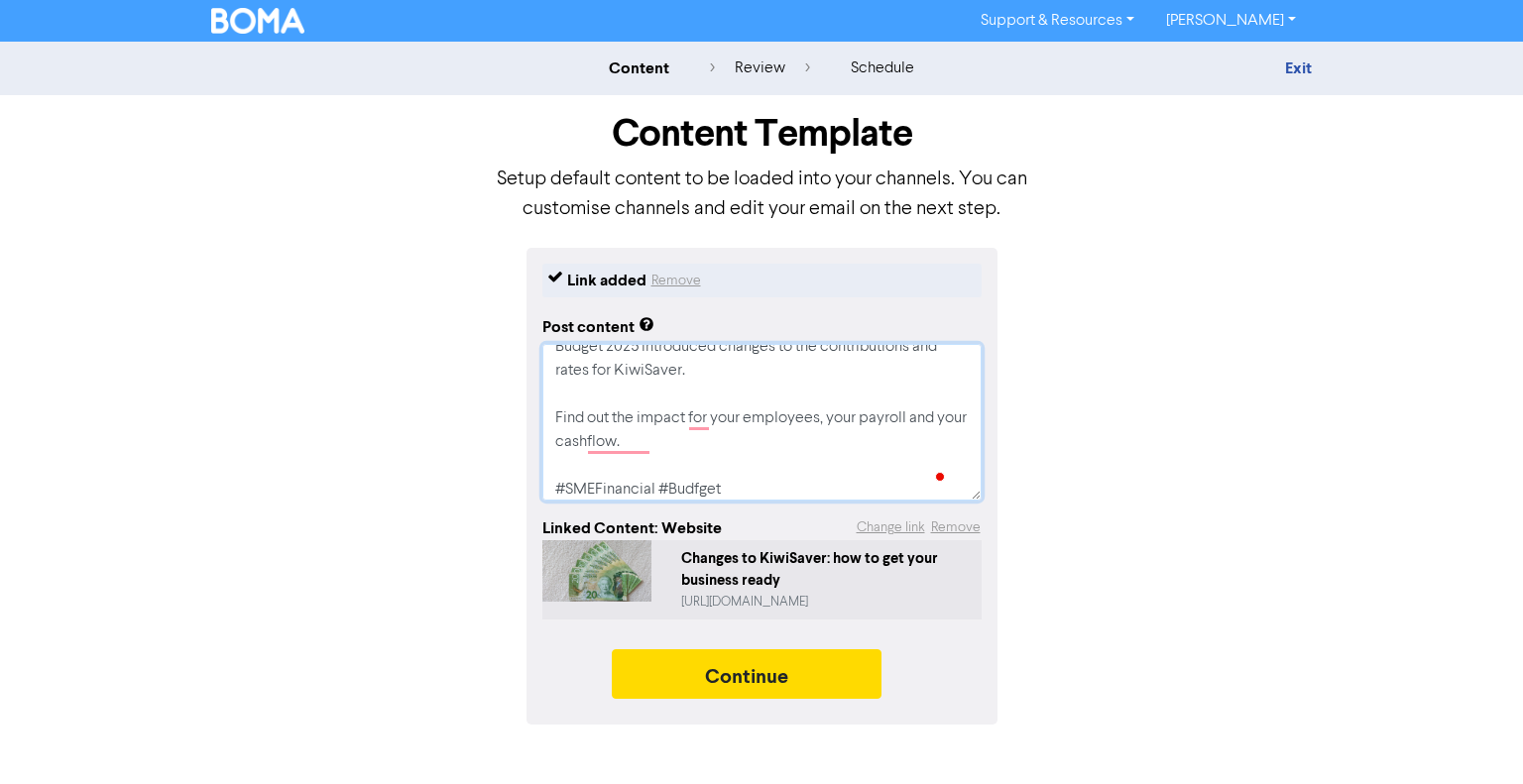 type on "x" 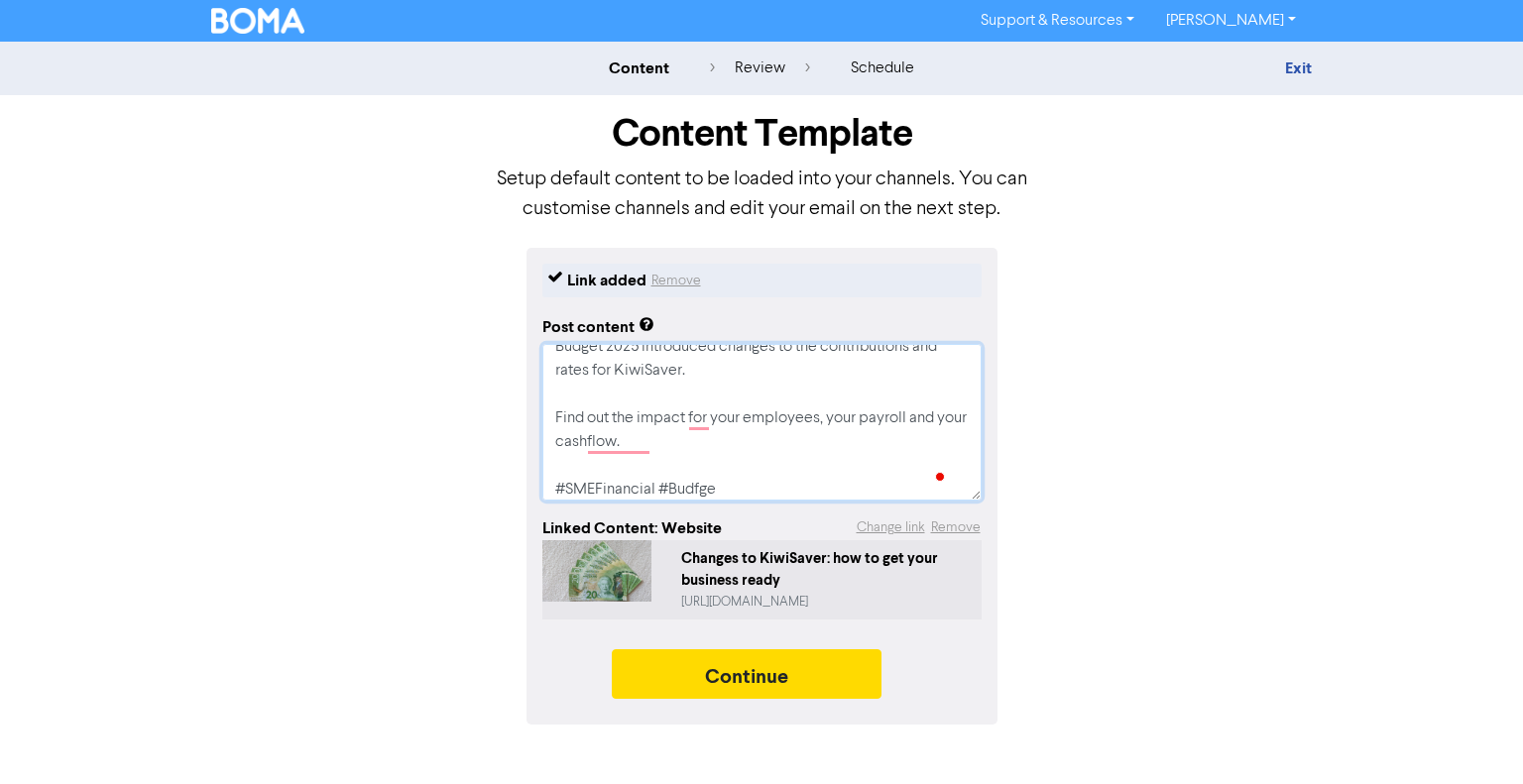 type on "x" 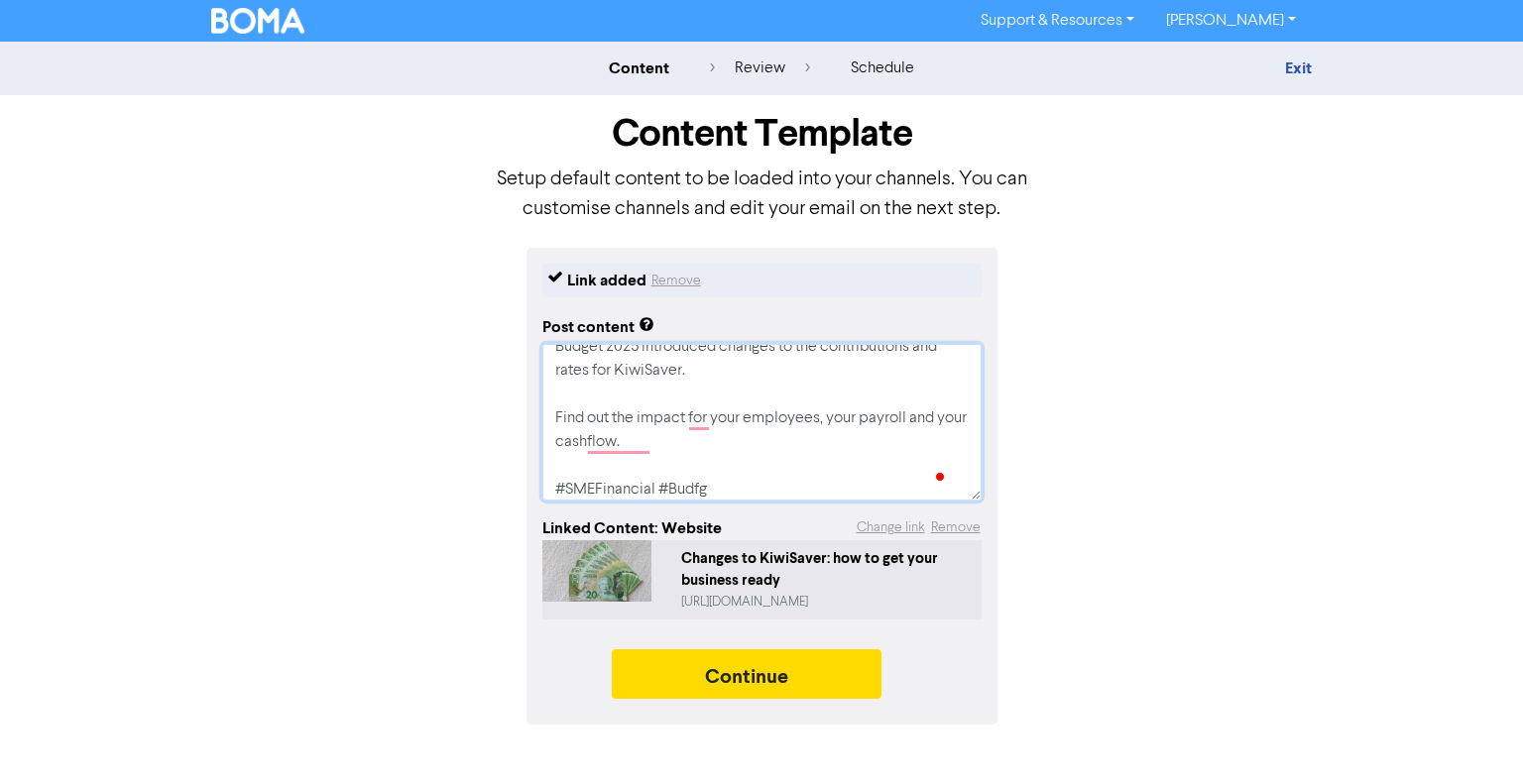 type on "x" 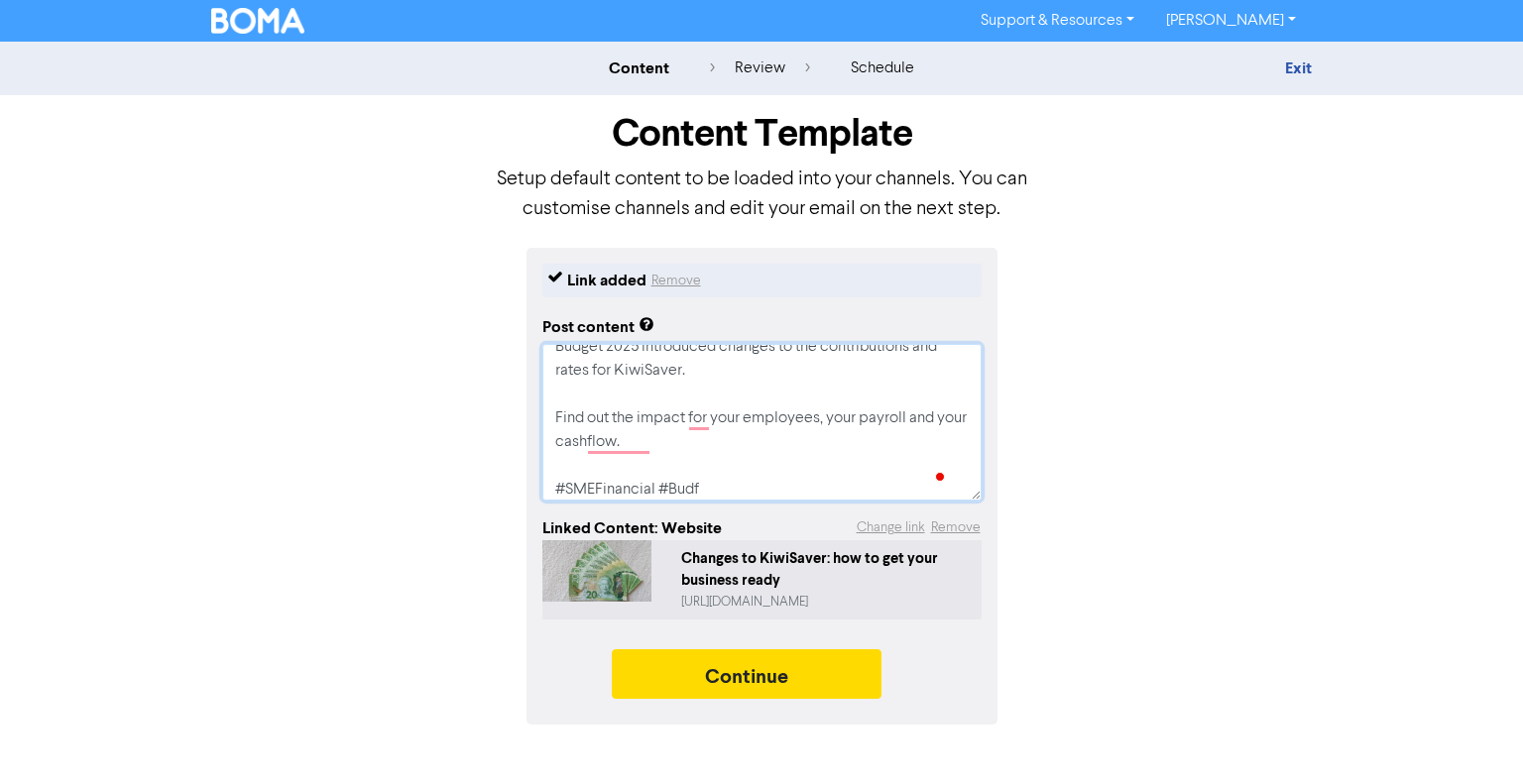 type on "x" 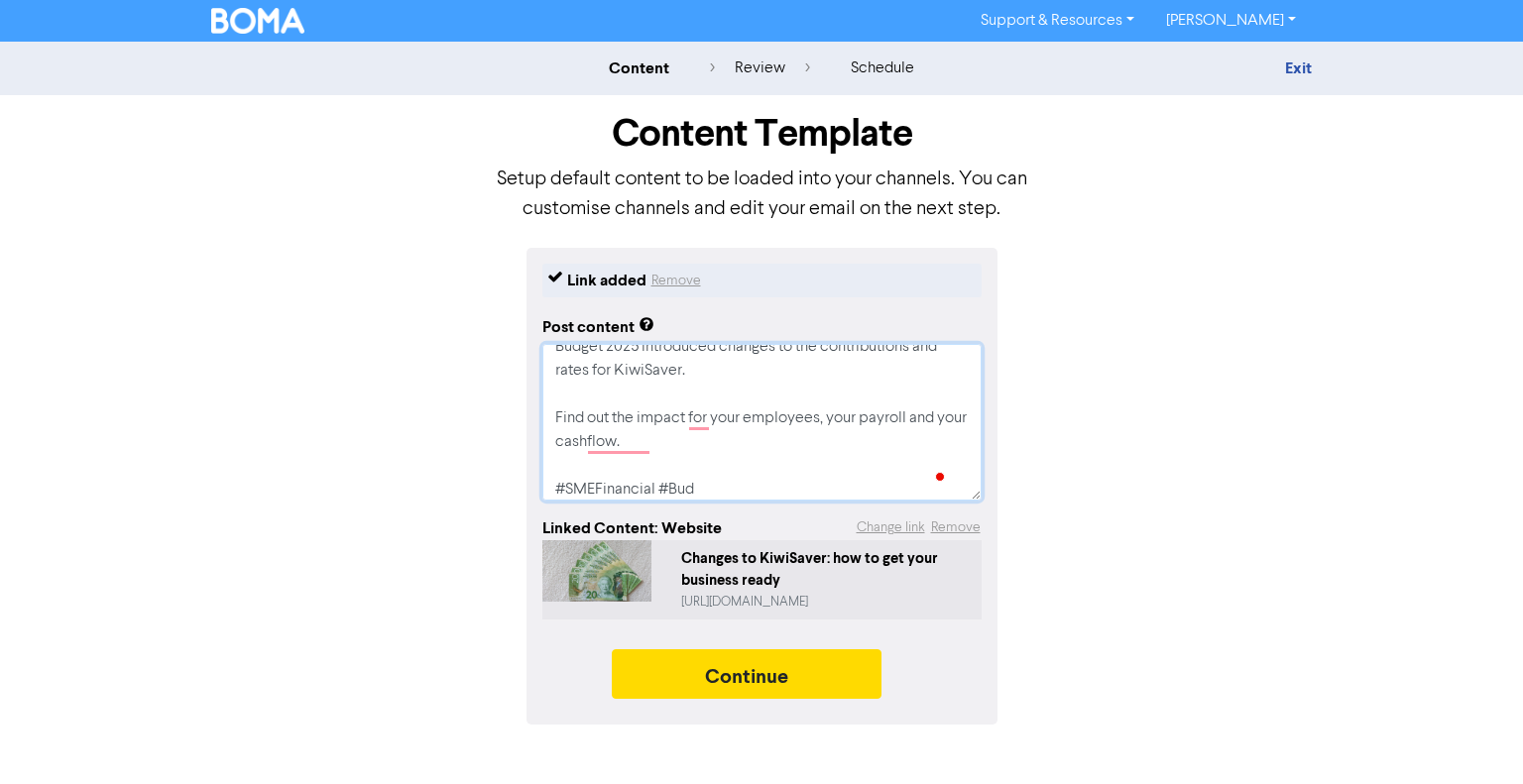 type on "x" 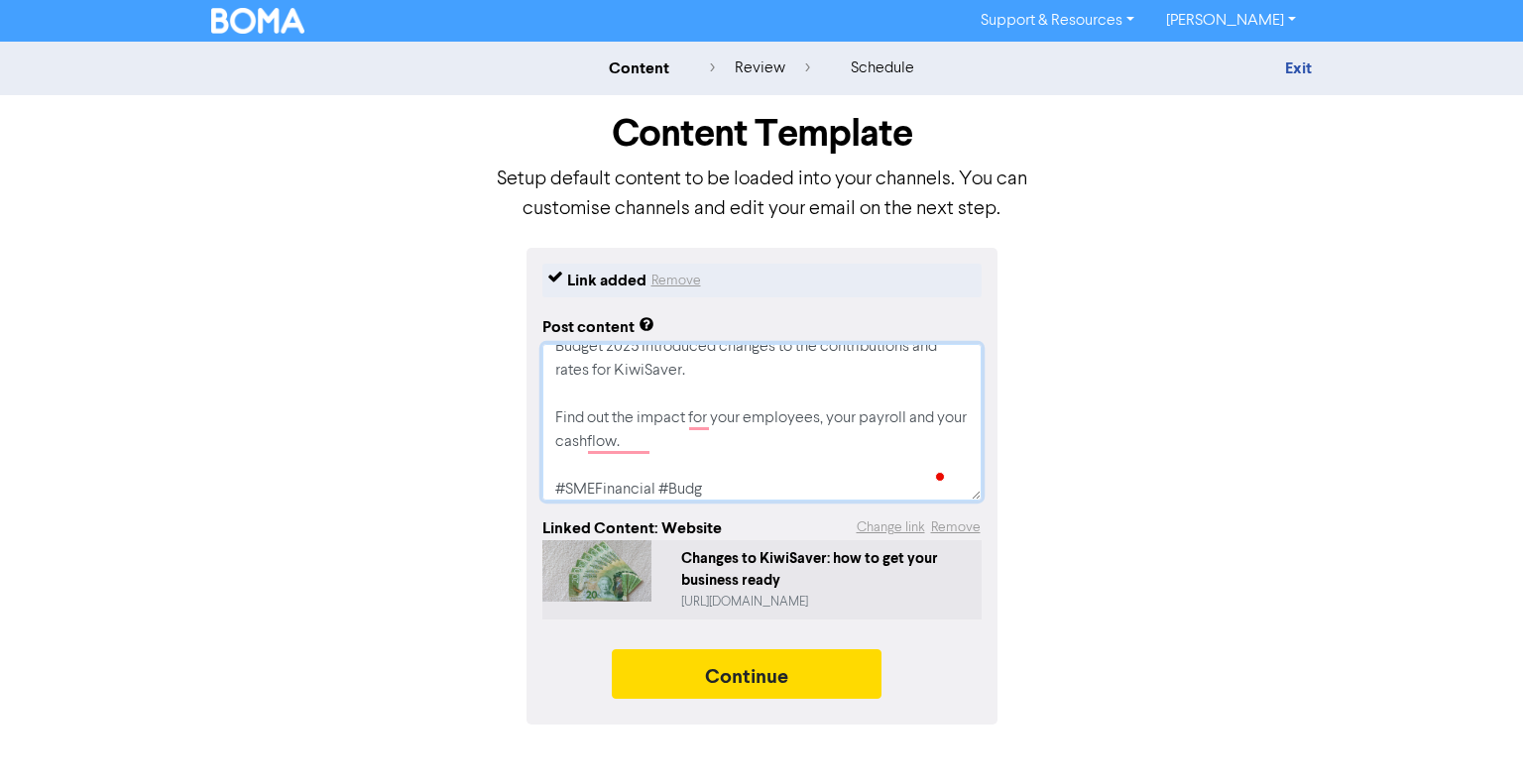 type on "x" 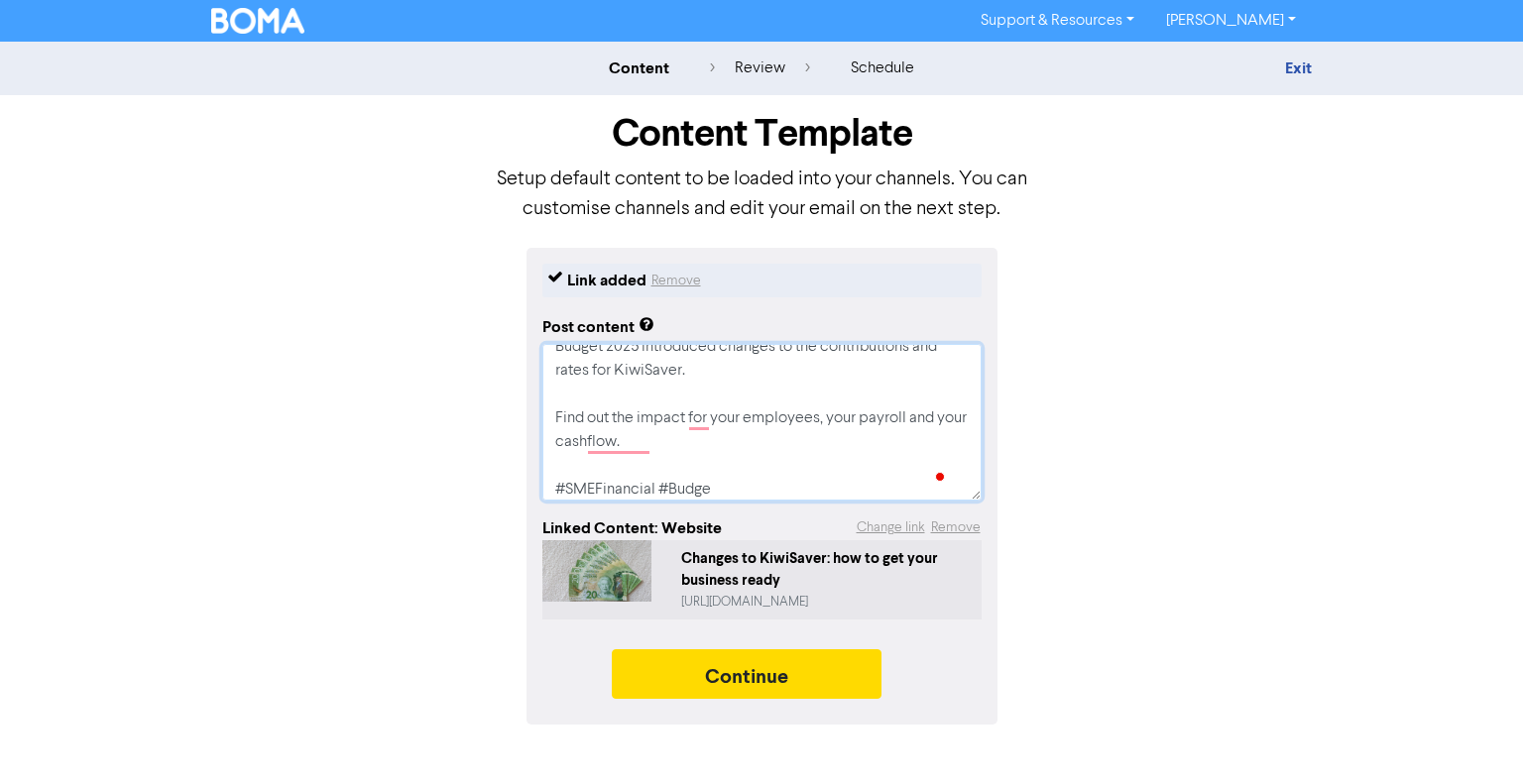 type on "x" 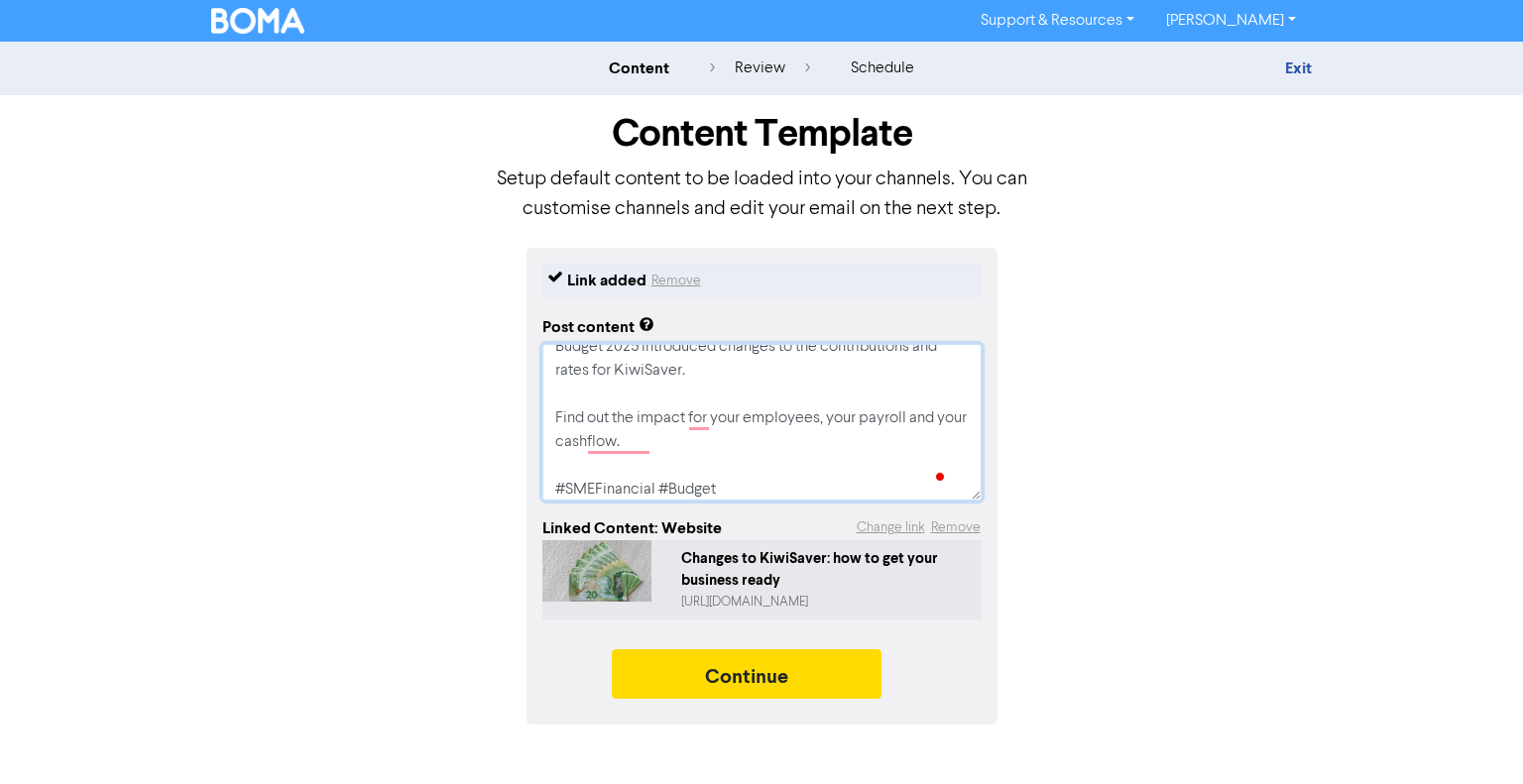 type on "x" 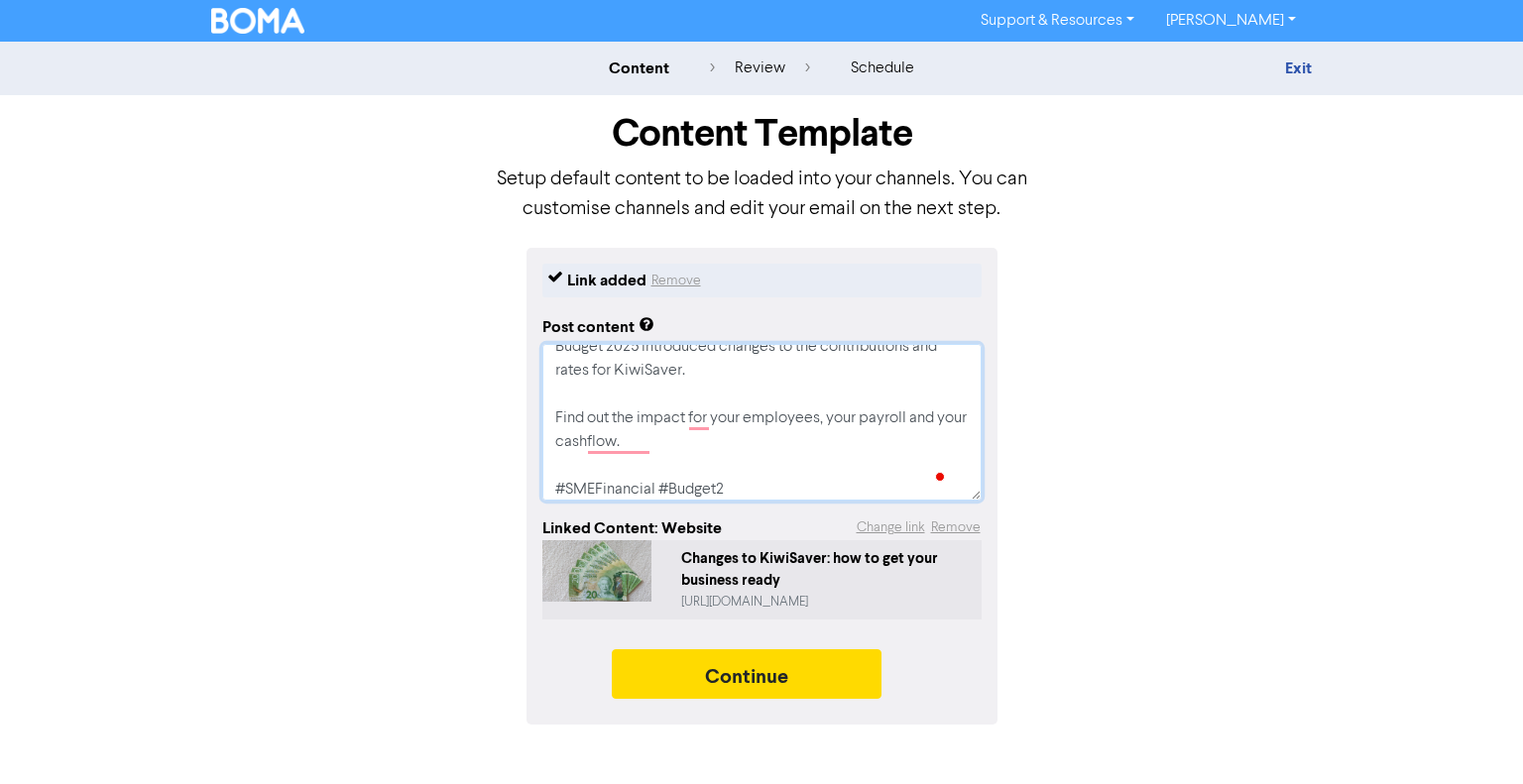 type on "x" 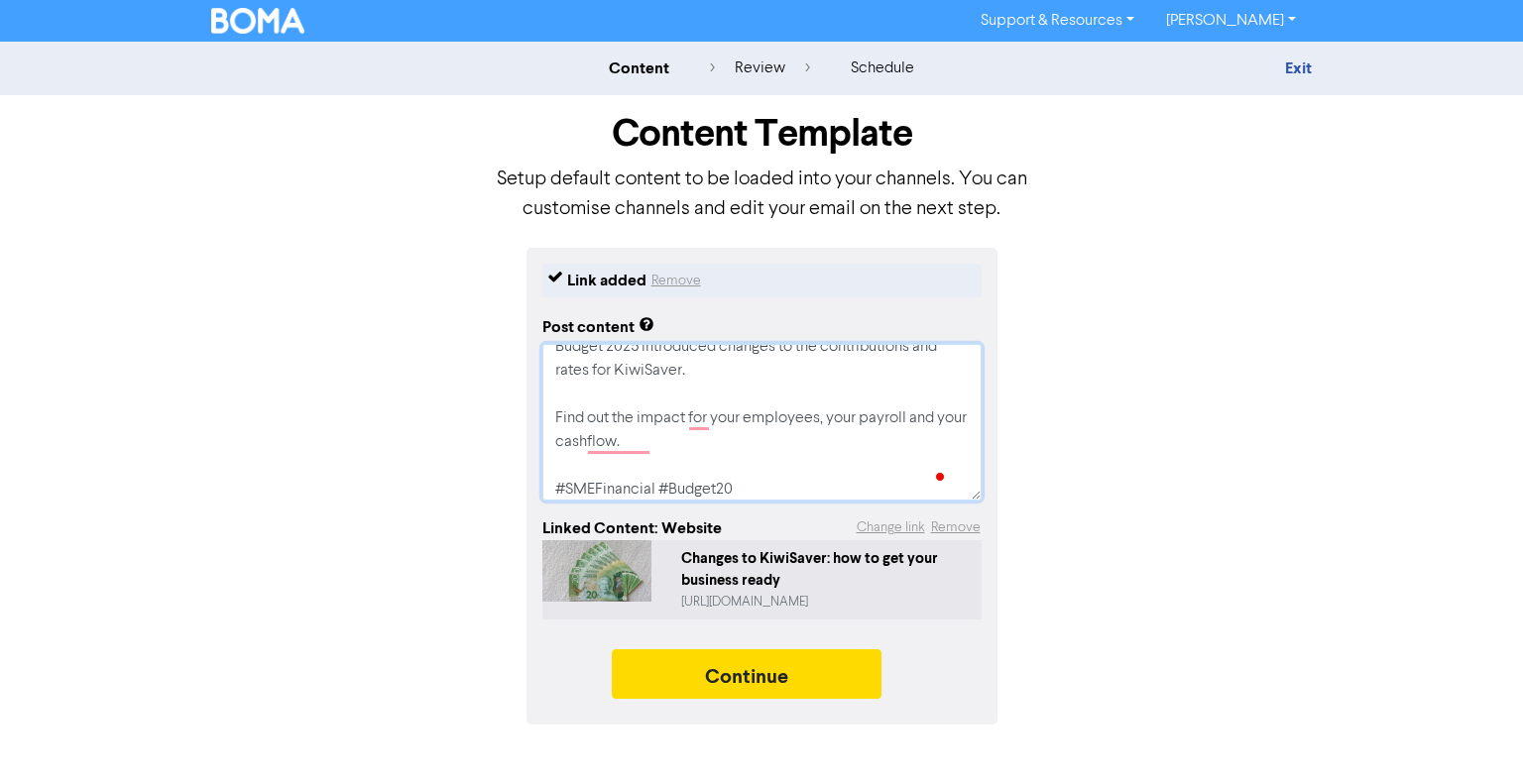 type on "x" 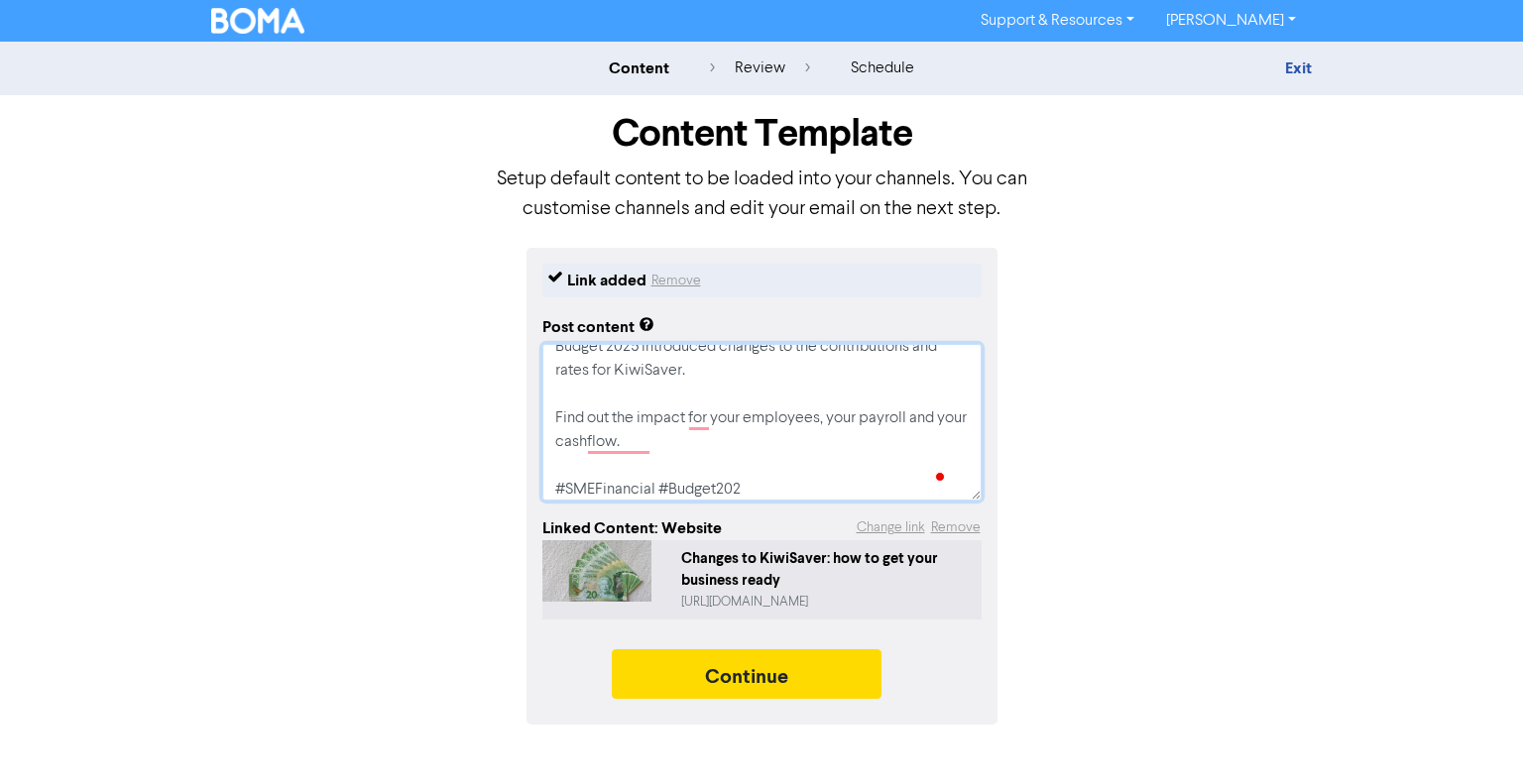type on "x" 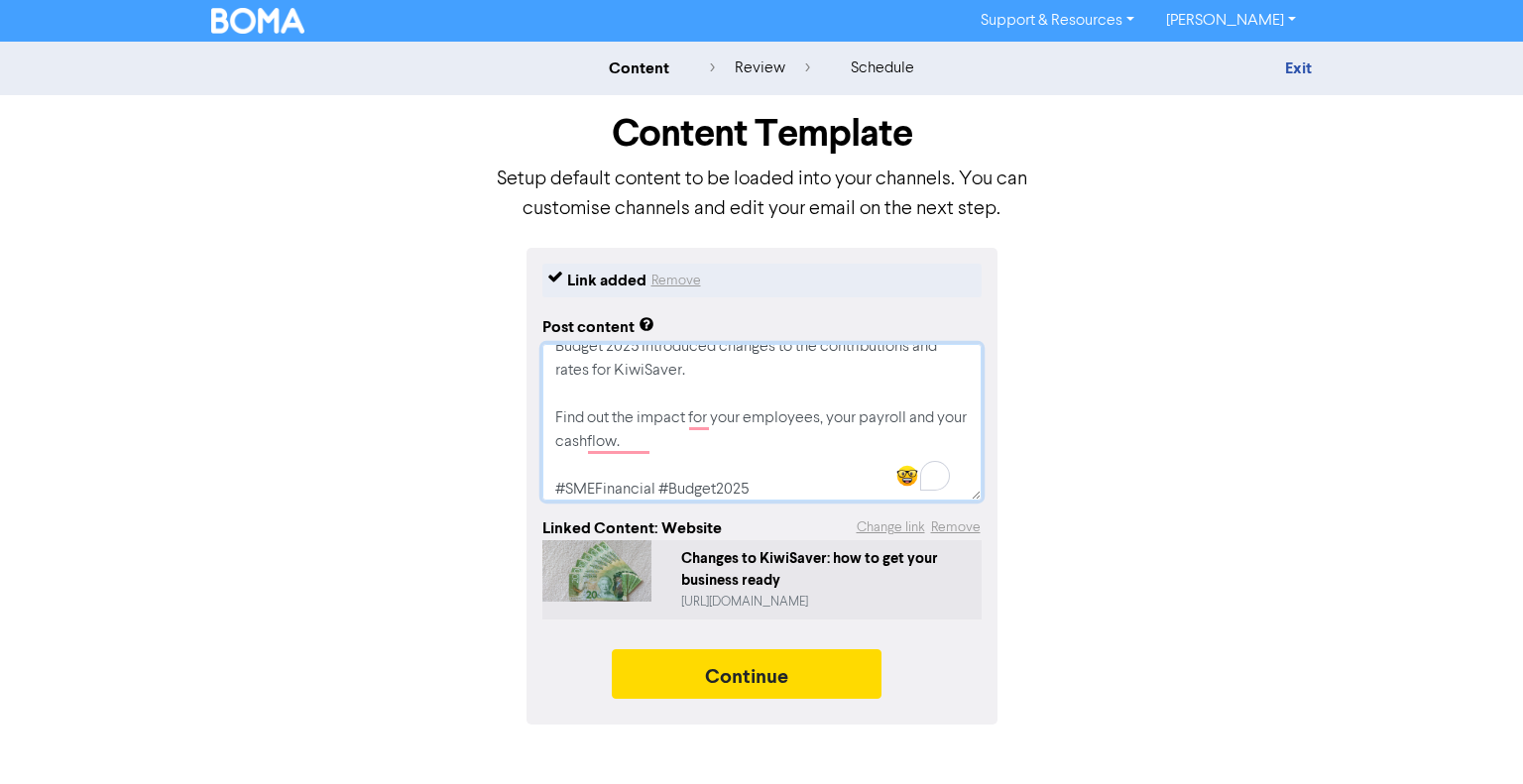 type on "x" 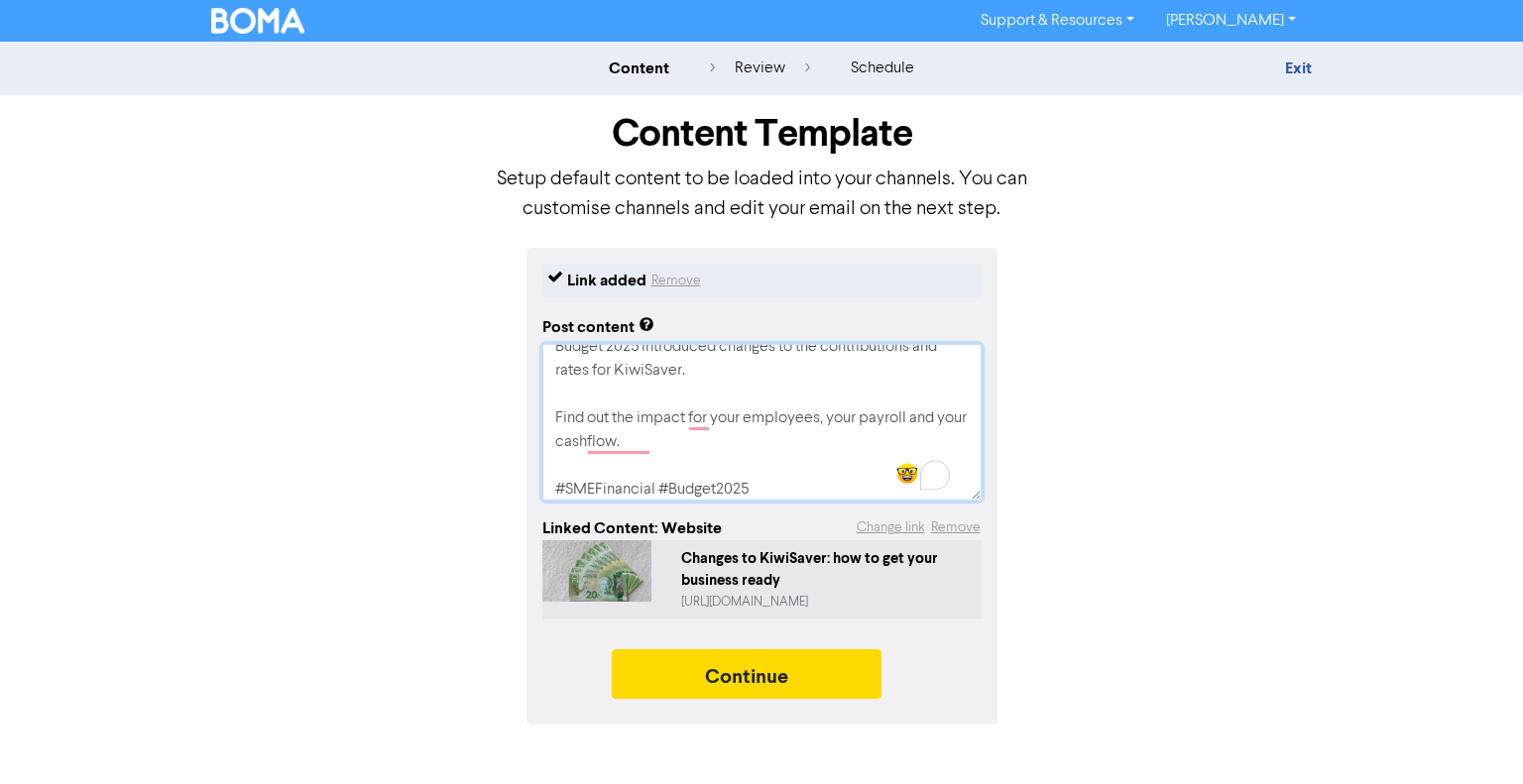 type on "x" 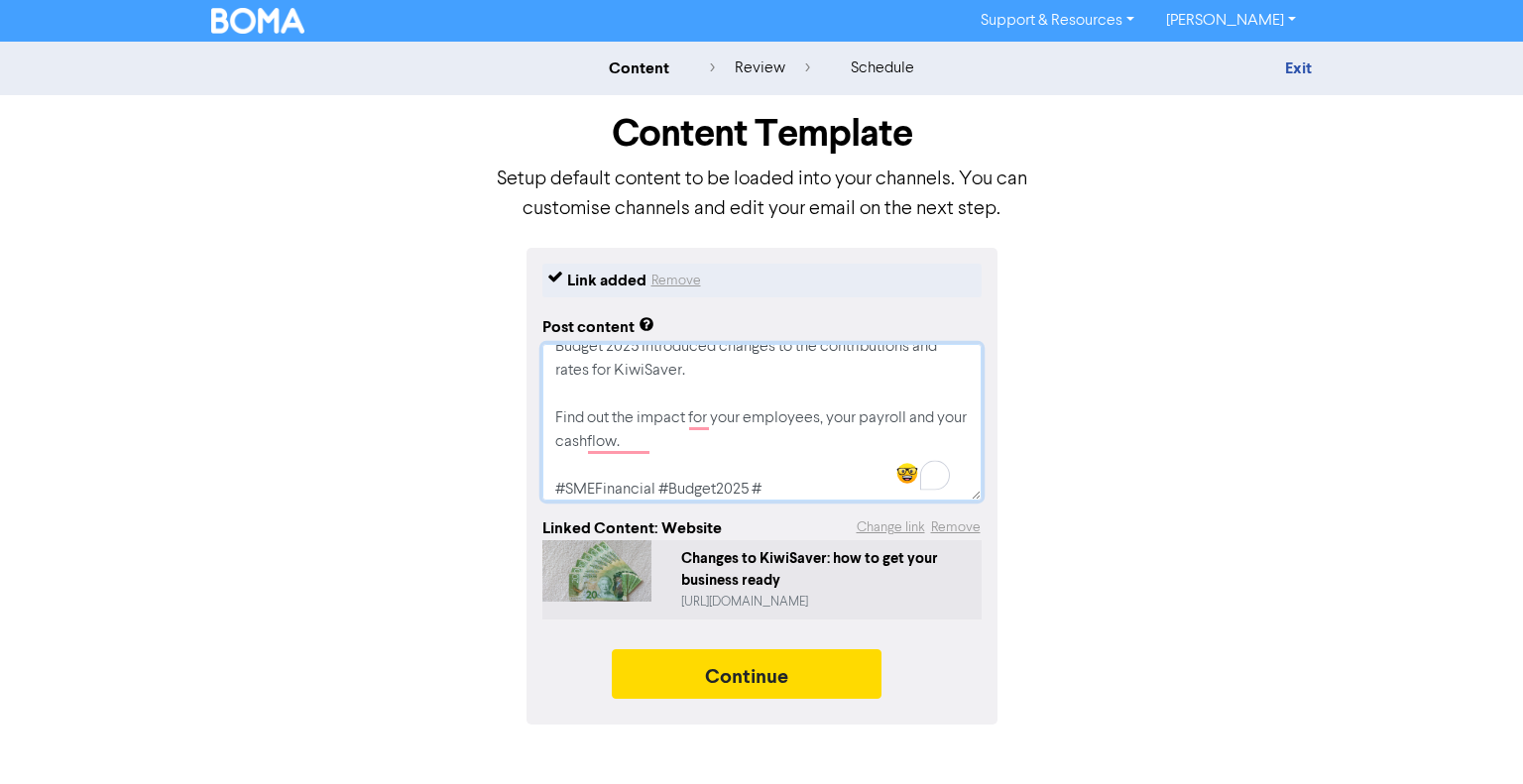 type on "x" 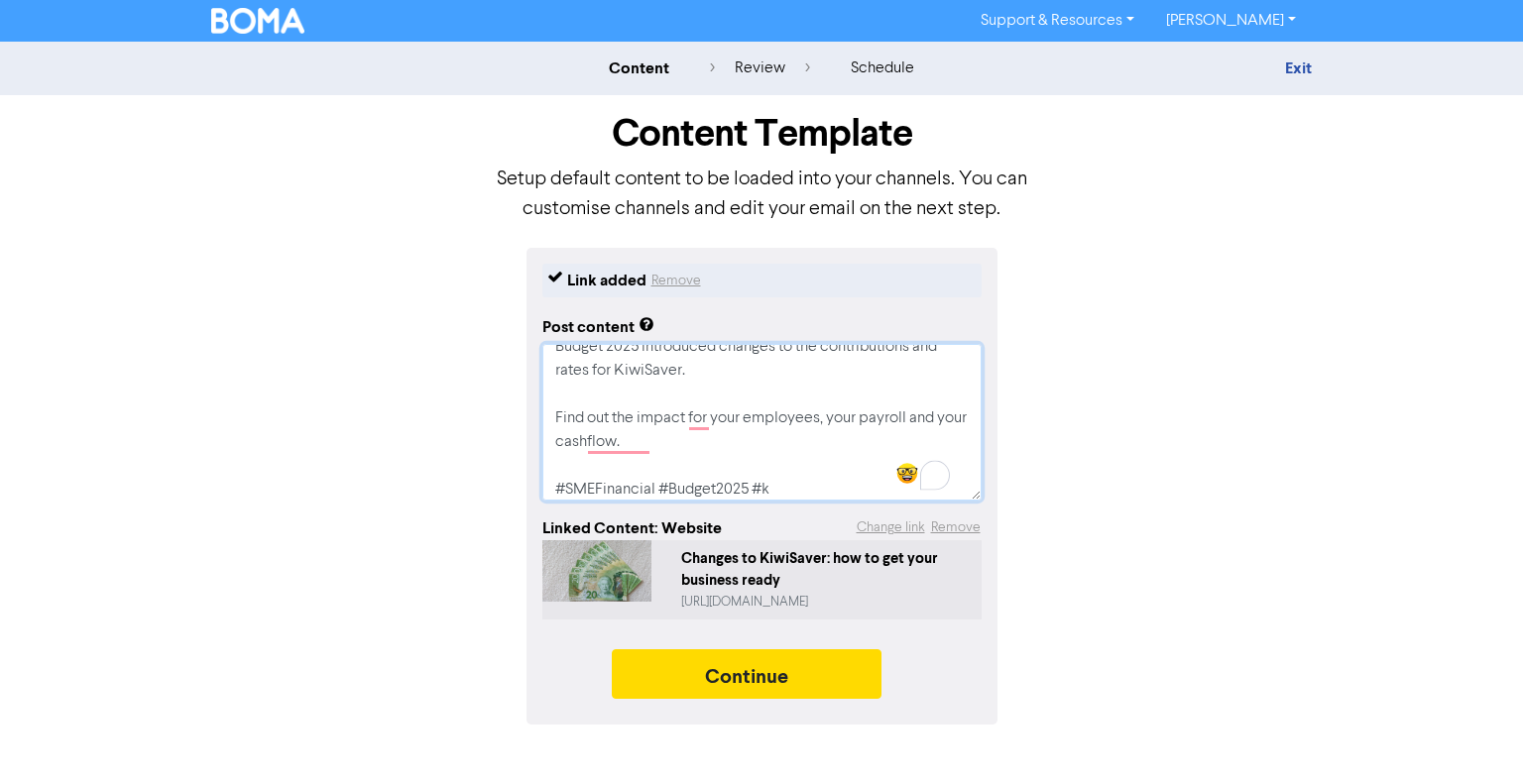 type on "x" 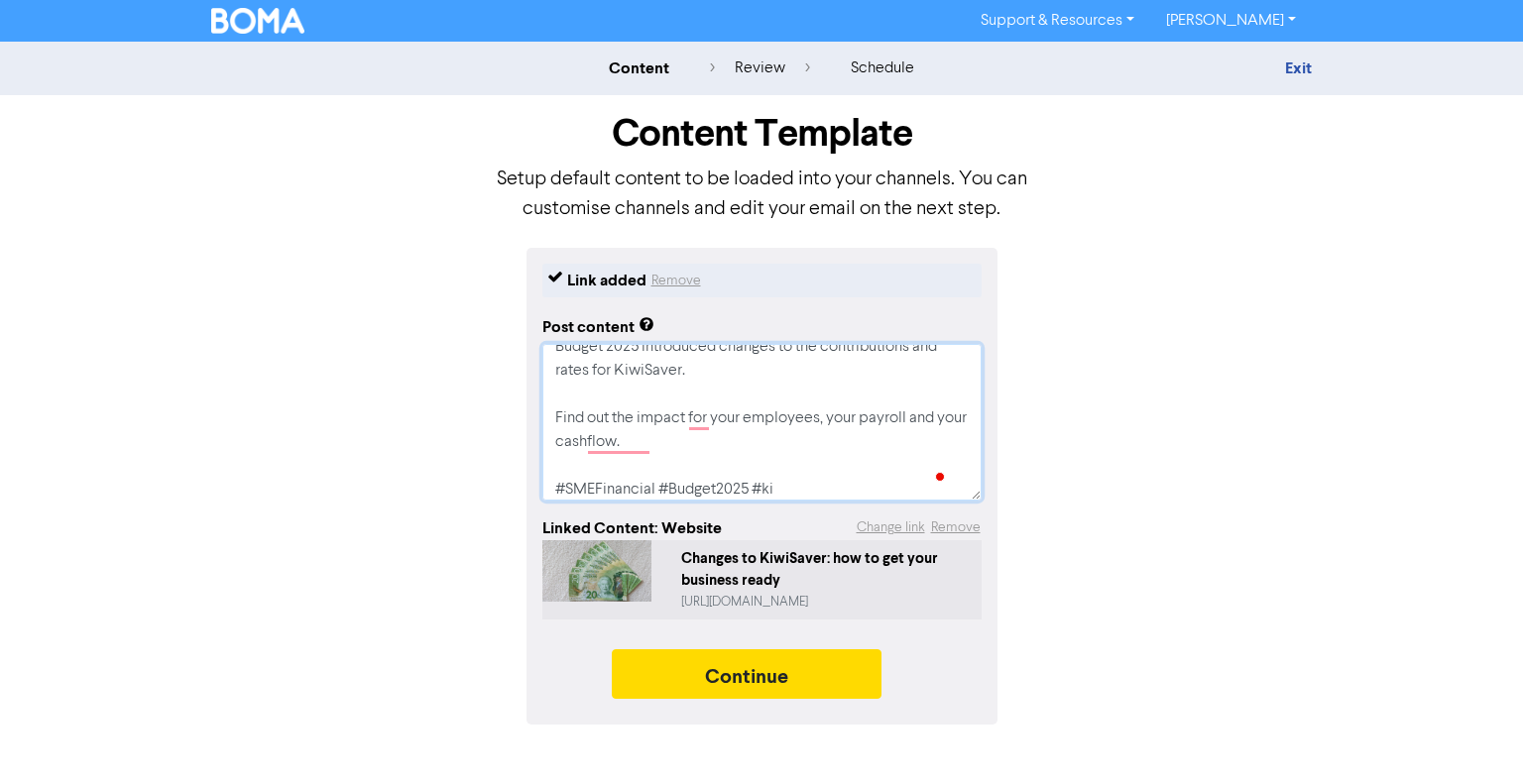 type on "x" 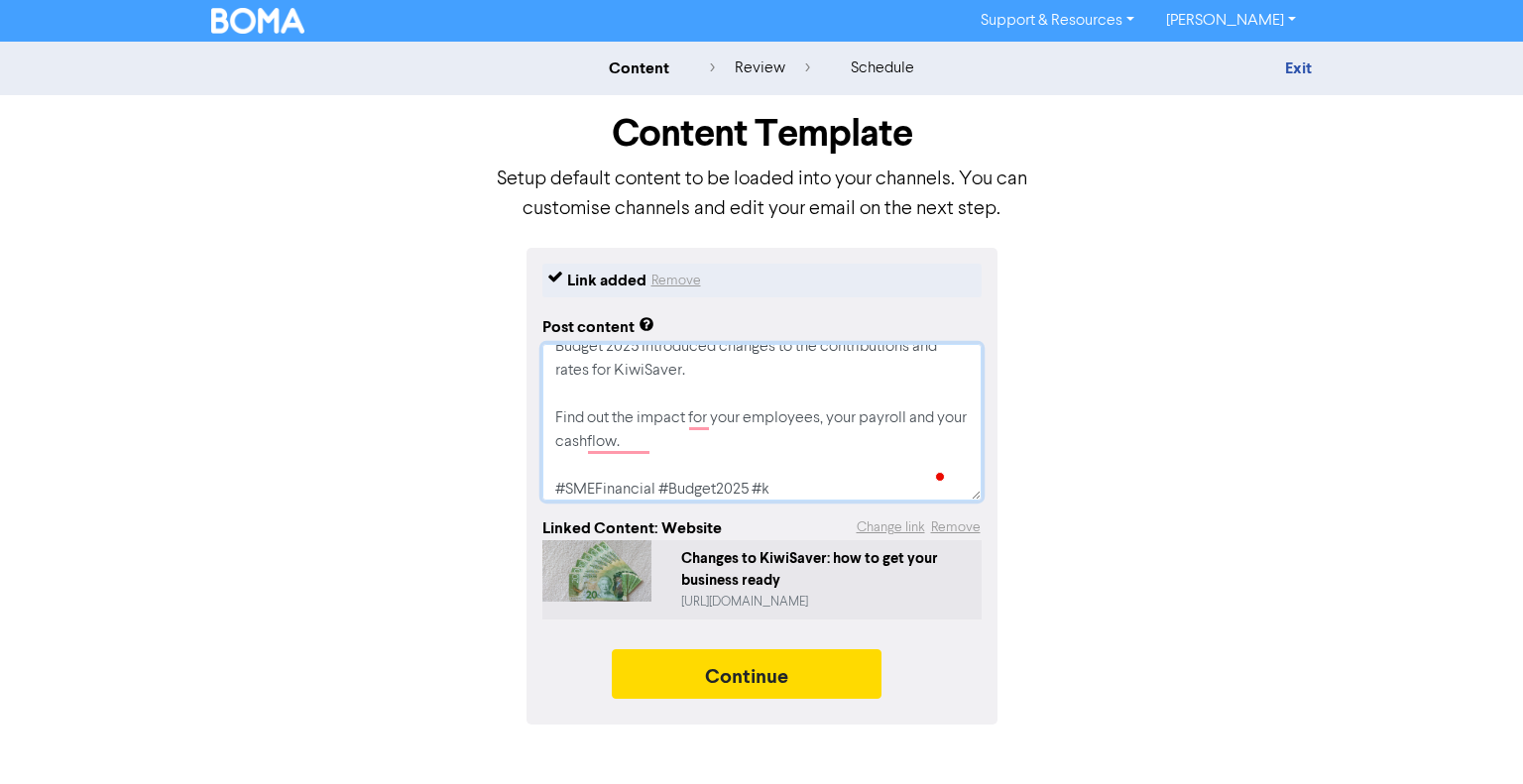 type on "x" 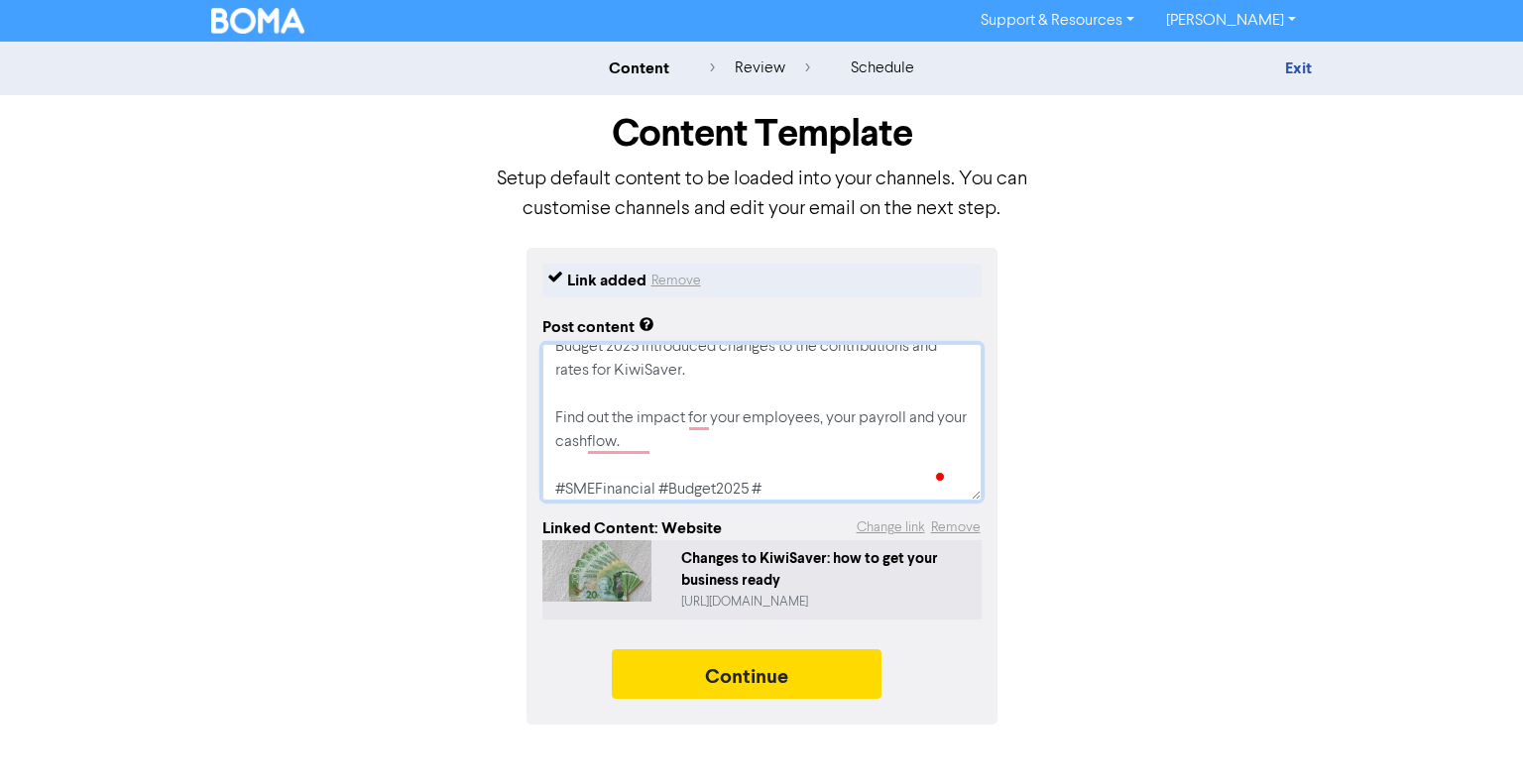 type on "x" 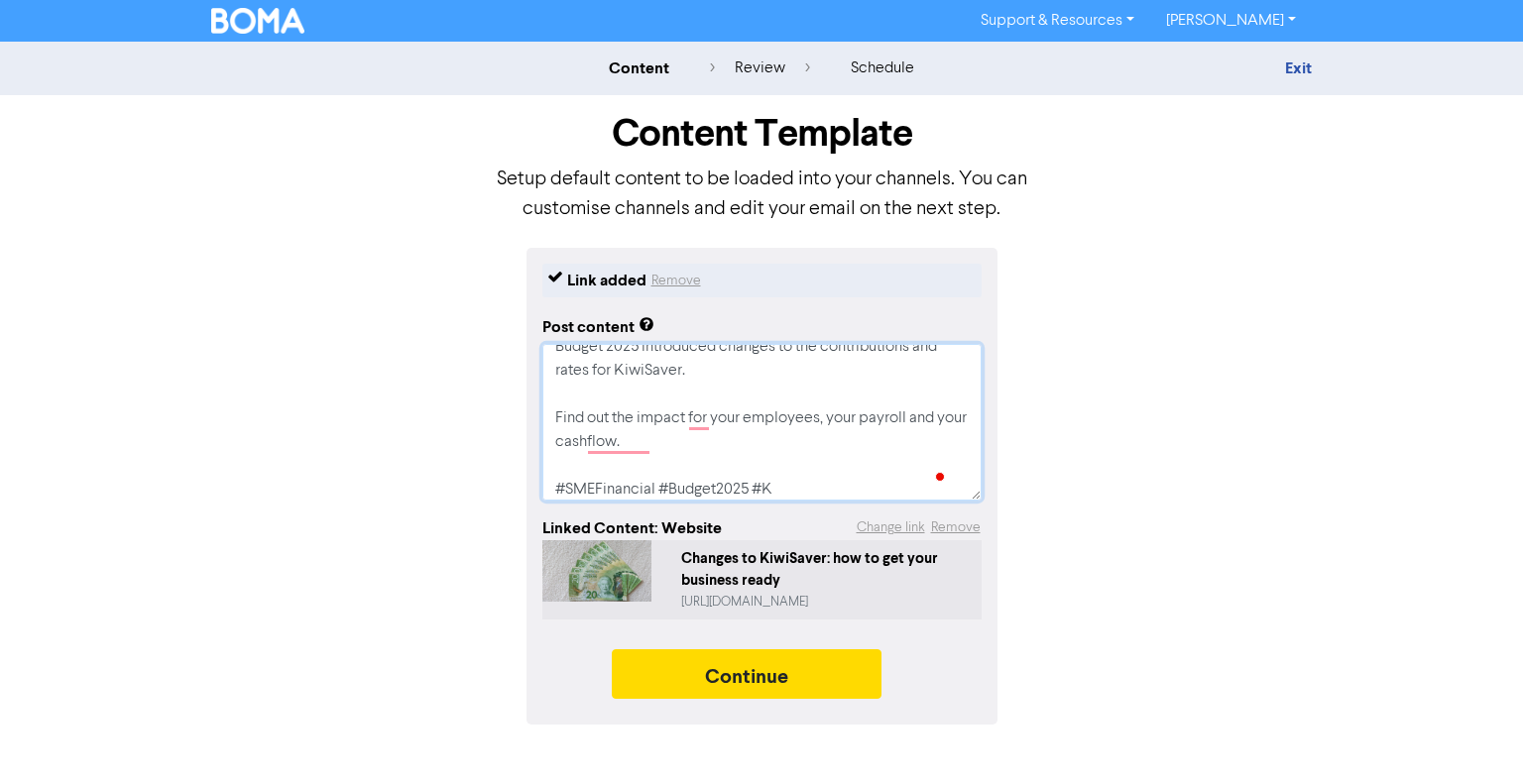 type on "x" 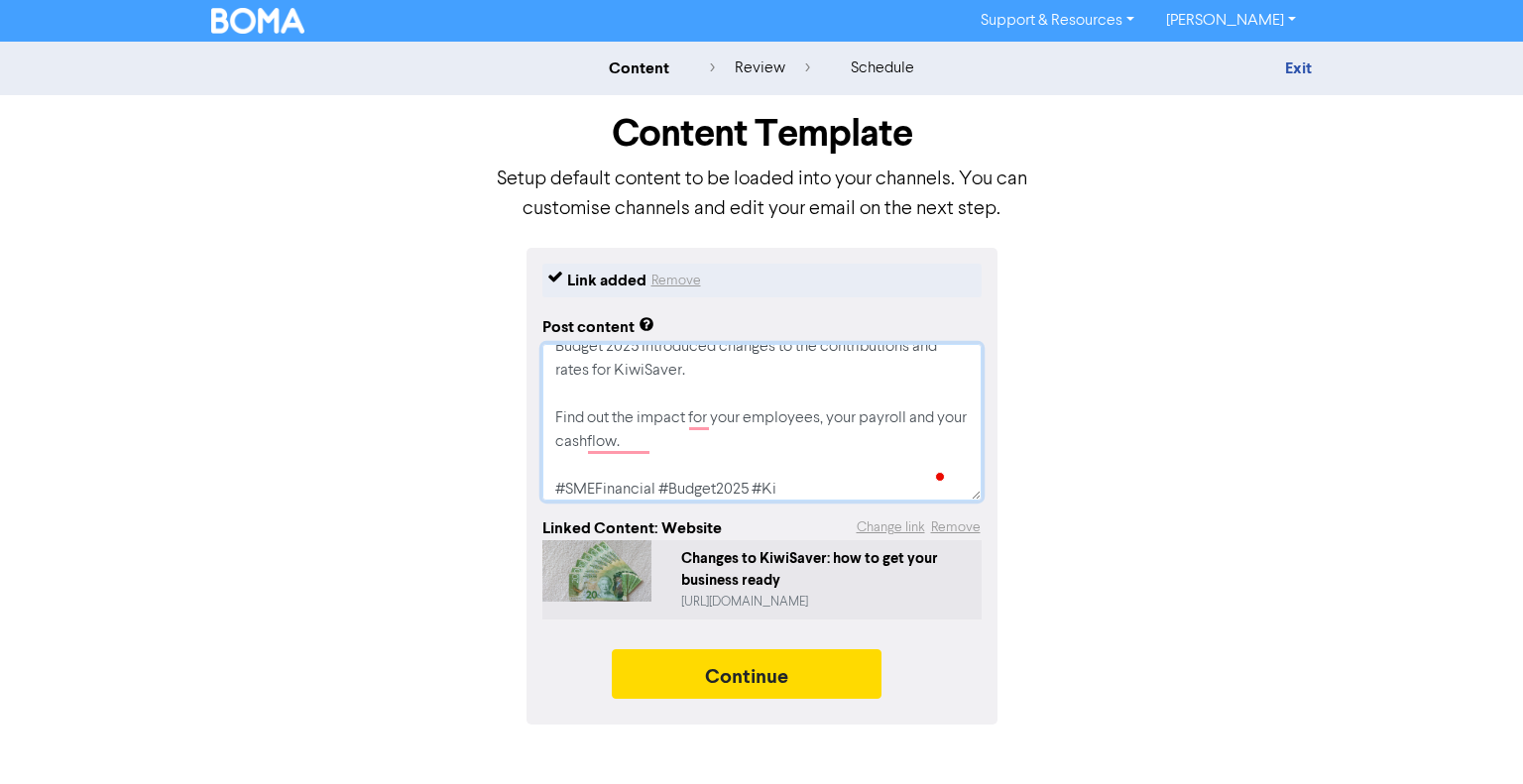 type on "x" 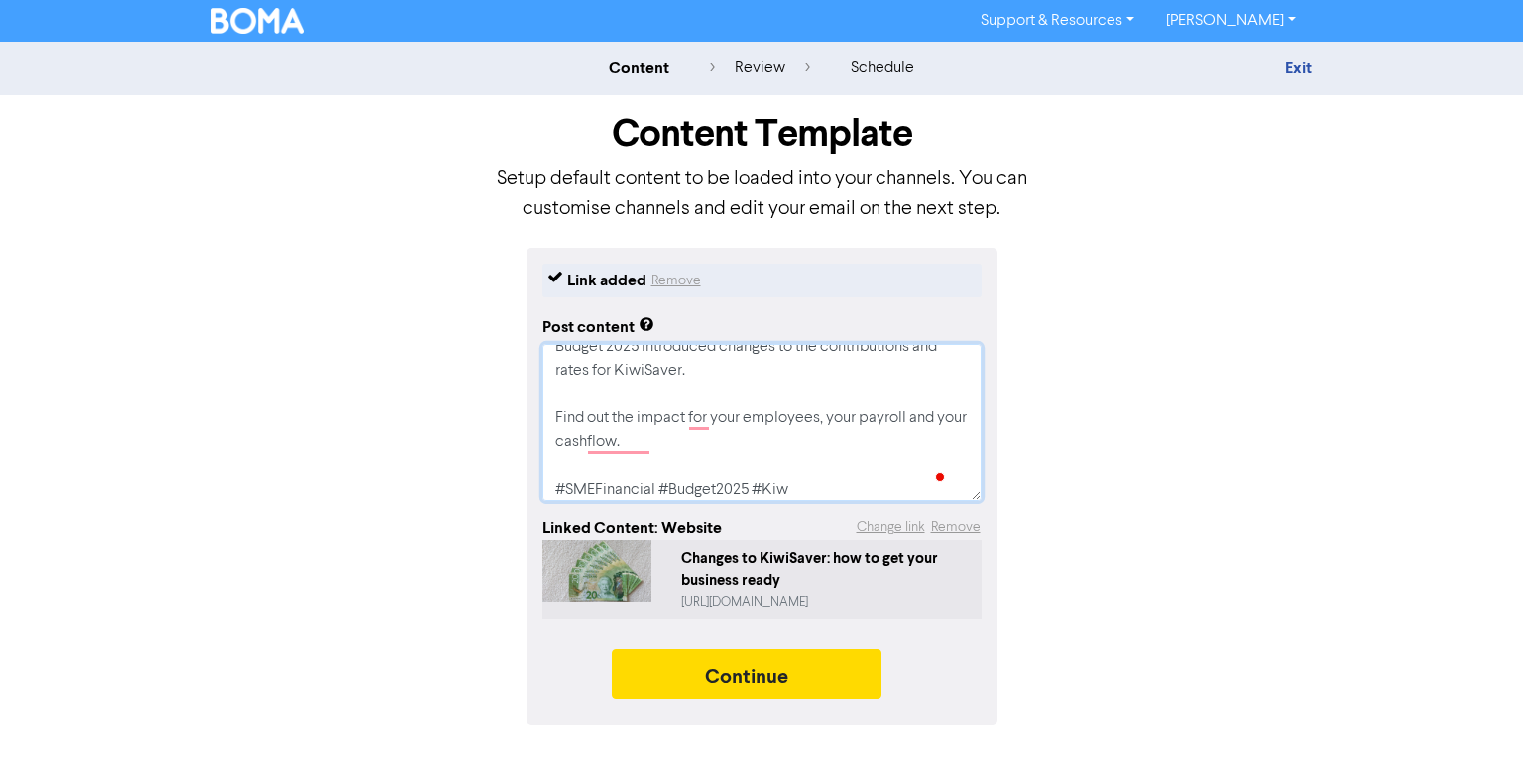 type on "x" 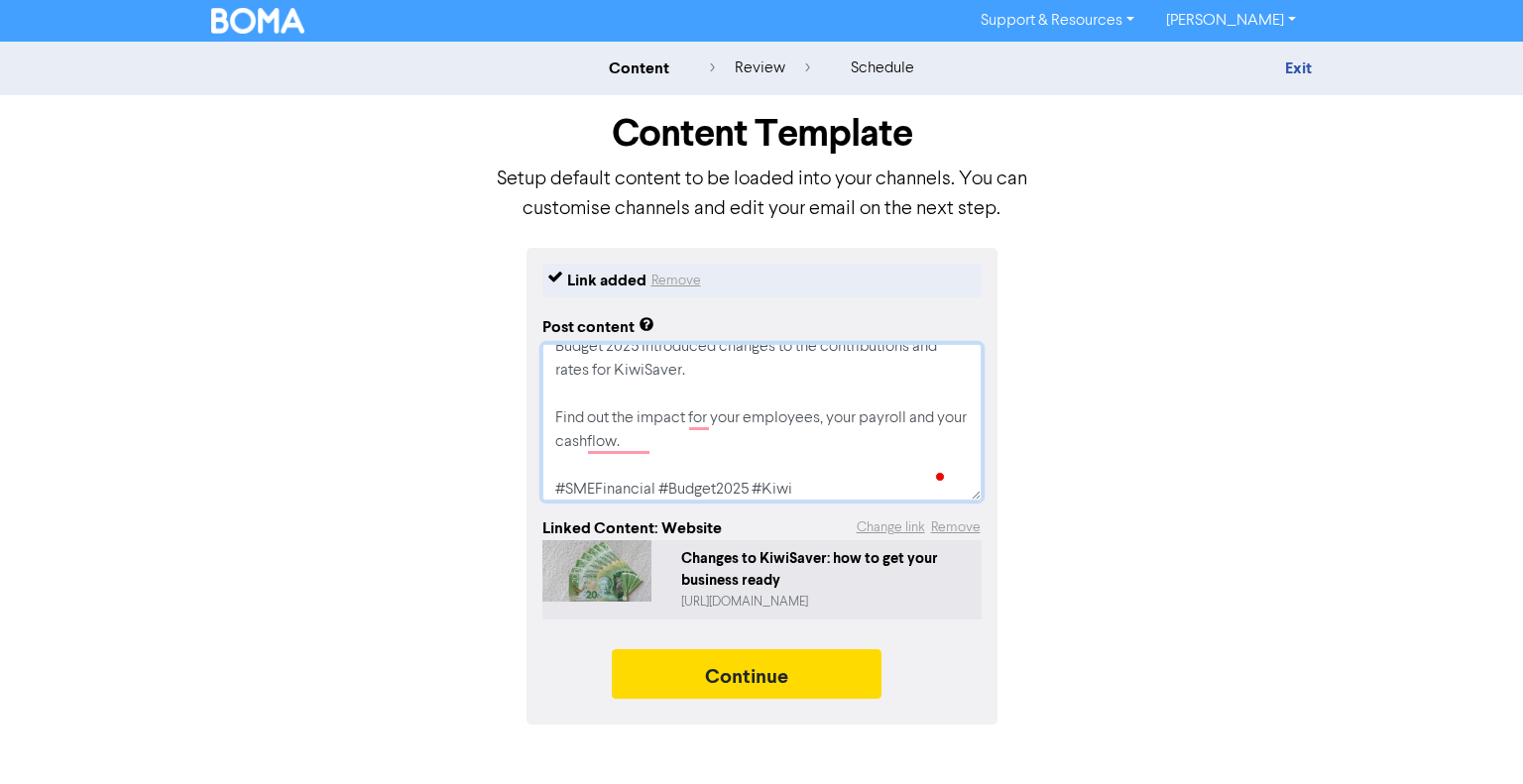 type on "x" 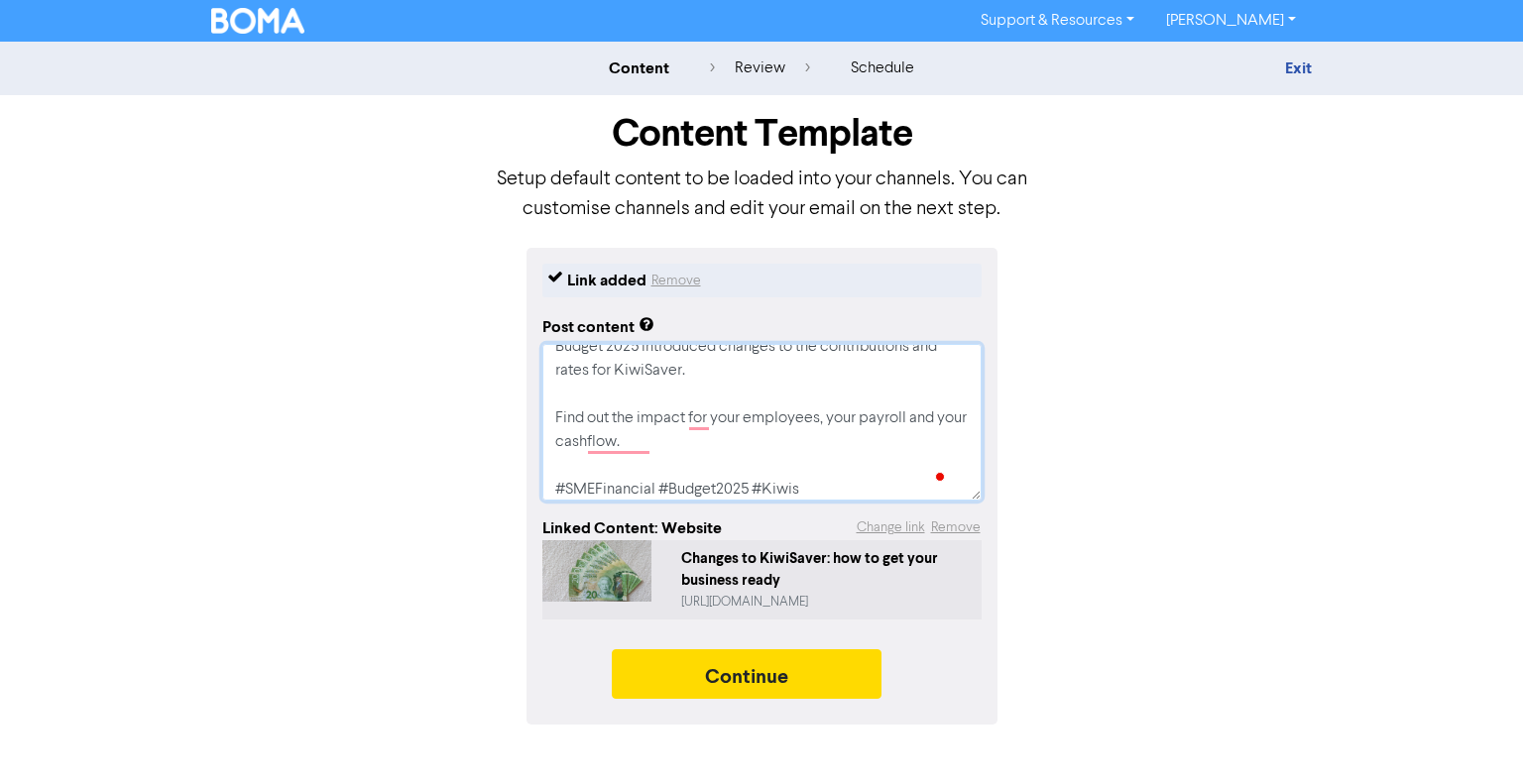 type on "x" 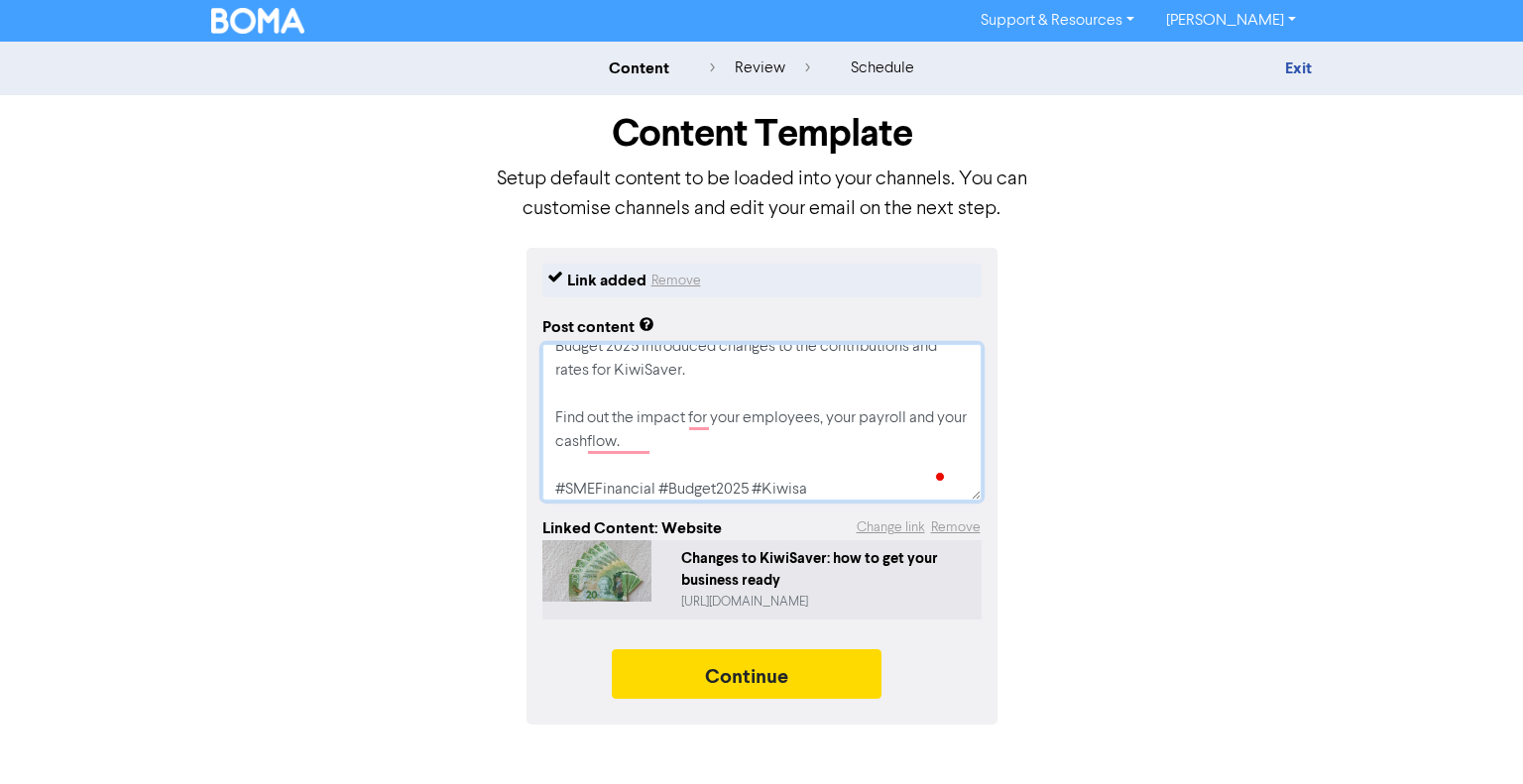 type on "x" 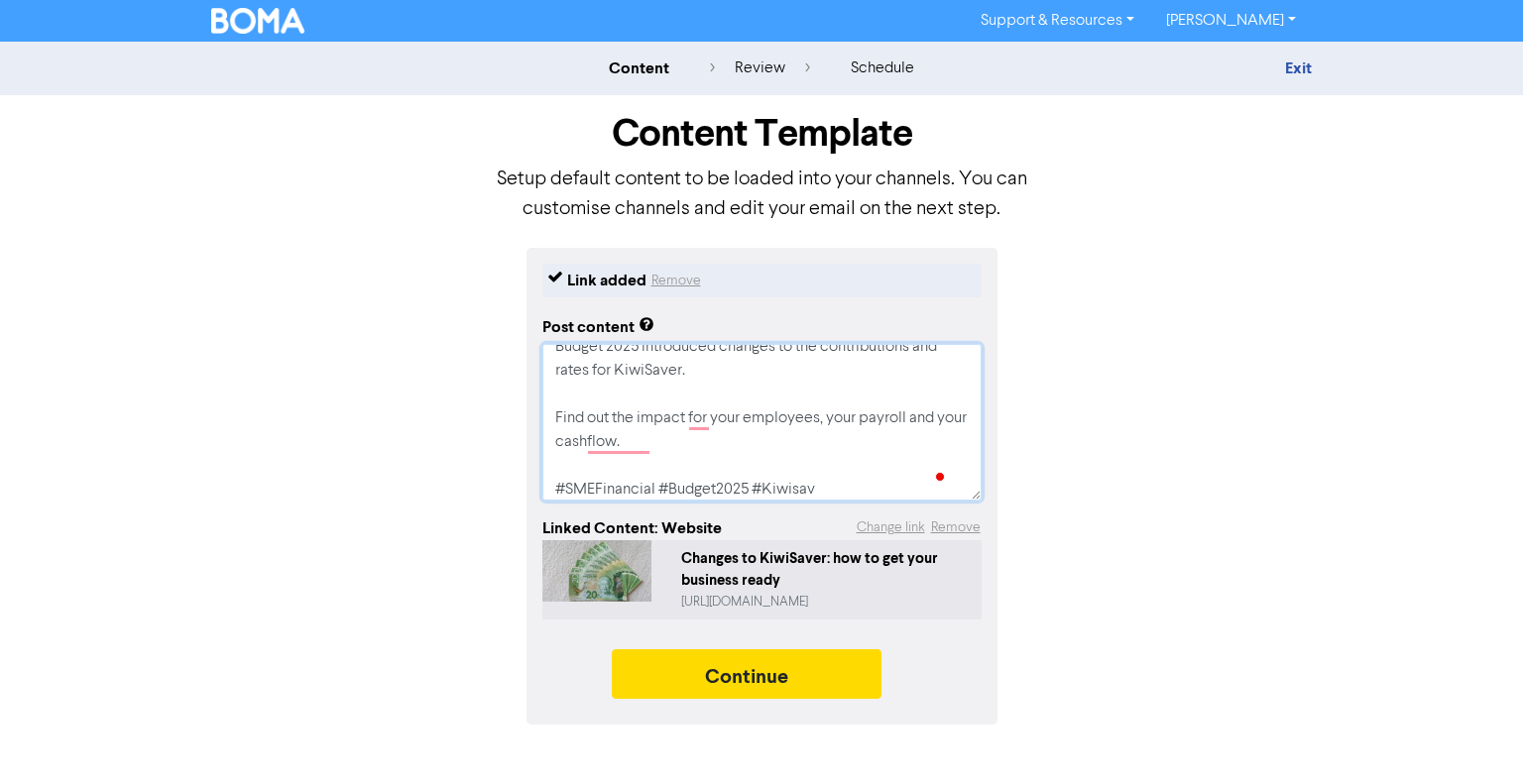 type on "x" 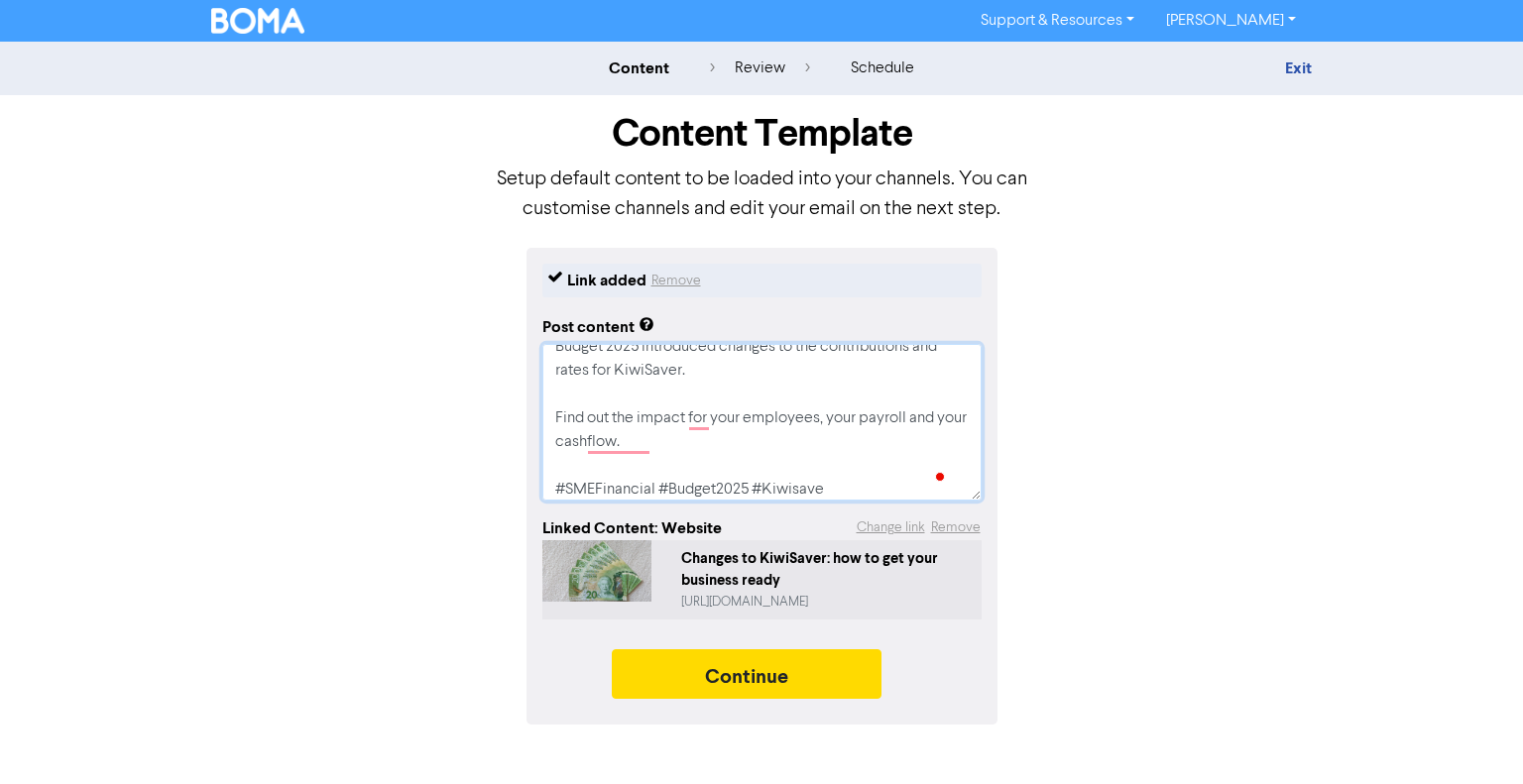 type on "x" 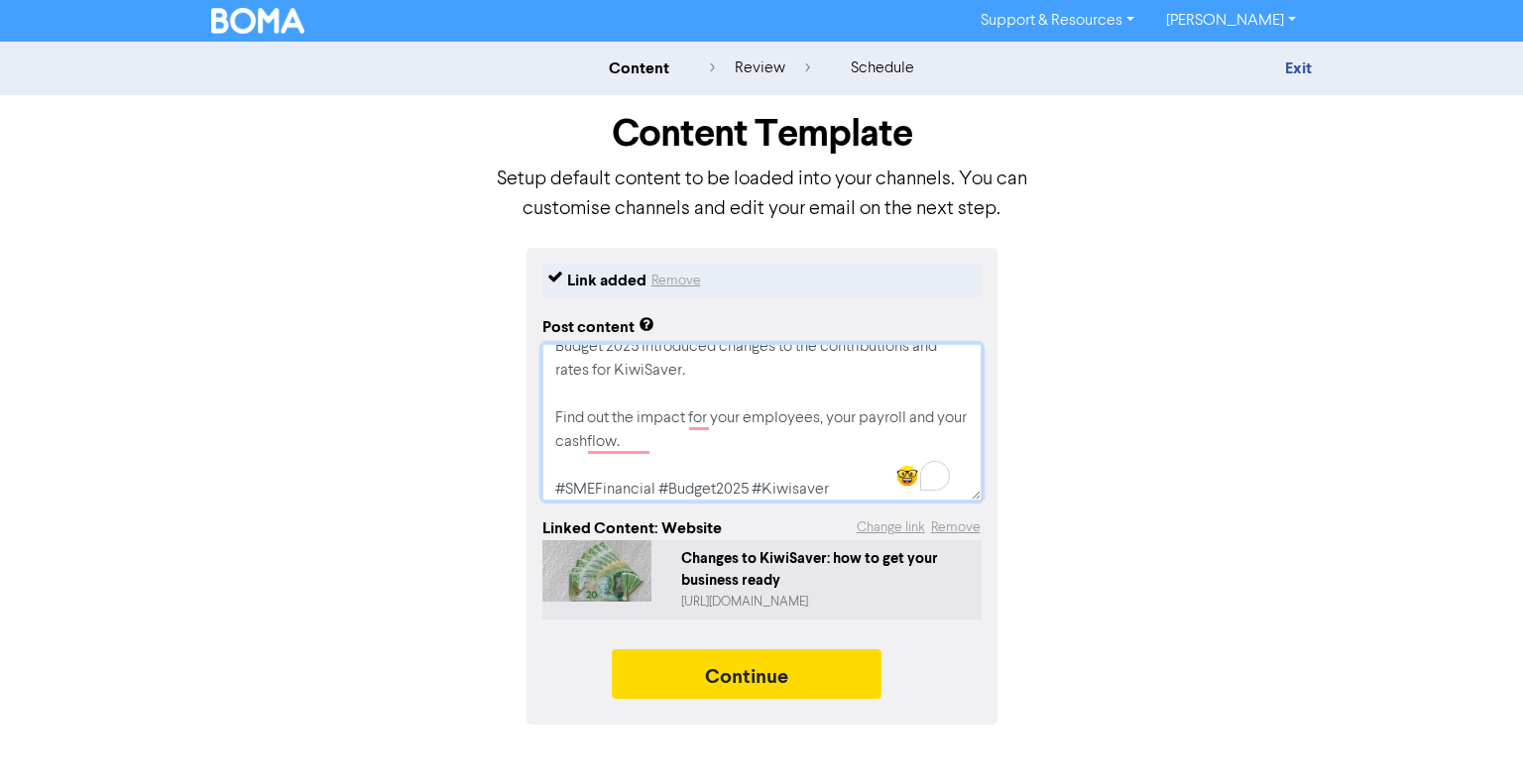 click on "Budget 2025 introduced changes to the contributions and rates for KiwiSaver.
Find out the impact for your employees, your payroll and your cashflow.
#SMEFinancial #Budget2025 #Kiwisaver" at bounding box center [762, 422] 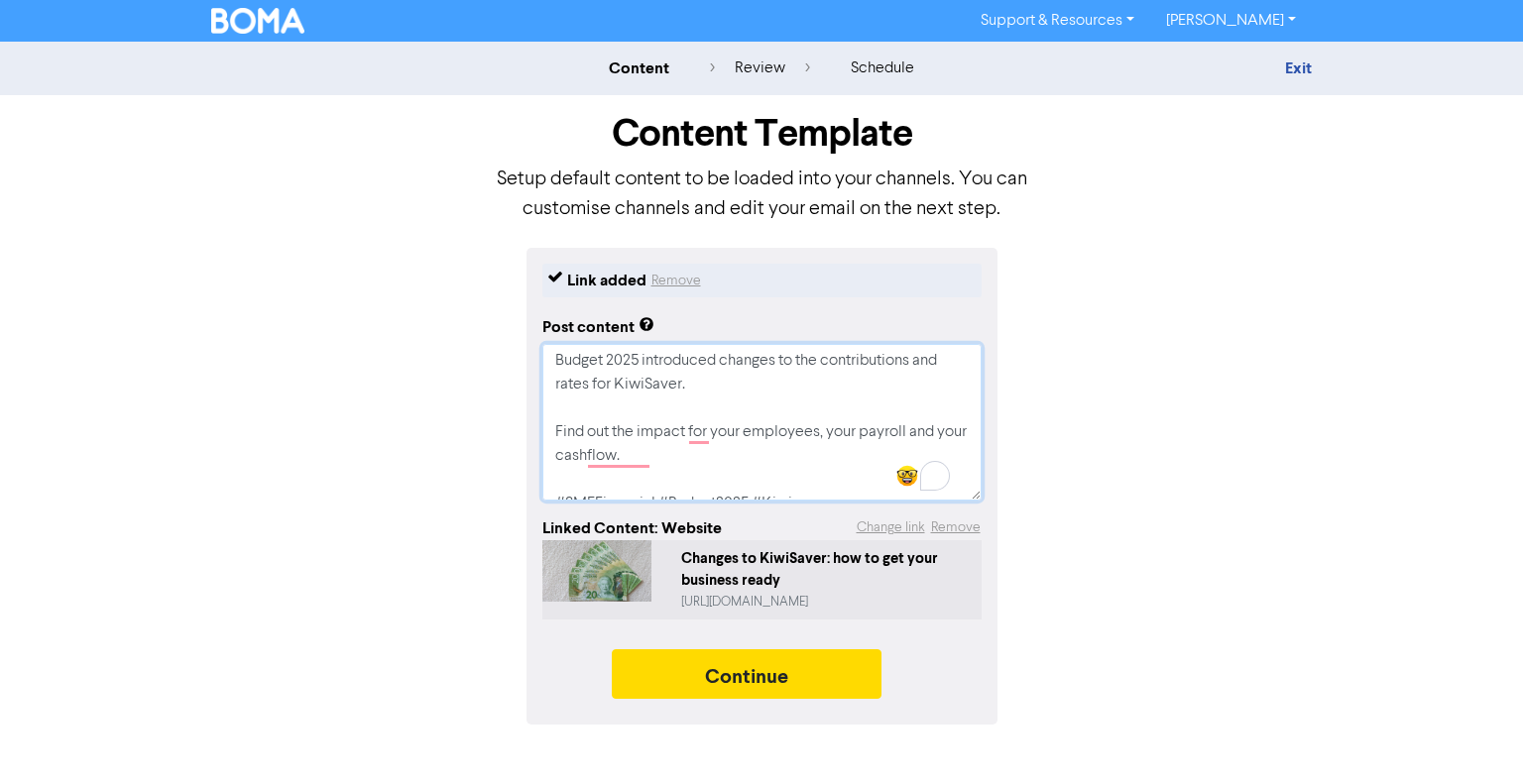 scroll, scrollTop: 0, scrollLeft: 0, axis: both 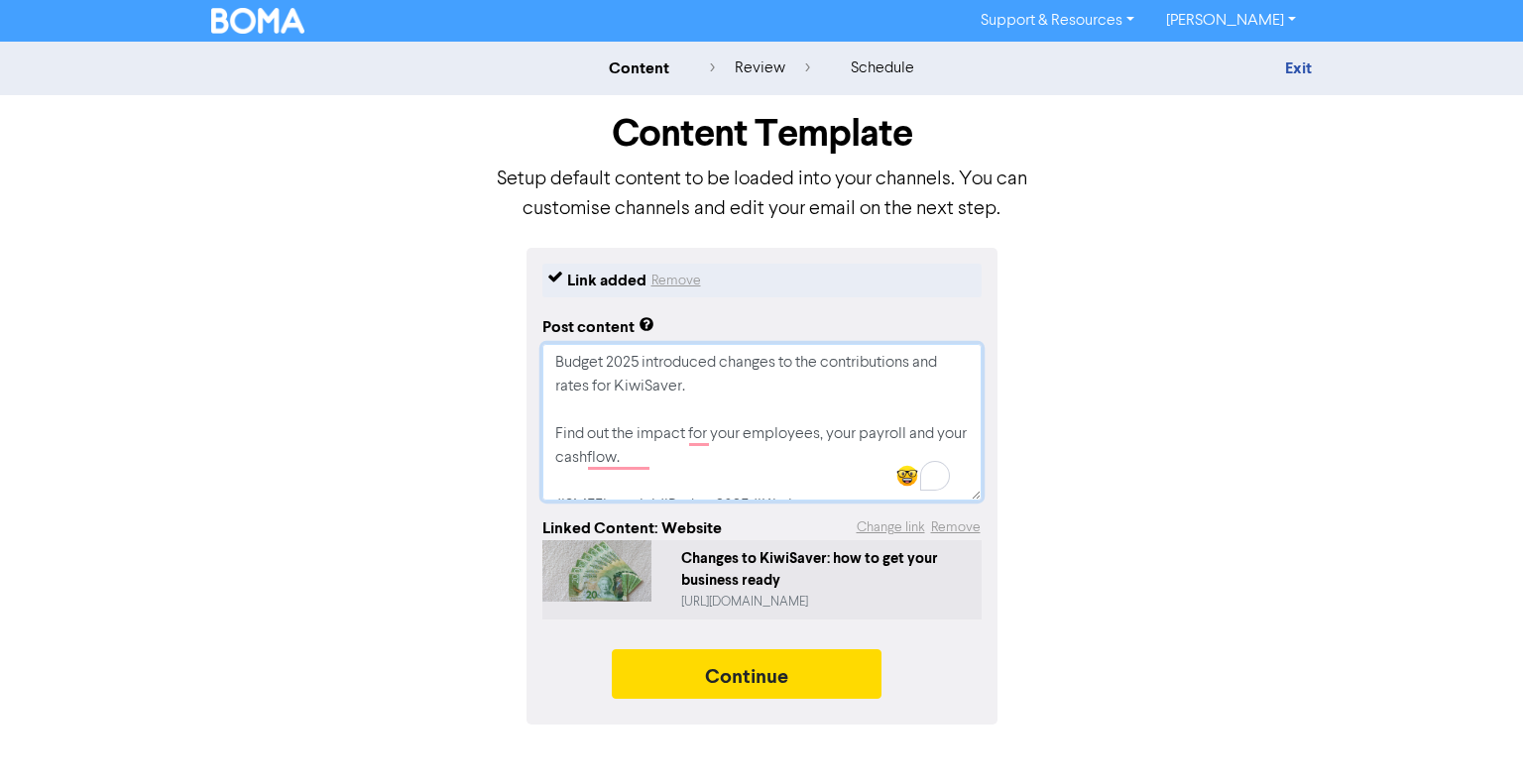 click on "Budget 2025 introduced changes to the contributions and rates for KiwiSaver.
Find out the impact for your employees, your payroll and your cashflow.
#SMEFinancial #Budget2025 #Kiwisaver" at bounding box center [762, 422] 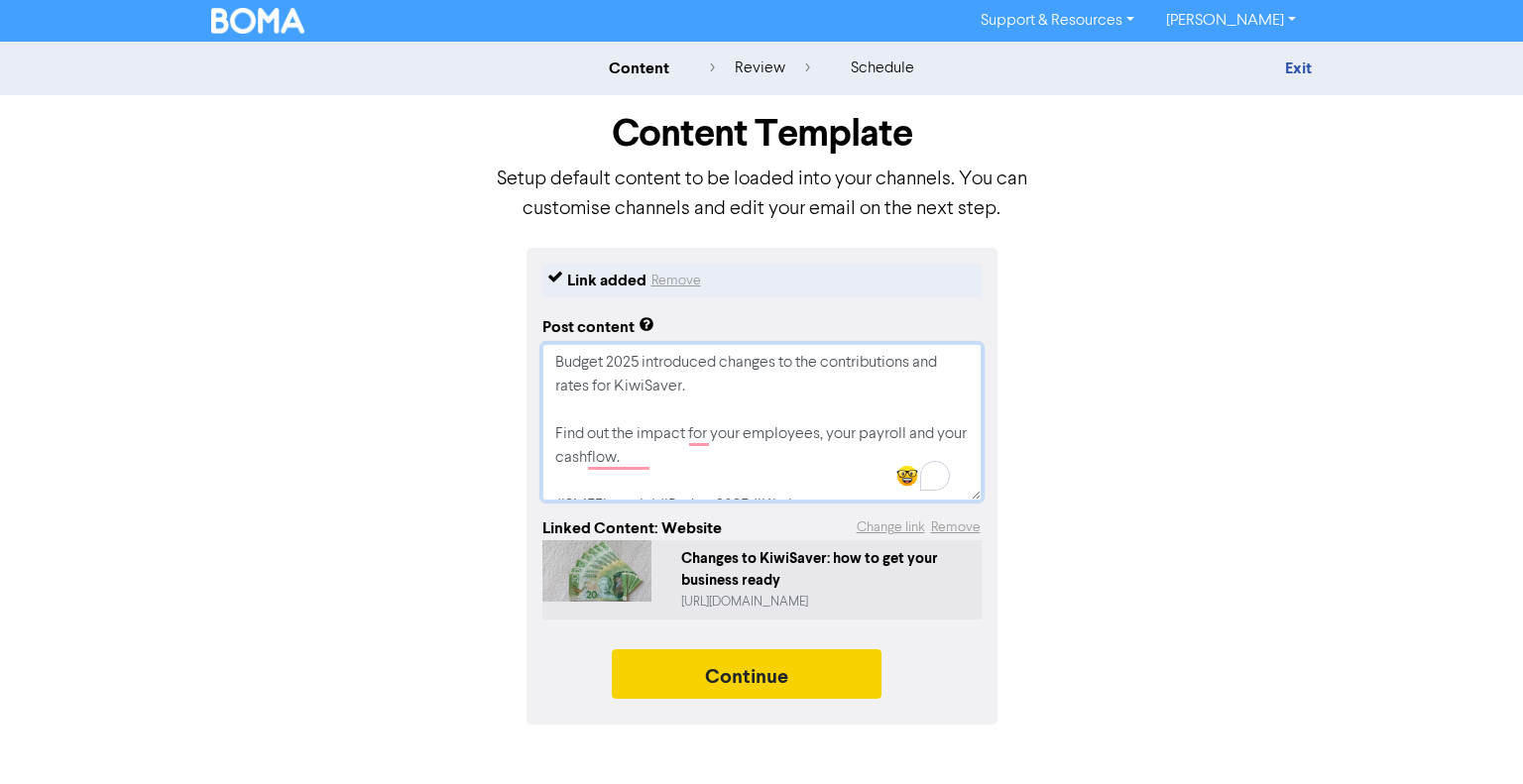 type on "Budget 2025 introduced changes to the contributions and rates for KiwiSaver.
Find out the impact for your employees, your payroll and your cashflow.
#SMEFinancial #Budget2025 #Kiwisaver" 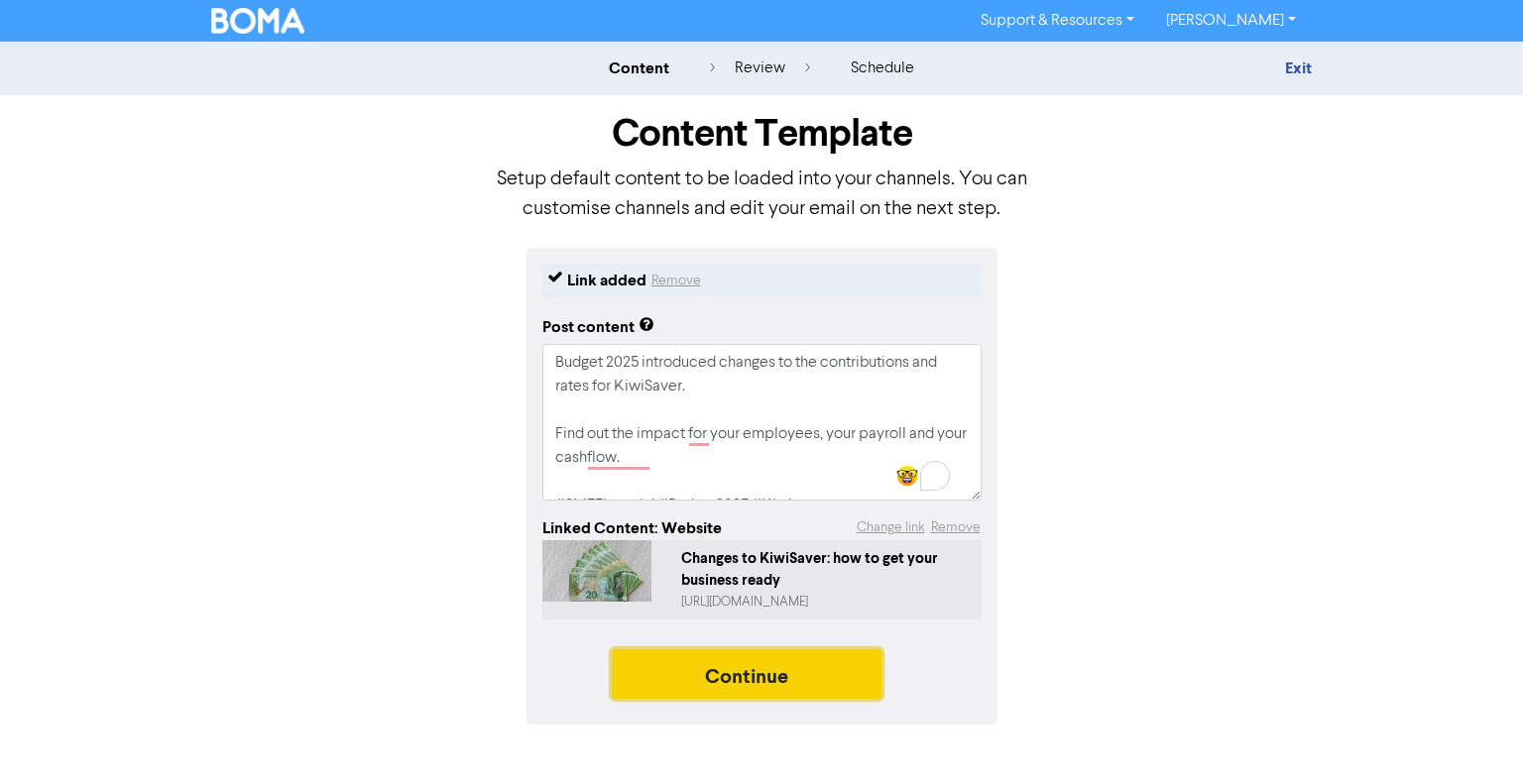 click on "Continue" at bounding box center [747, 674] 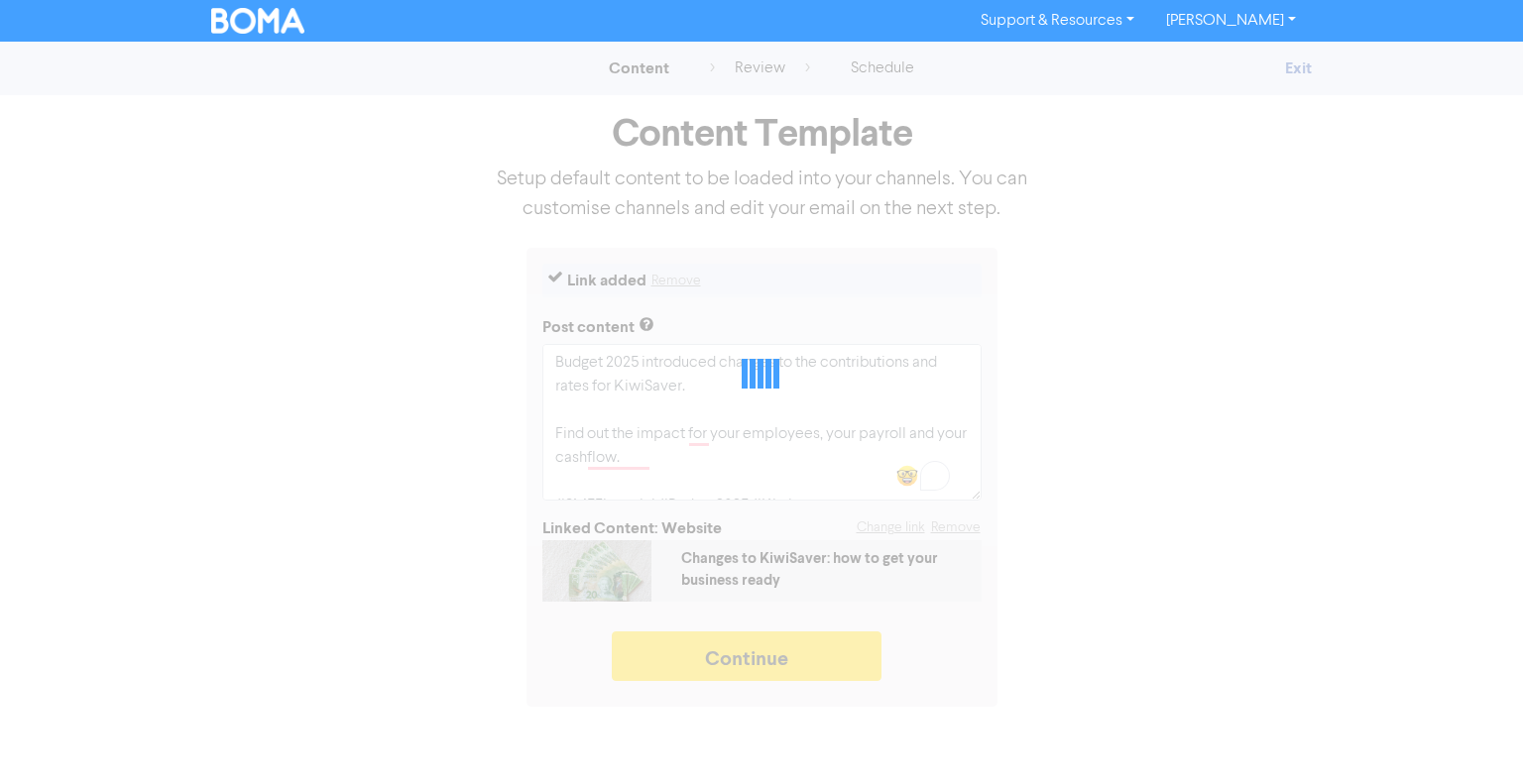 type on "x" 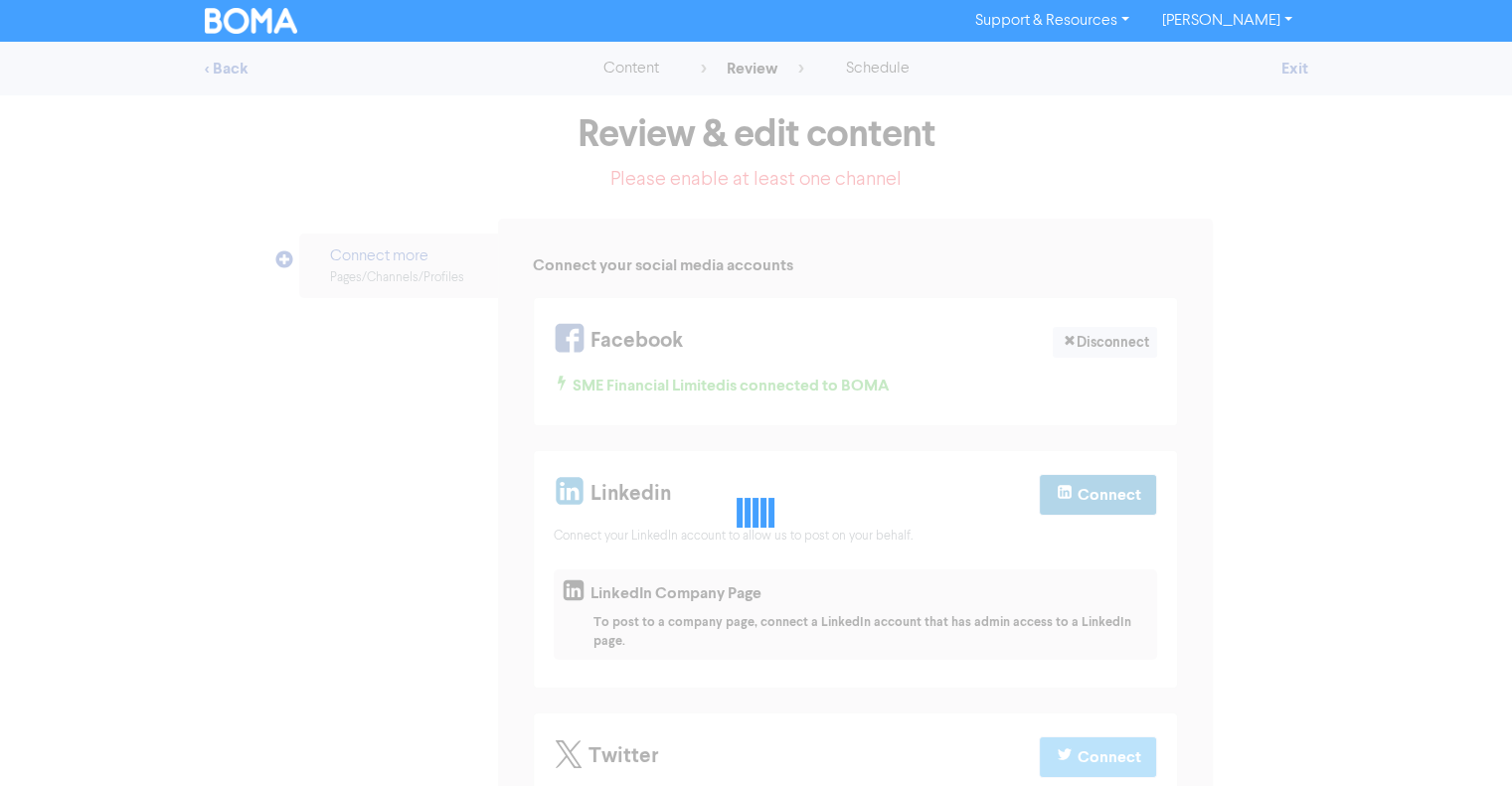 select on "LEARN_MORE" 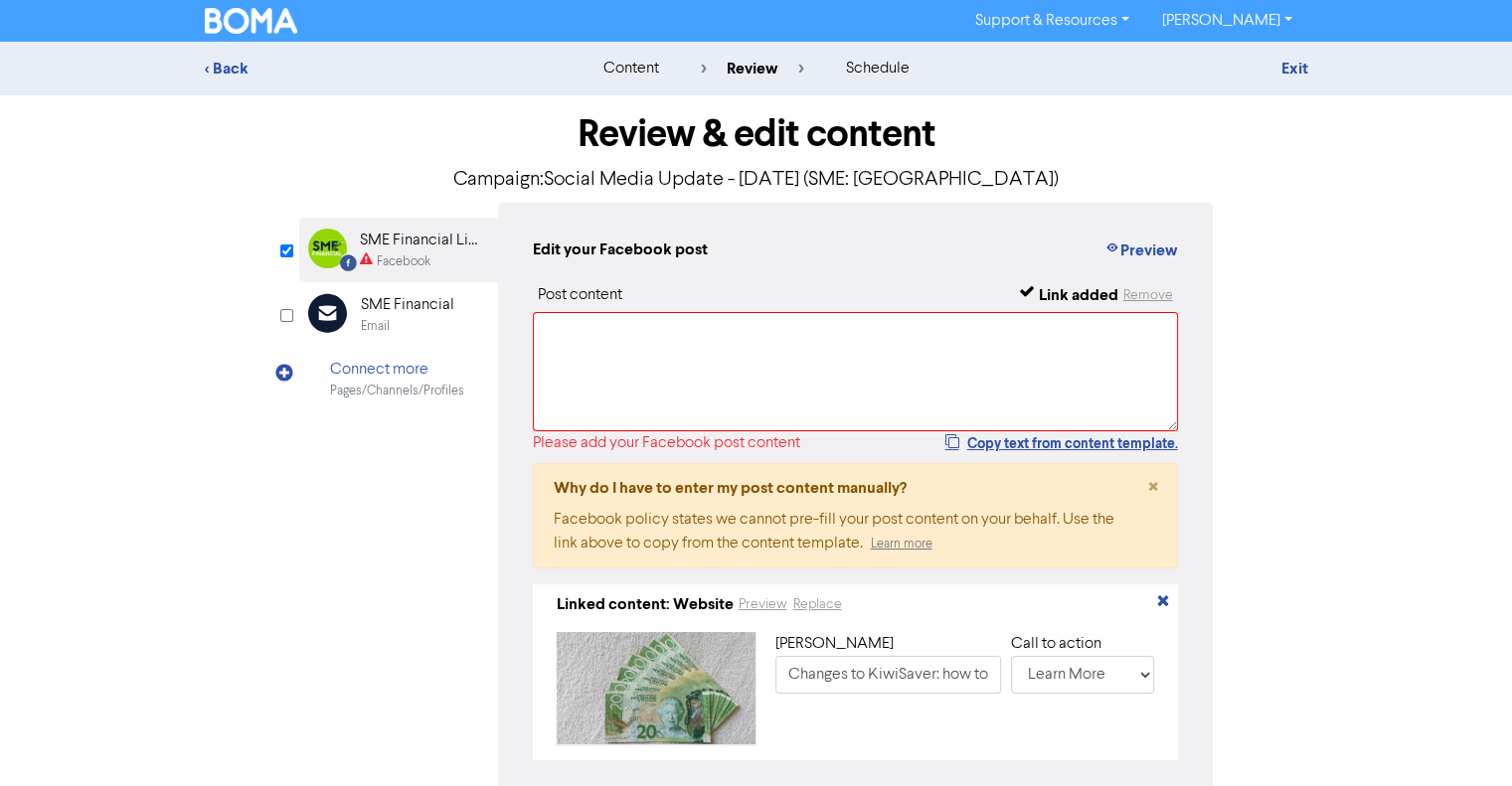 click on "Connect more" at bounding box center [397, 370] 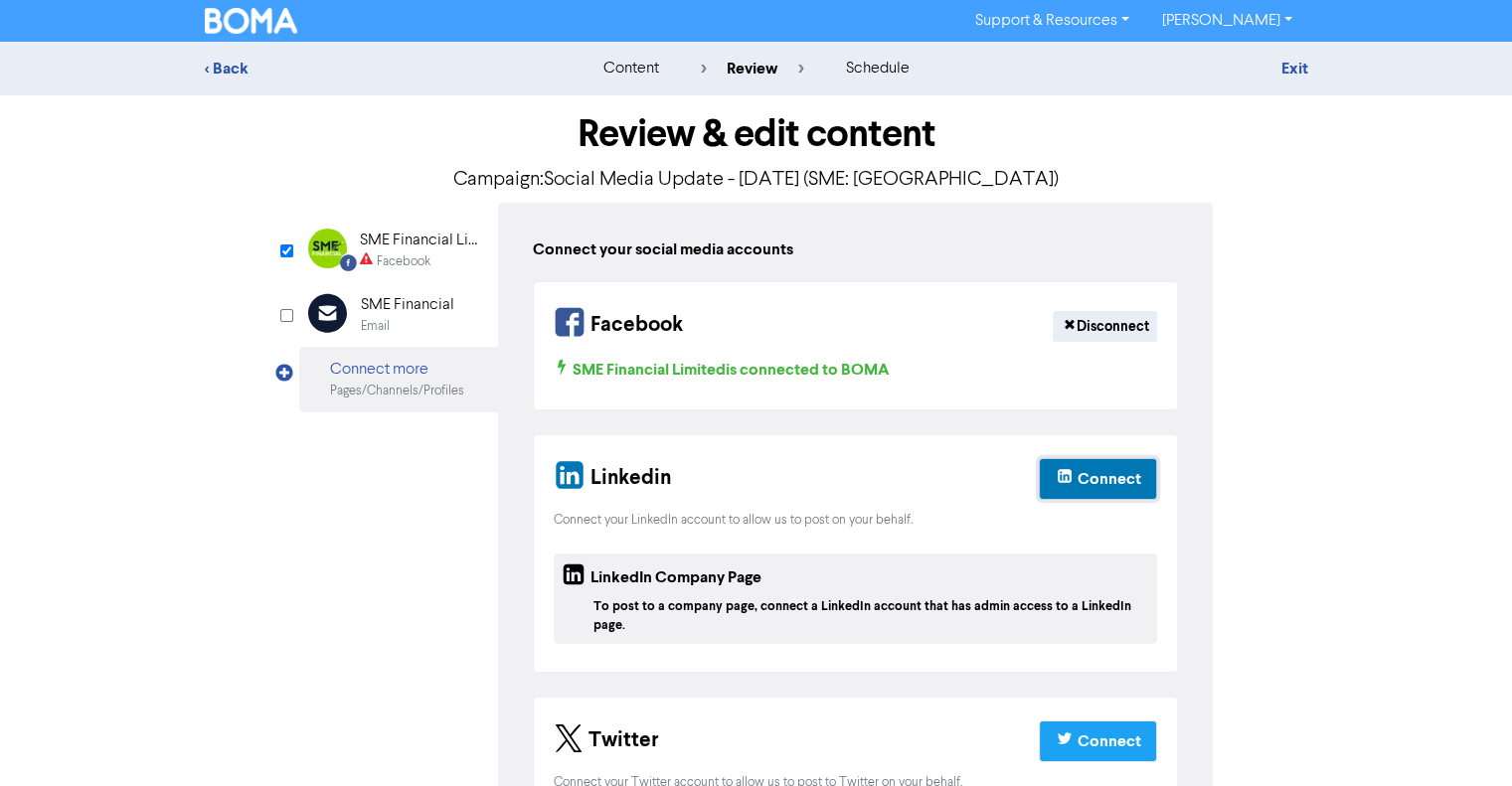 click on "Connect" at bounding box center (1108, 479) 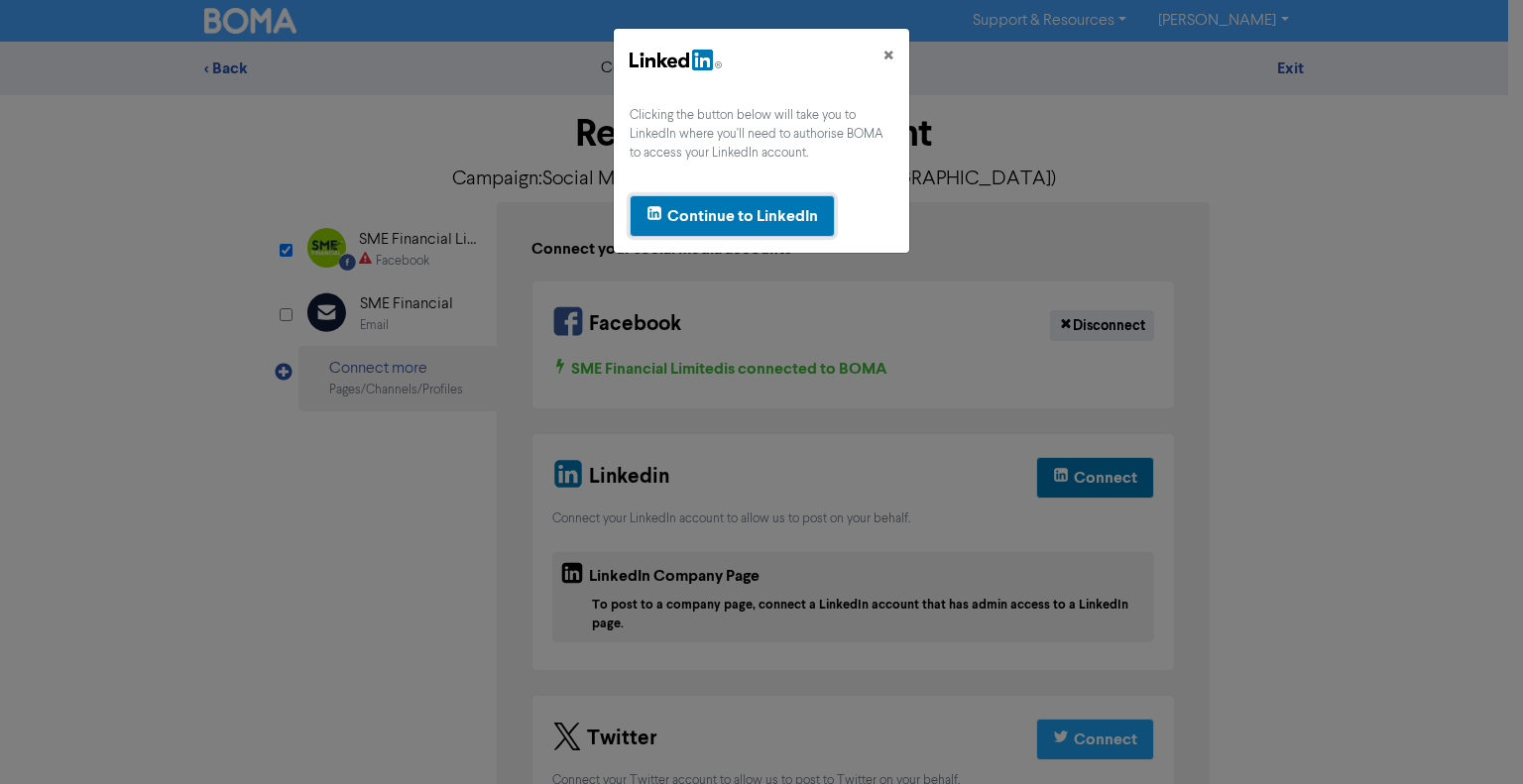 click on "Continue to LinkedIn" at bounding box center (743, 216) 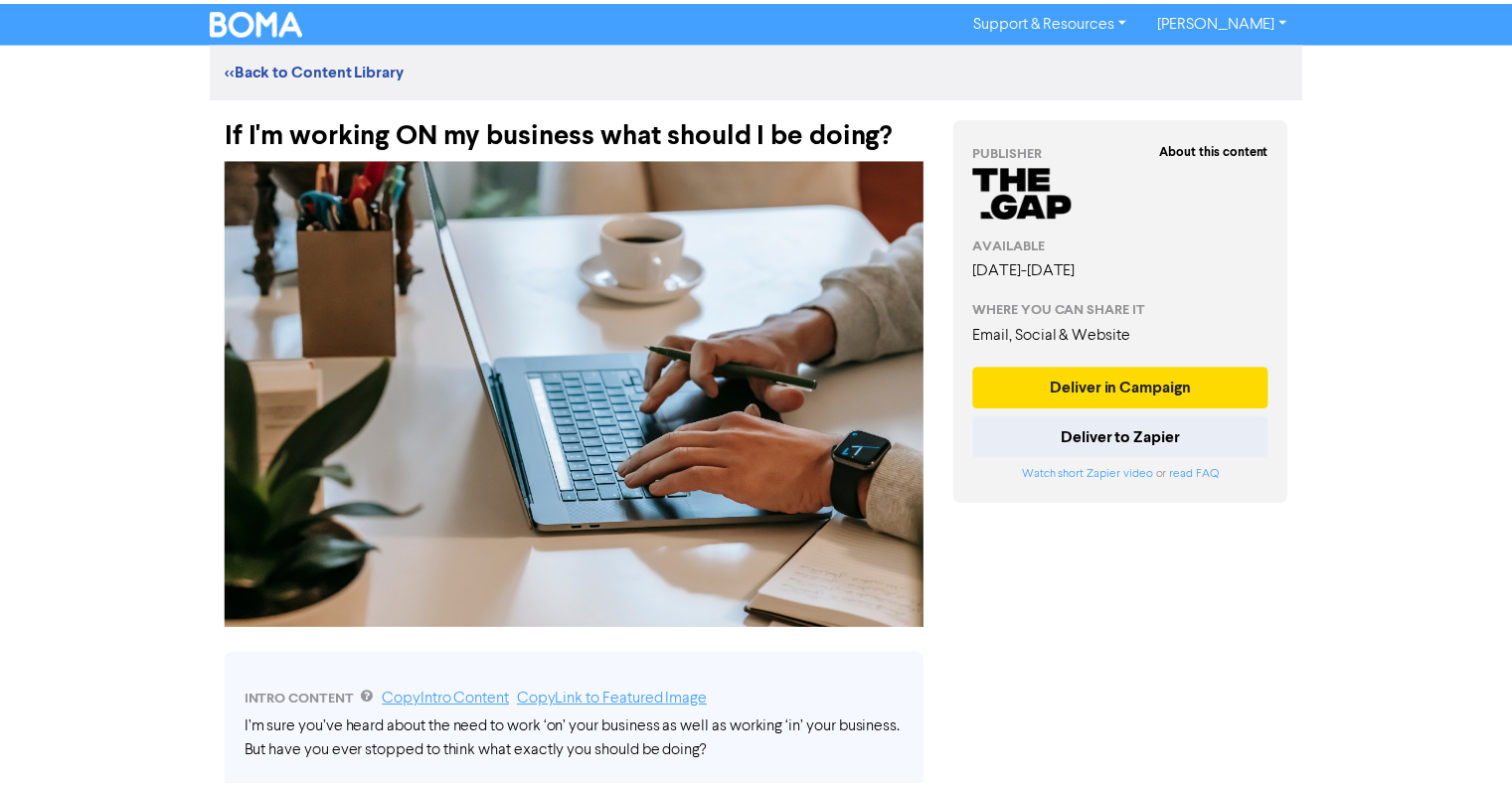 scroll, scrollTop: 0, scrollLeft: 0, axis: both 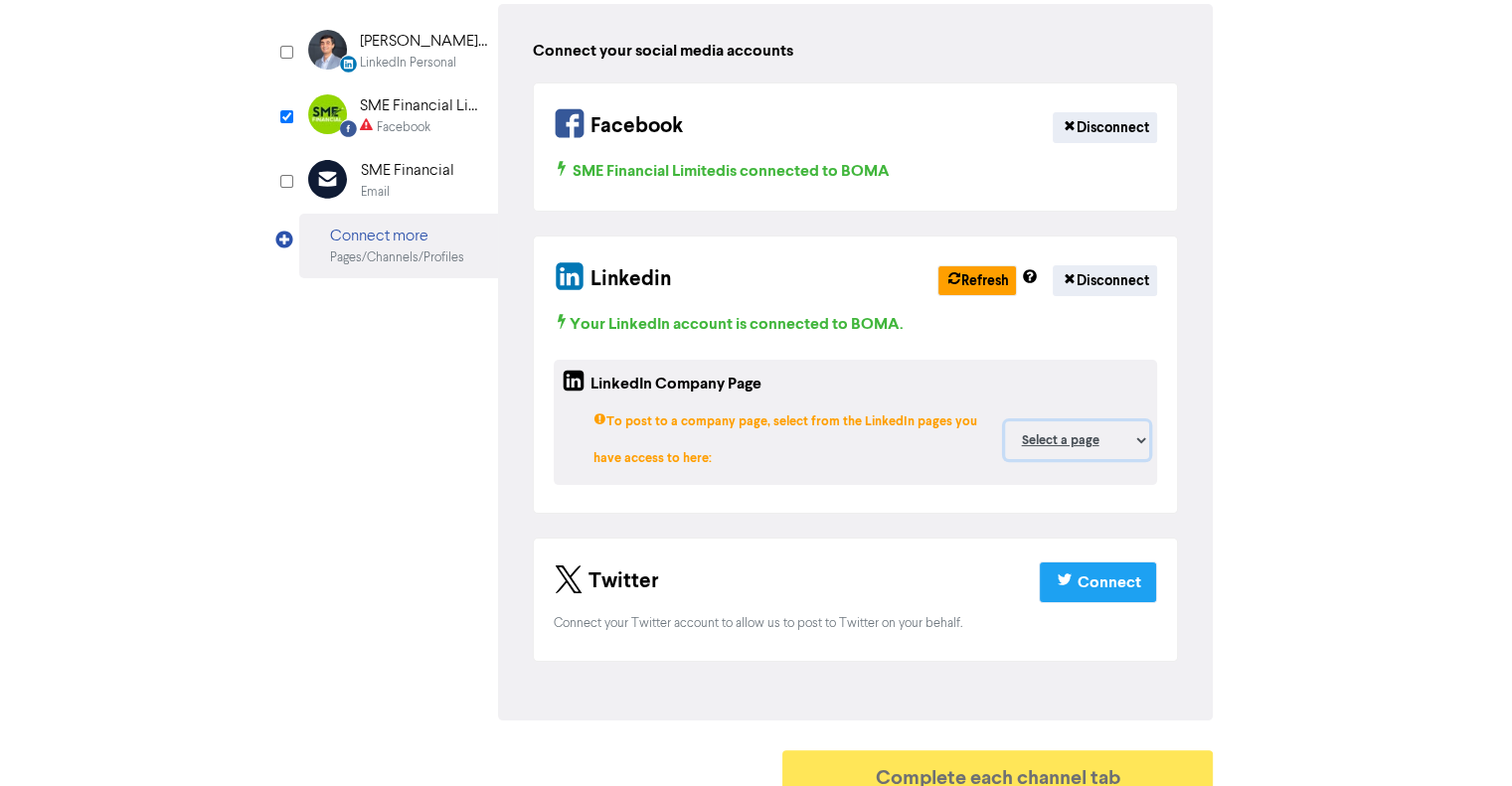click on "Select a page SME Financial Ltd  ;" at bounding box center [1077, 440] 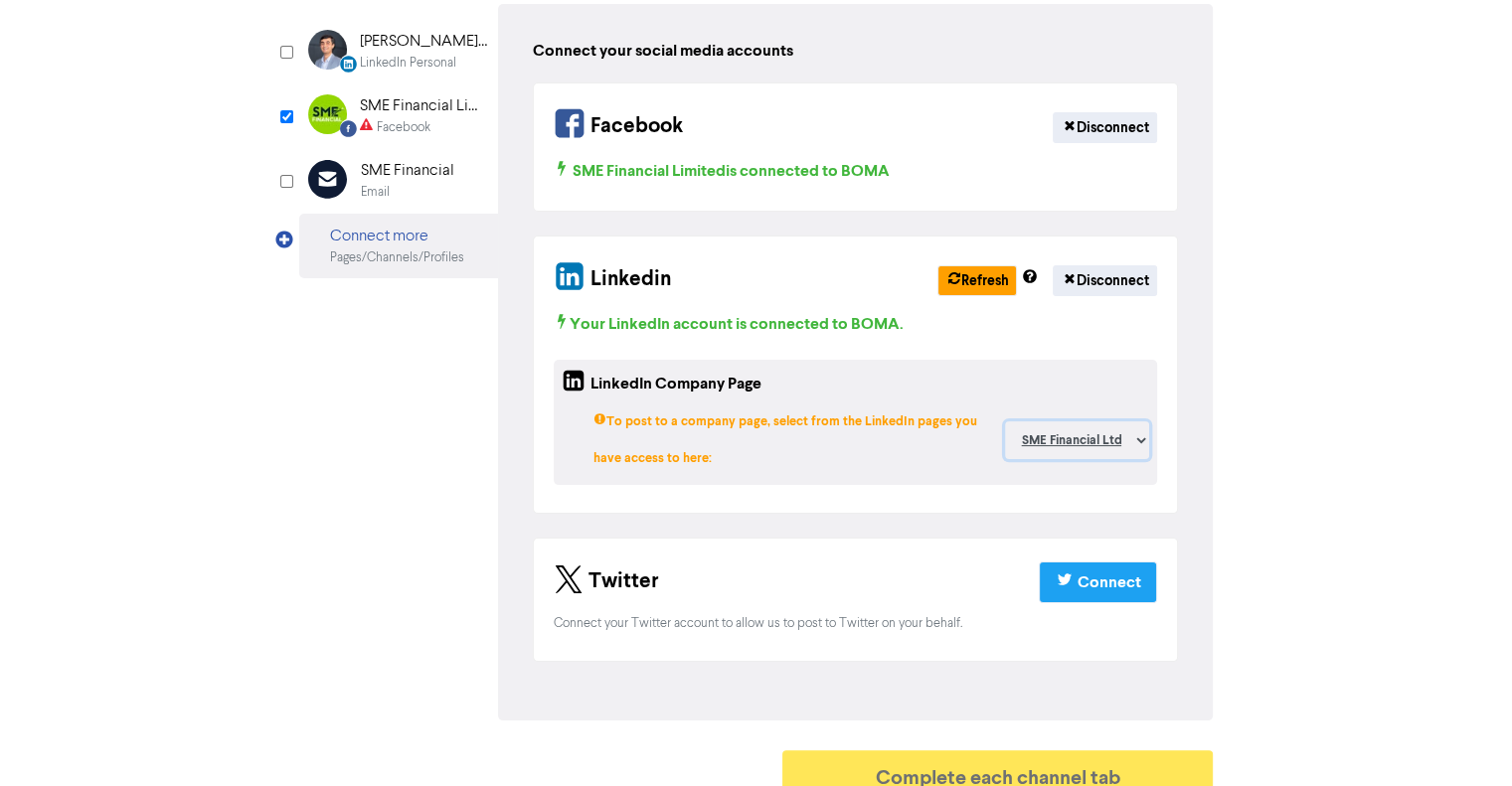 click on "Select a page SME Financial Ltd  ;" at bounding box center (1077, 440) 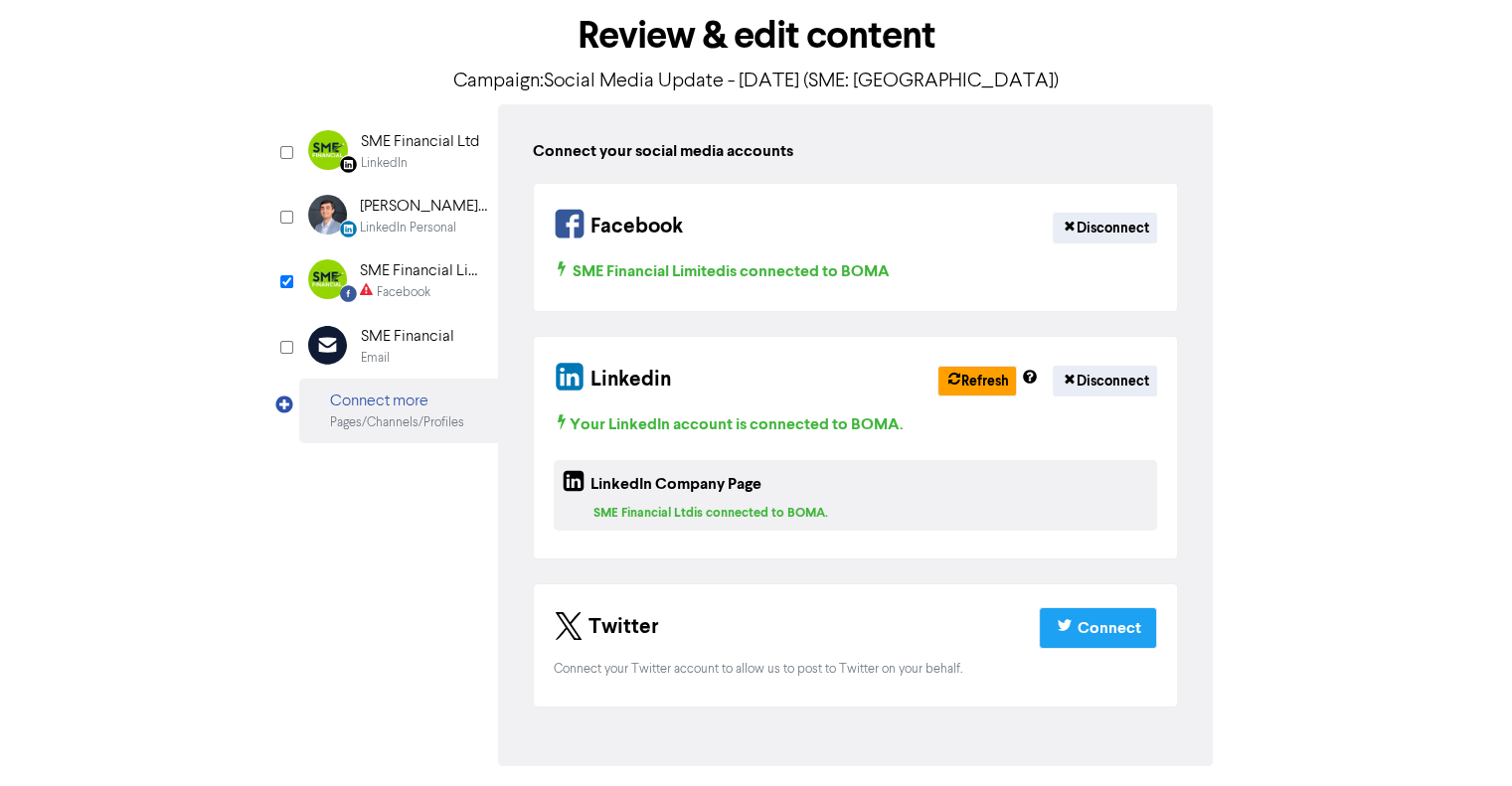 scroll, scrollTop: 68, scrollLeft: 0, axis: vertical 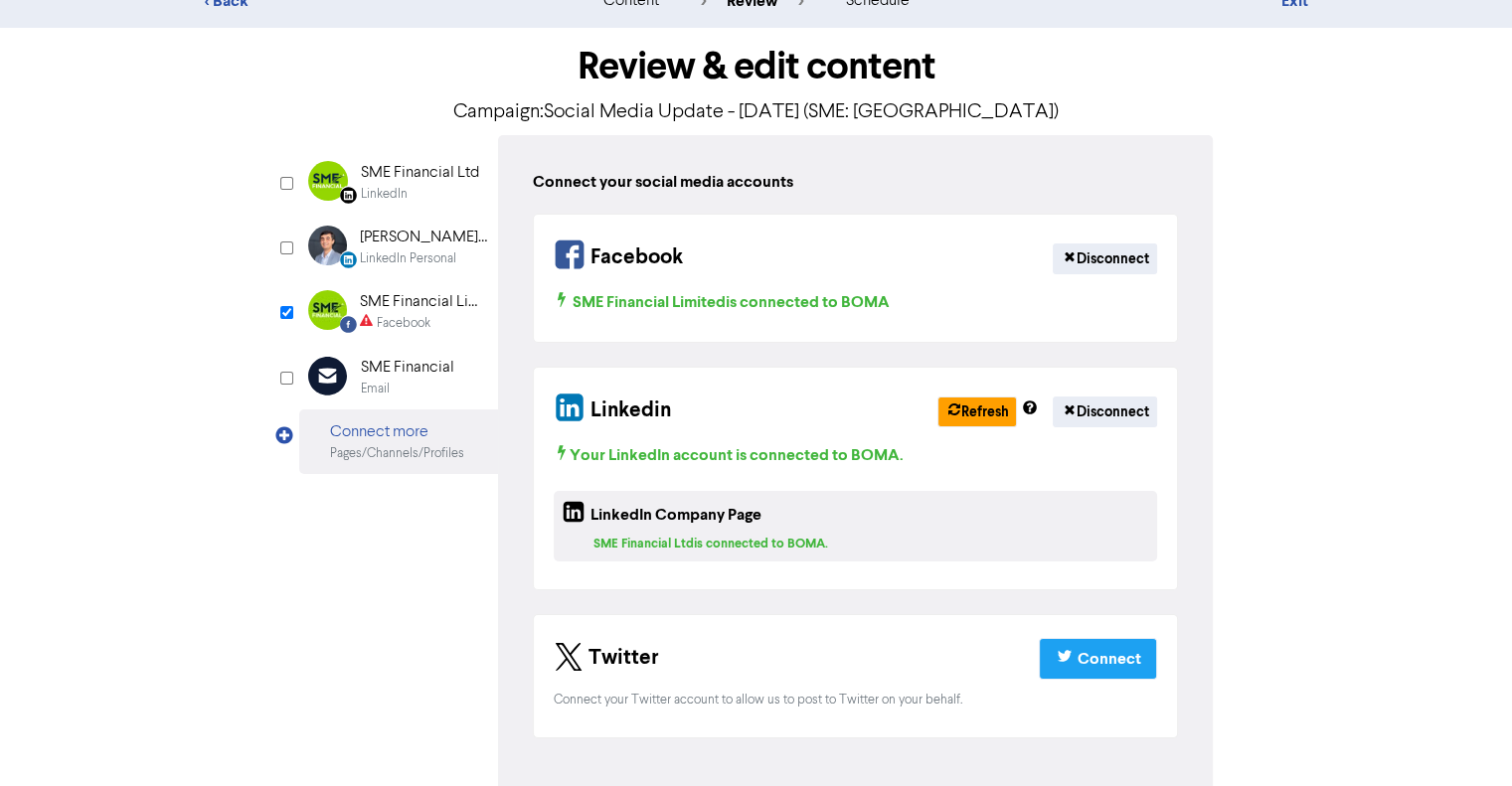 click on "Facebook" at bounding box center (404, 323) 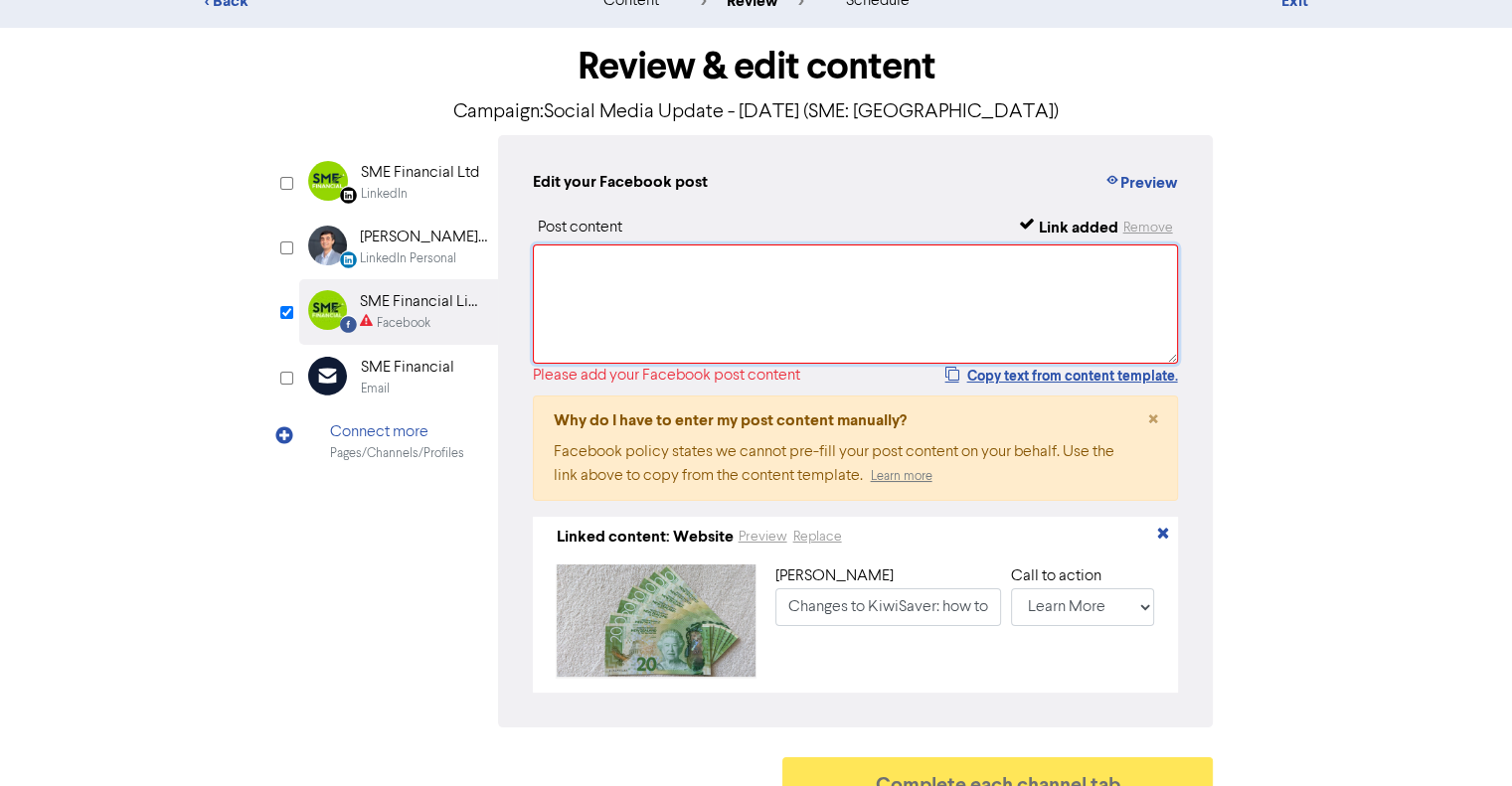click at bounding box center (856, 304) 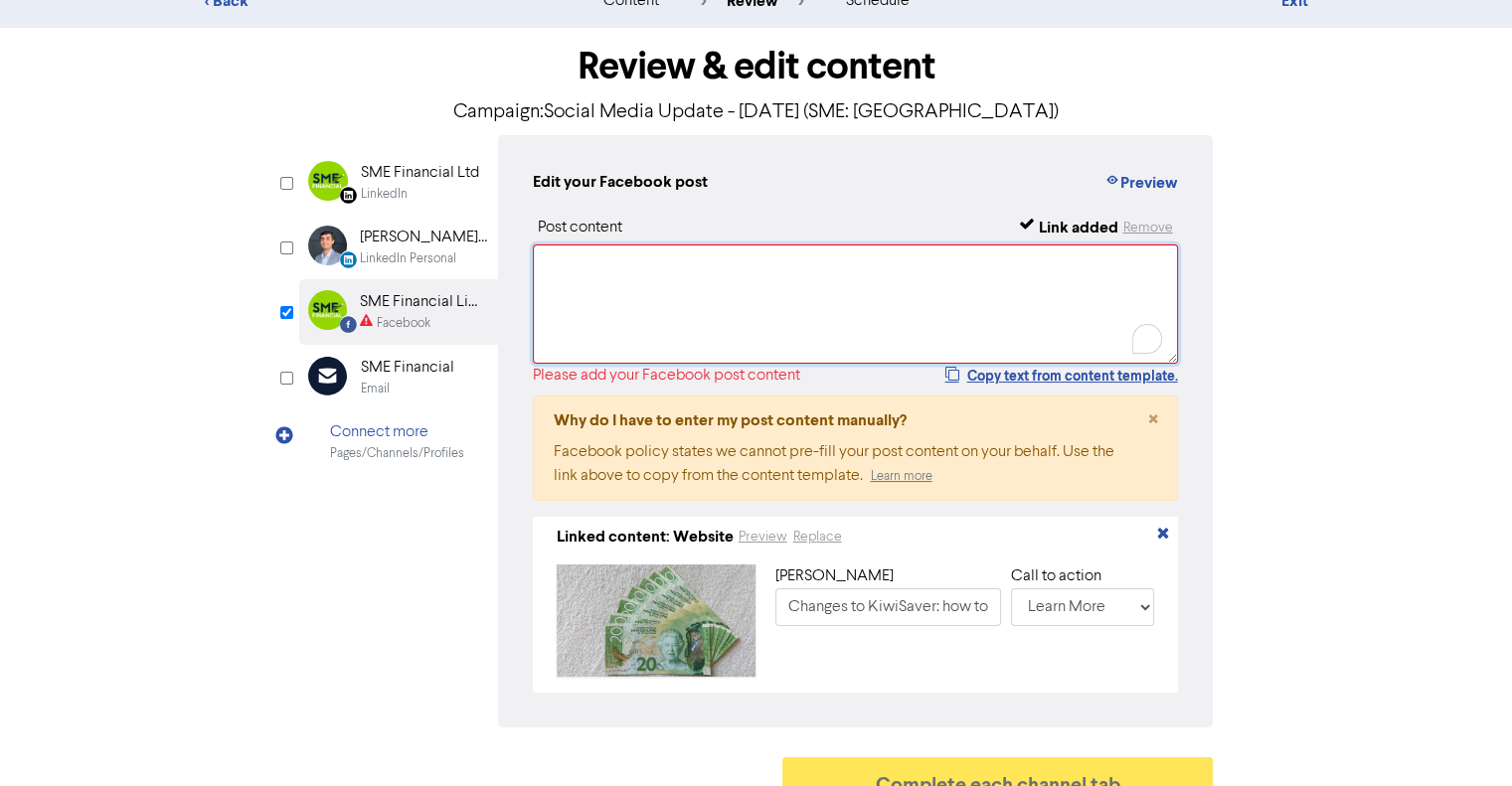 paste on "Budget 2025 introduced changes to the contributions and rates for KiwiSaver.
Find out the impact for your employees, your payroll and your cashflow.
#SMEFinancial #Budget2025 #Kiwisaver" 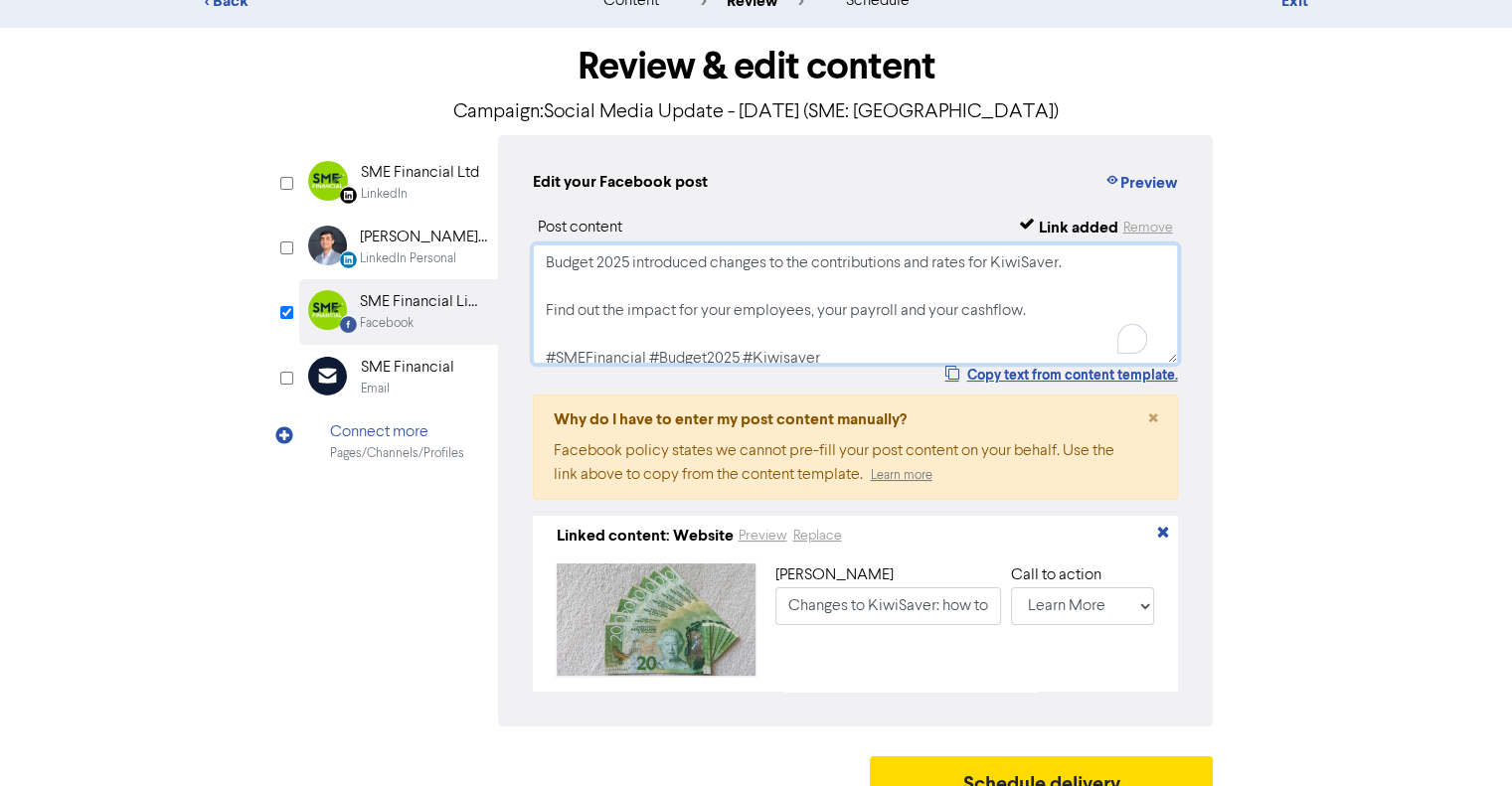 scroll, scrollTop: 5, scrollLeft: 0, axis: vertical 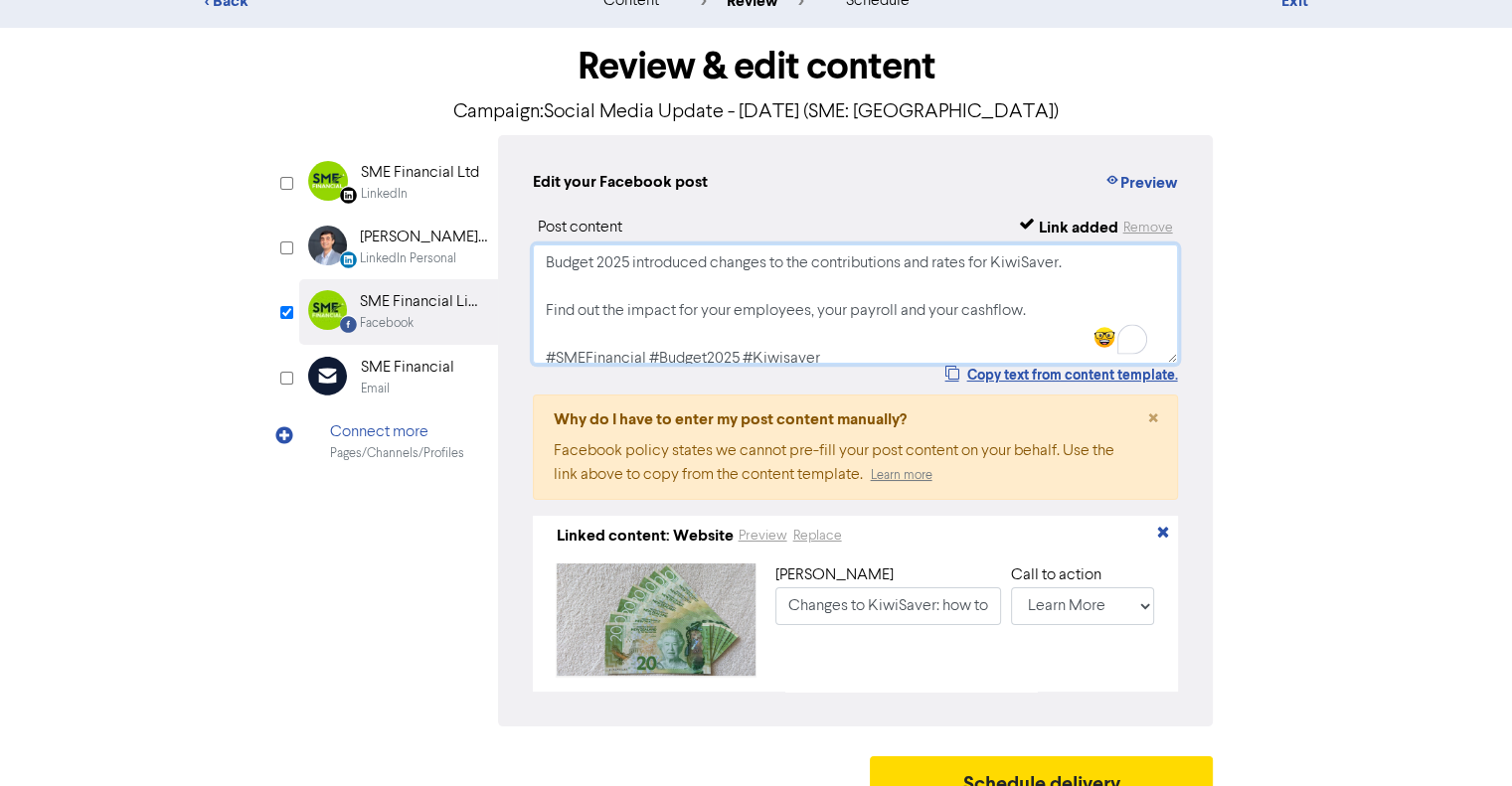 type on "Budget 2025 introduced changes to the contributions and rates for KiwiSaver.
Find out the impact for your employees, your payroll and your cashflow.
#SMEFinancial #Budget2025 #Kiwisaver" 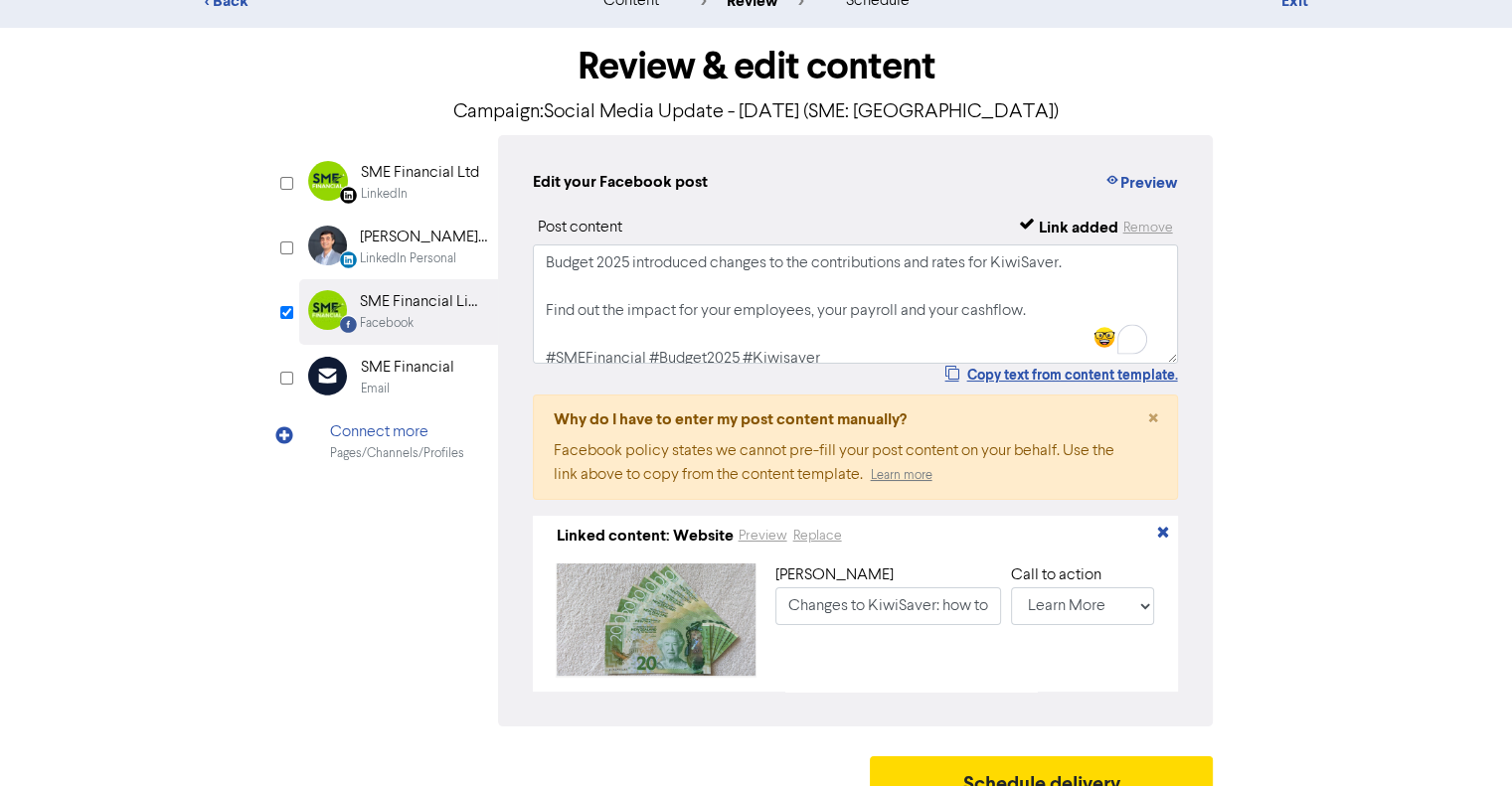 click on "SME Financial Ltd" at bounding box center (420, 173) 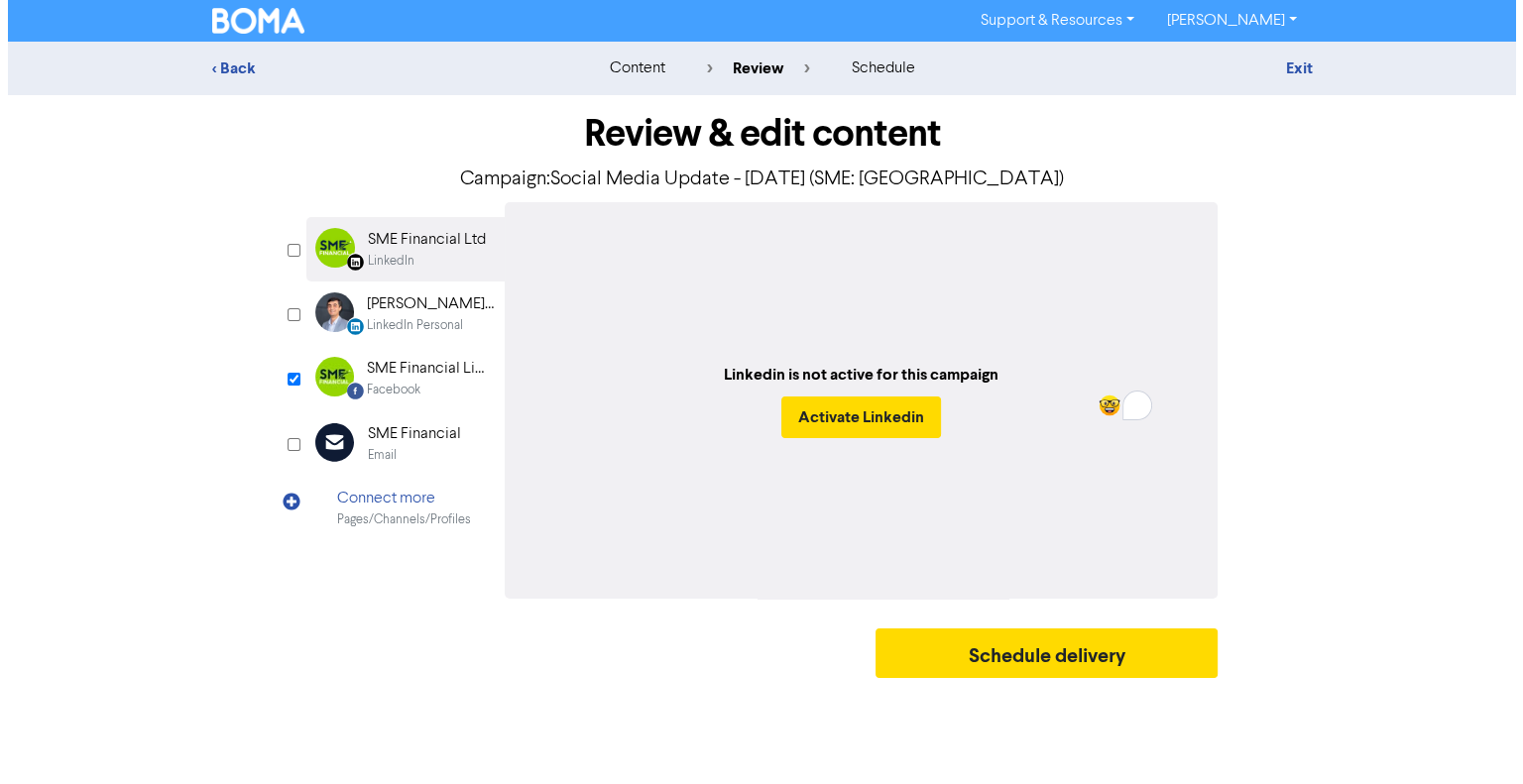 scroll, scrollTop: 0, scrollLeft: 0, axis: both 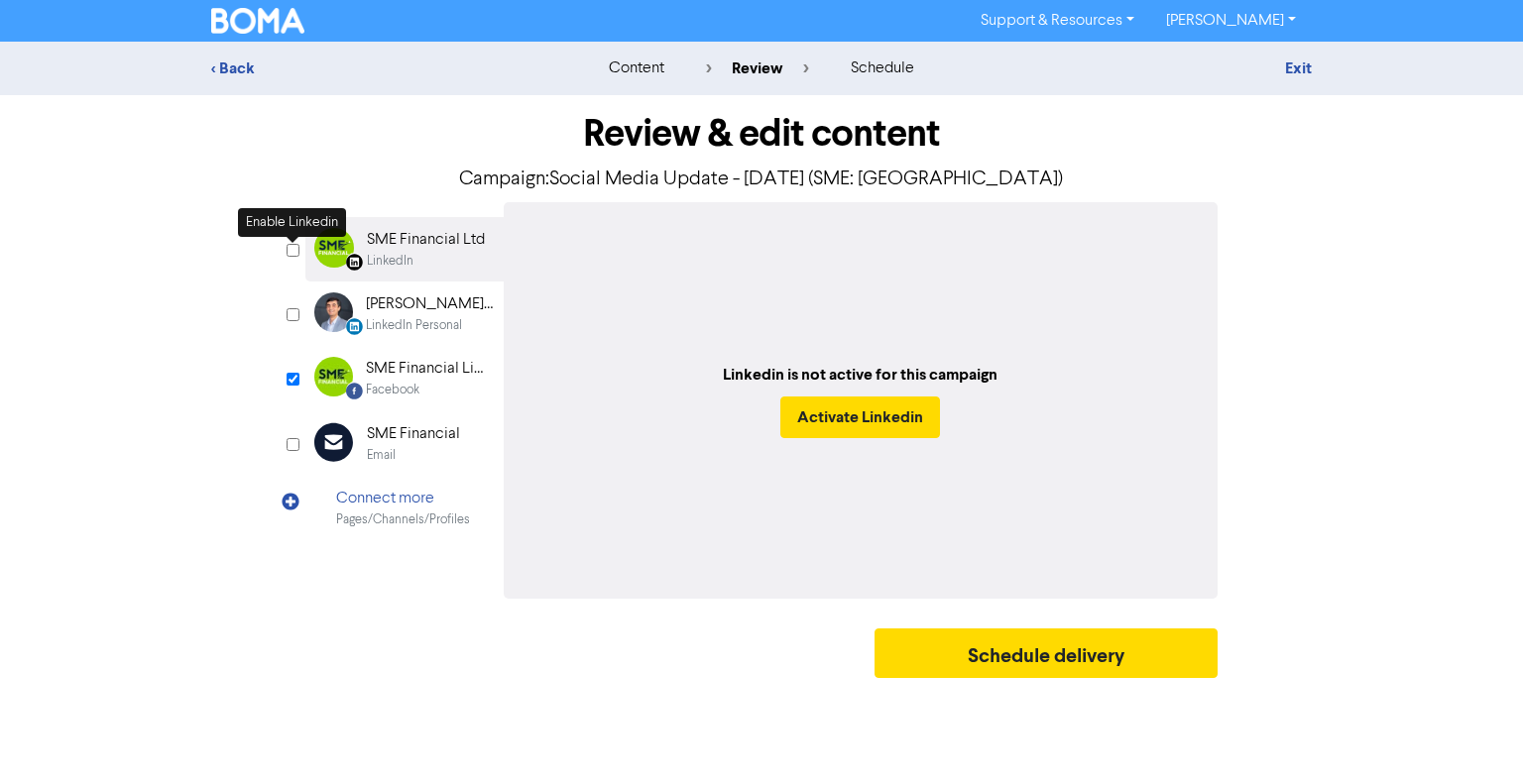 click at bounding box center (293, 250) 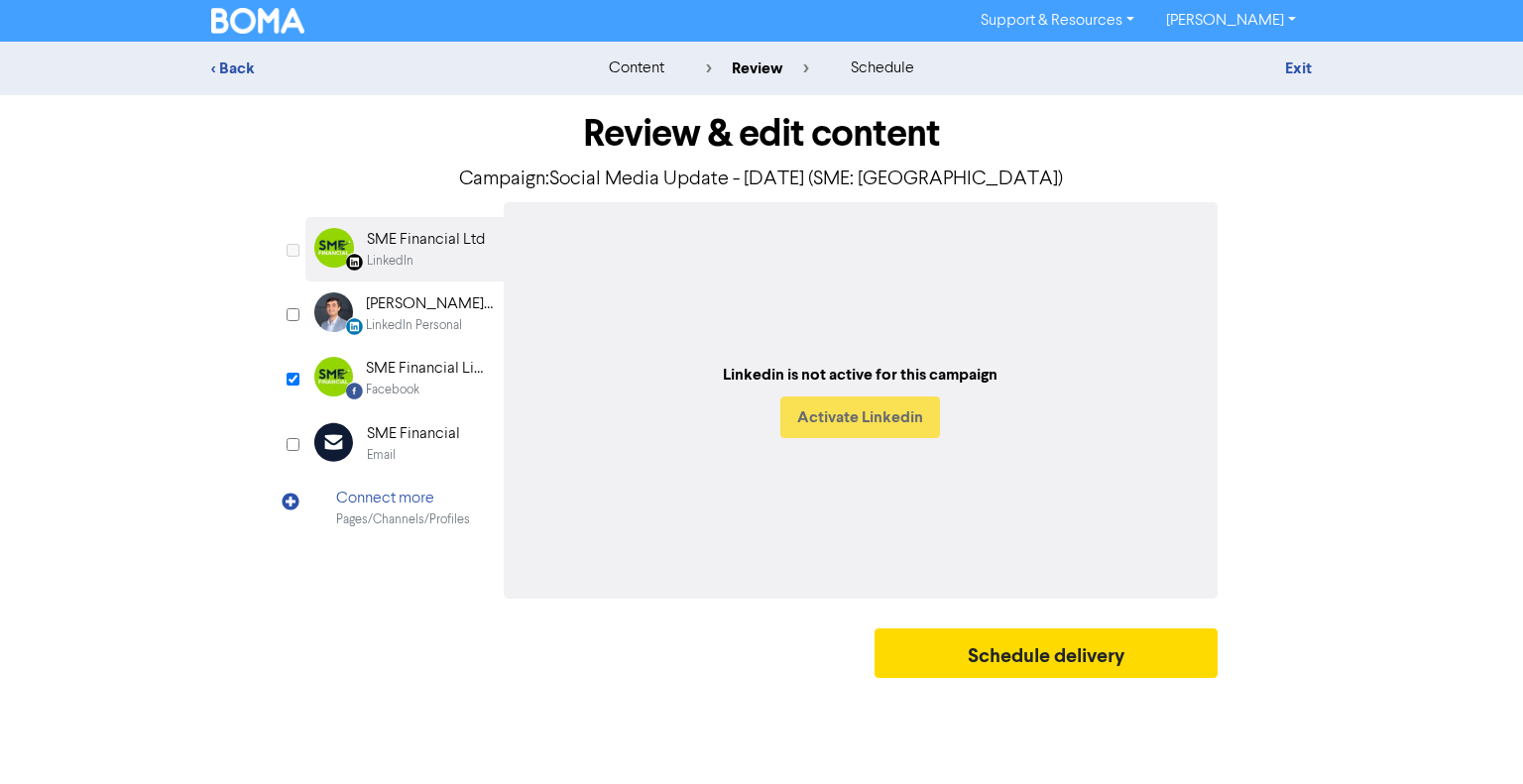 checkbox on "true" 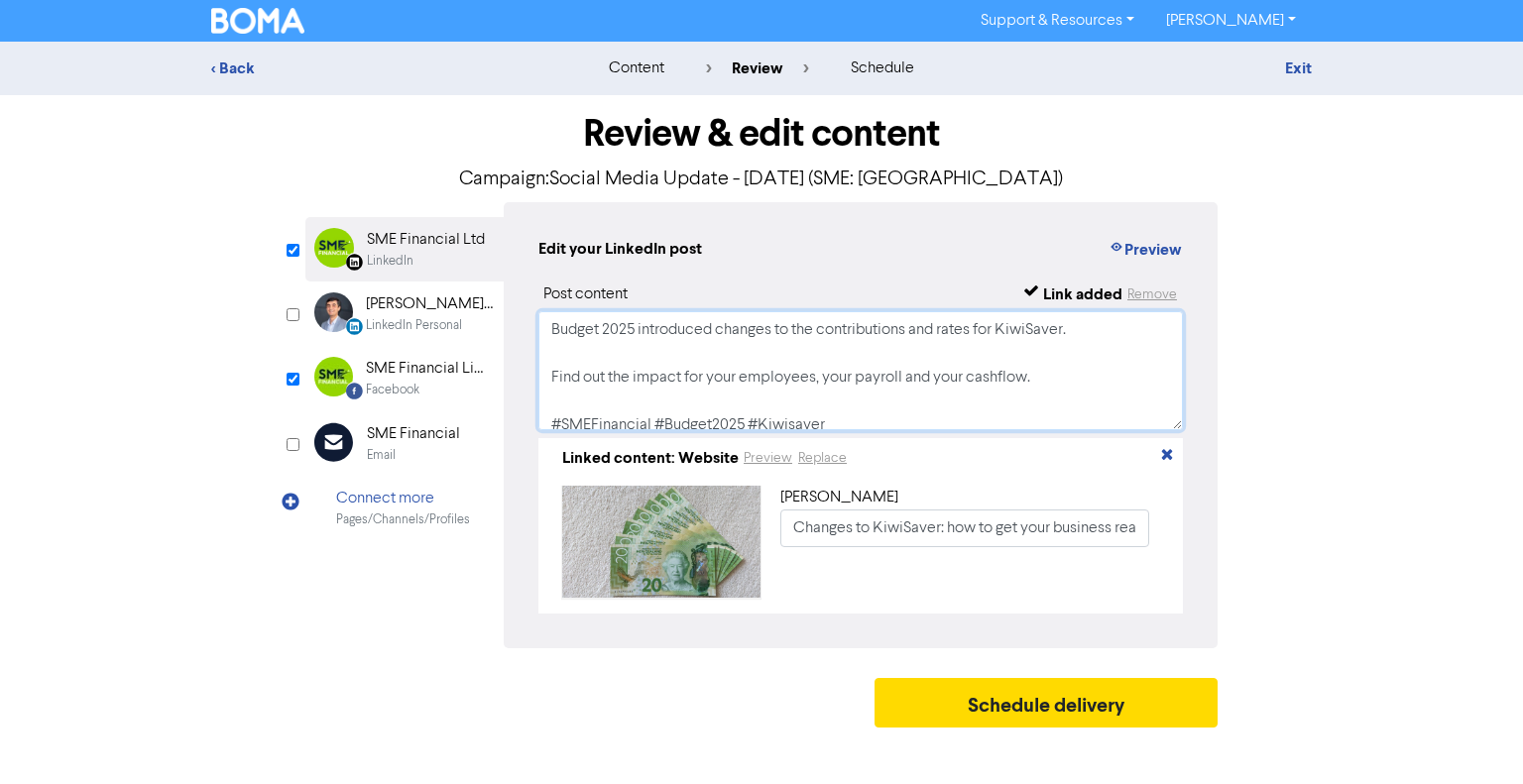 click on "Budget 2025 introduced changes to the contributions and rates for KiwiSaver.
Find out the impact for your employees, your payroll and your cashflow.
#SMEFinancial #Budget2025 #Kiwisaver" at bounding box center (861, 371) 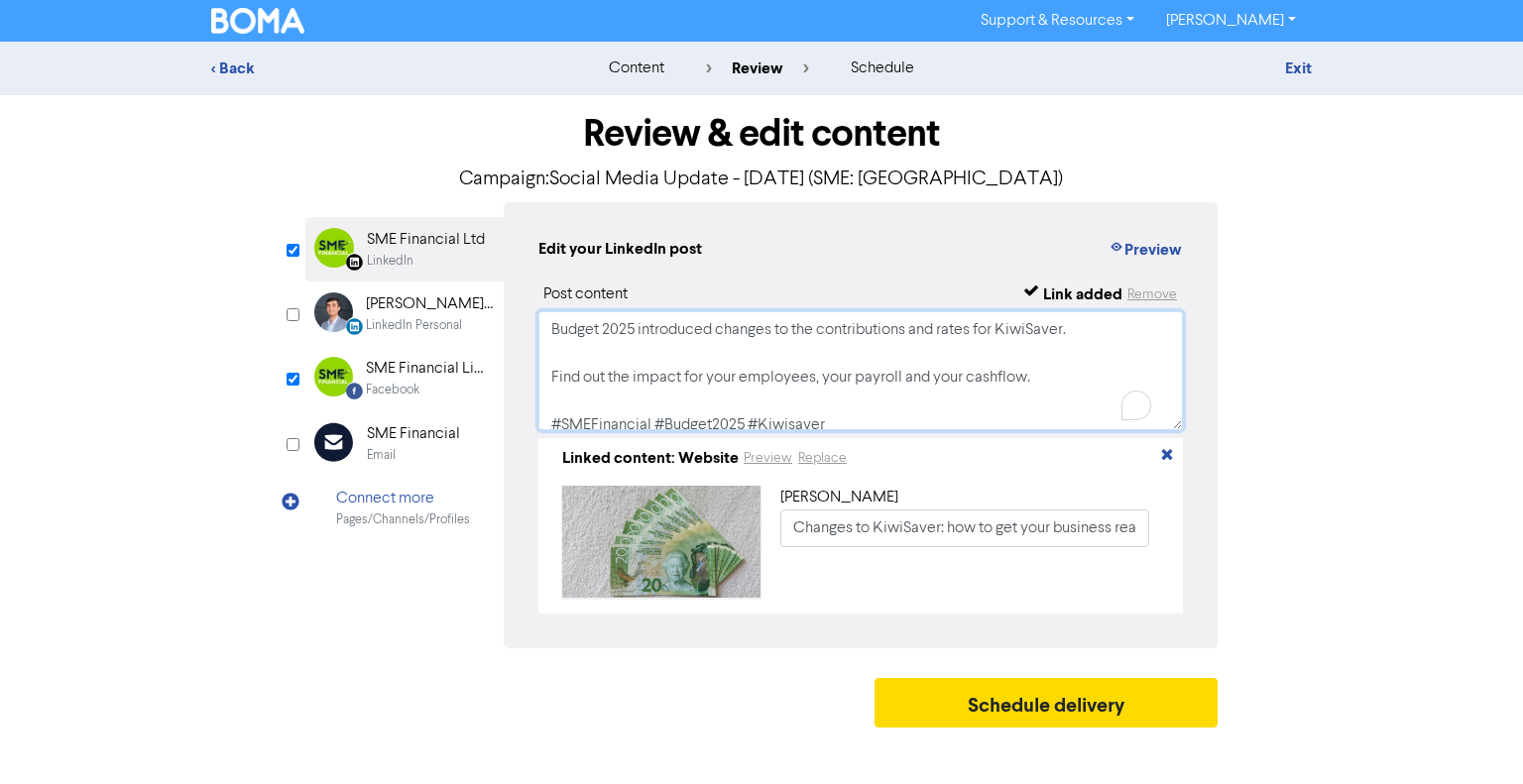 scroll, scrollTop: 13, scrollLeft: 0, axis: vertical 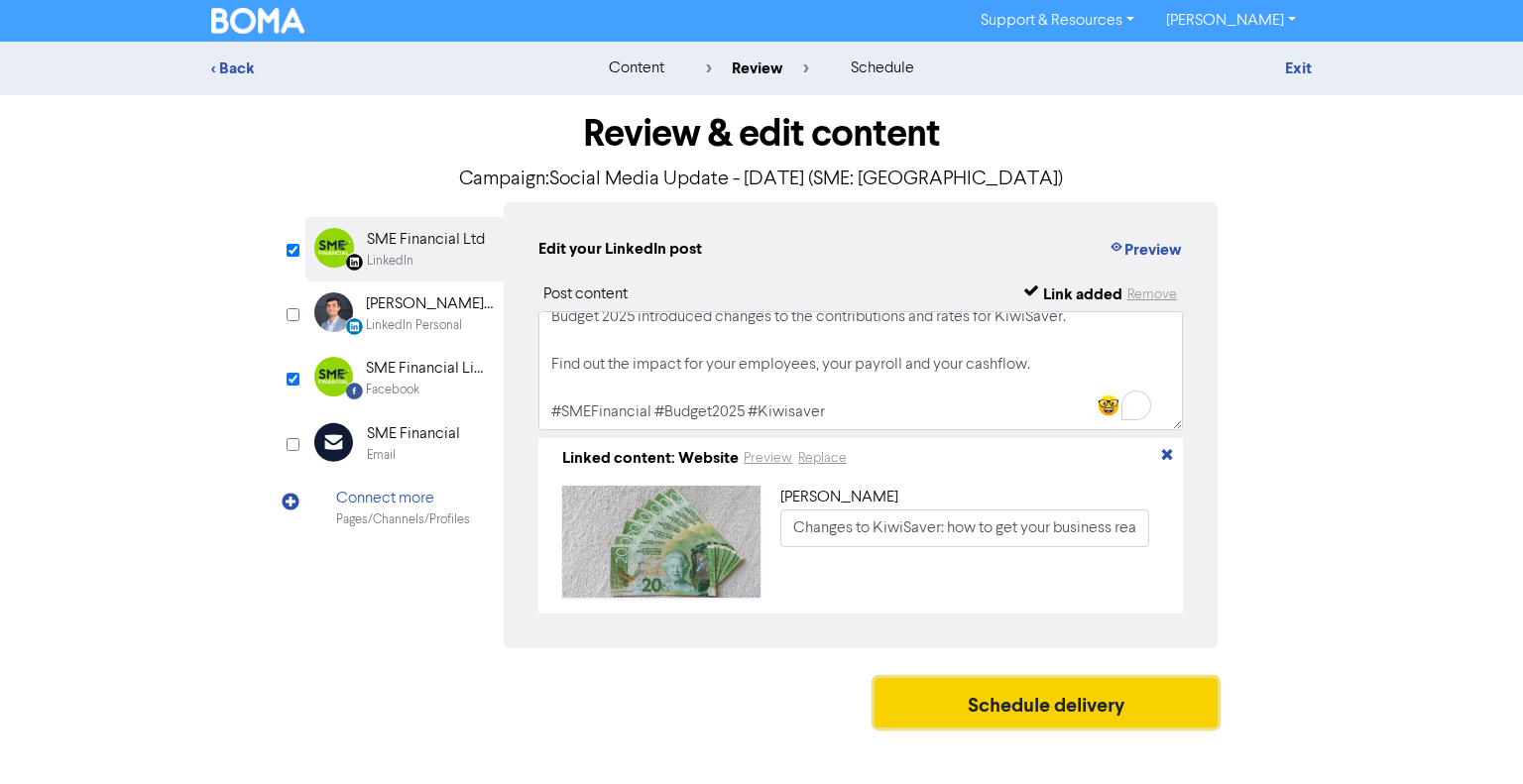 click on "Schedule delivery" at bounding box center (1046, 703) 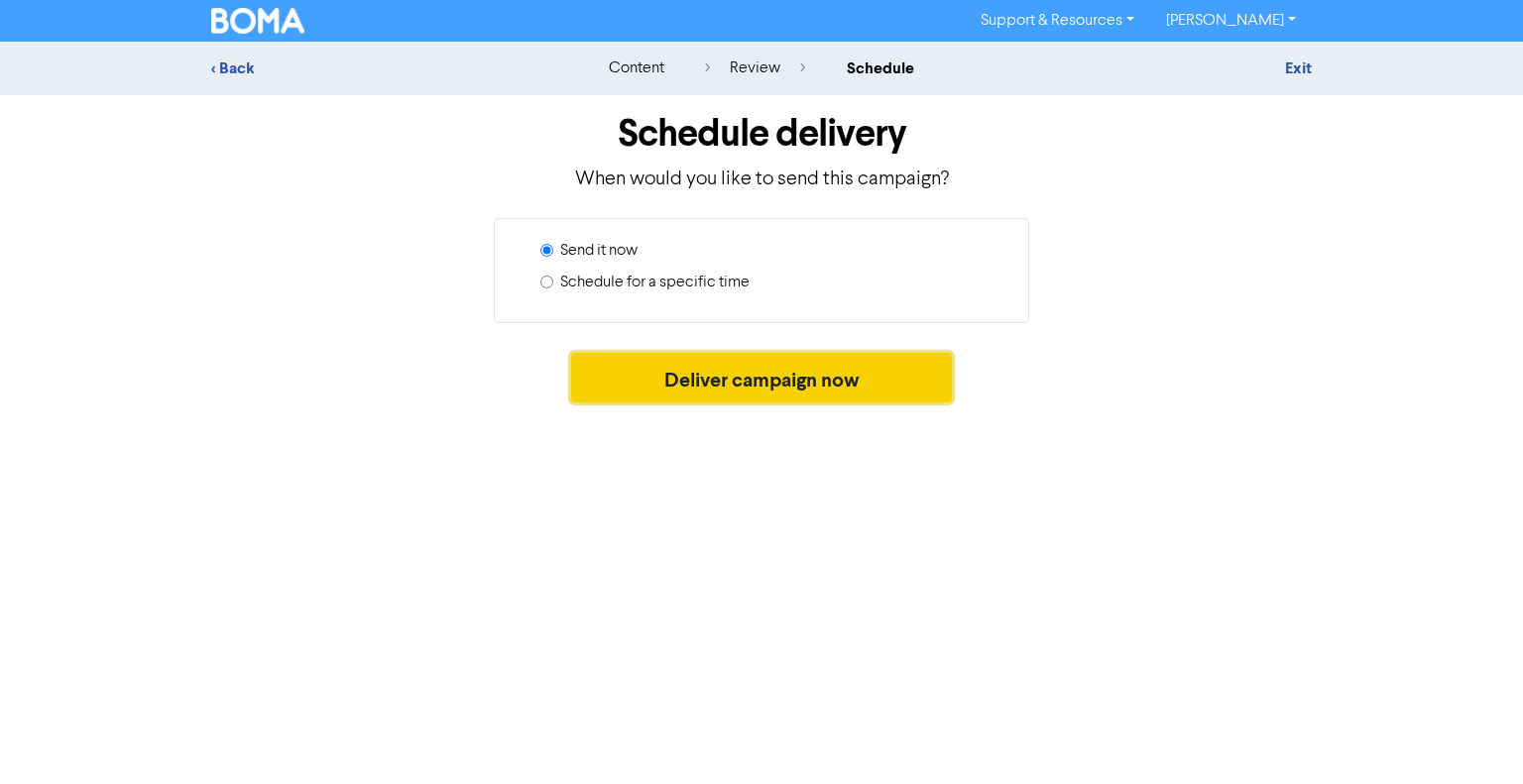 click on "Deliver campaign now" at bounding box center [762, 378] 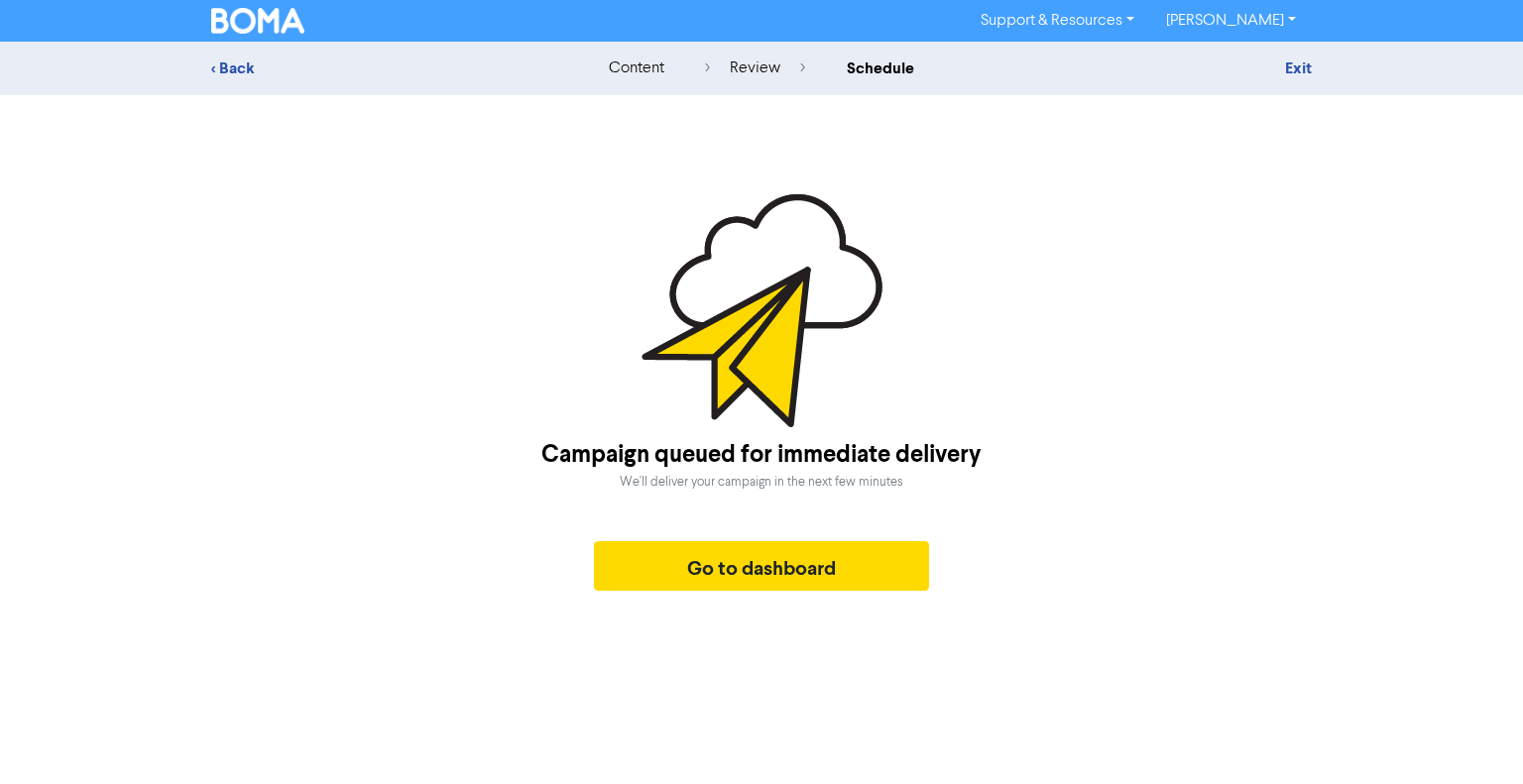 click on "Campaign queued for immediate delivery We'll deliver your campaign in the next few minutes Go to dashboard" at bounding box center (762, 397) 